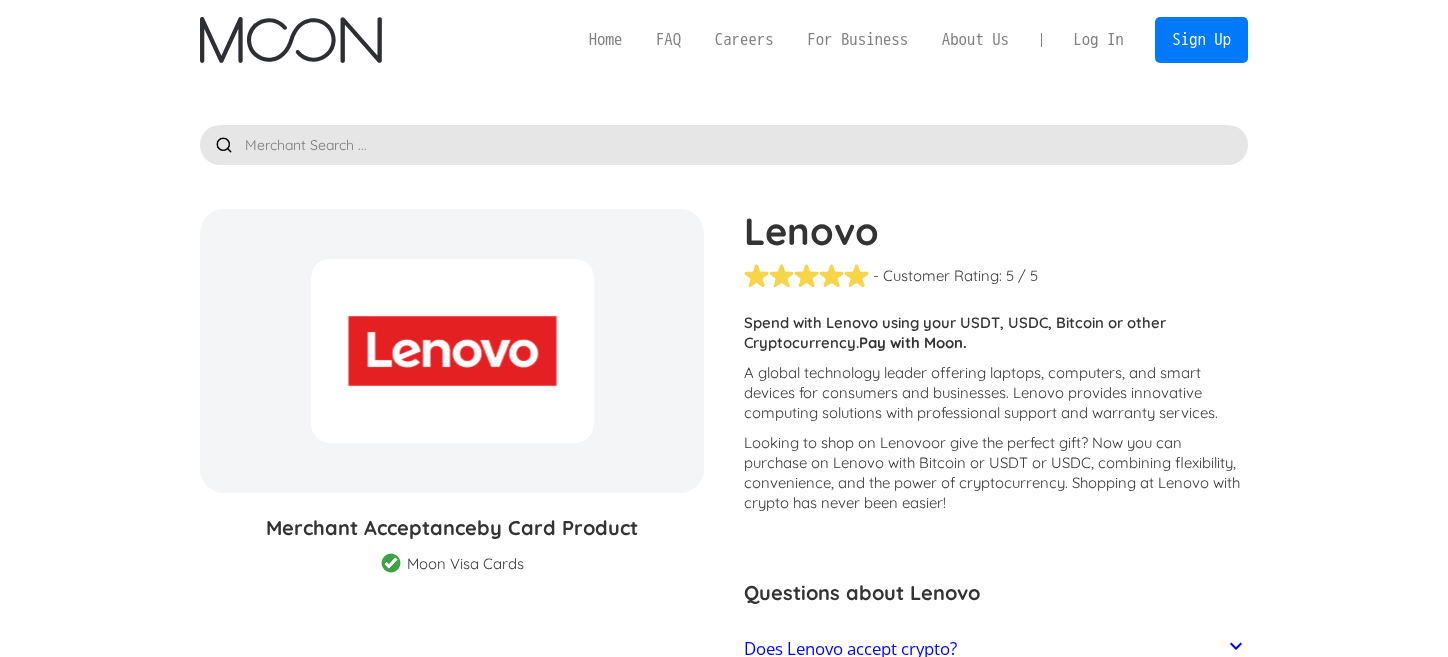 scroll, scrollTop: 0, scrollLeft: 0, axis: both 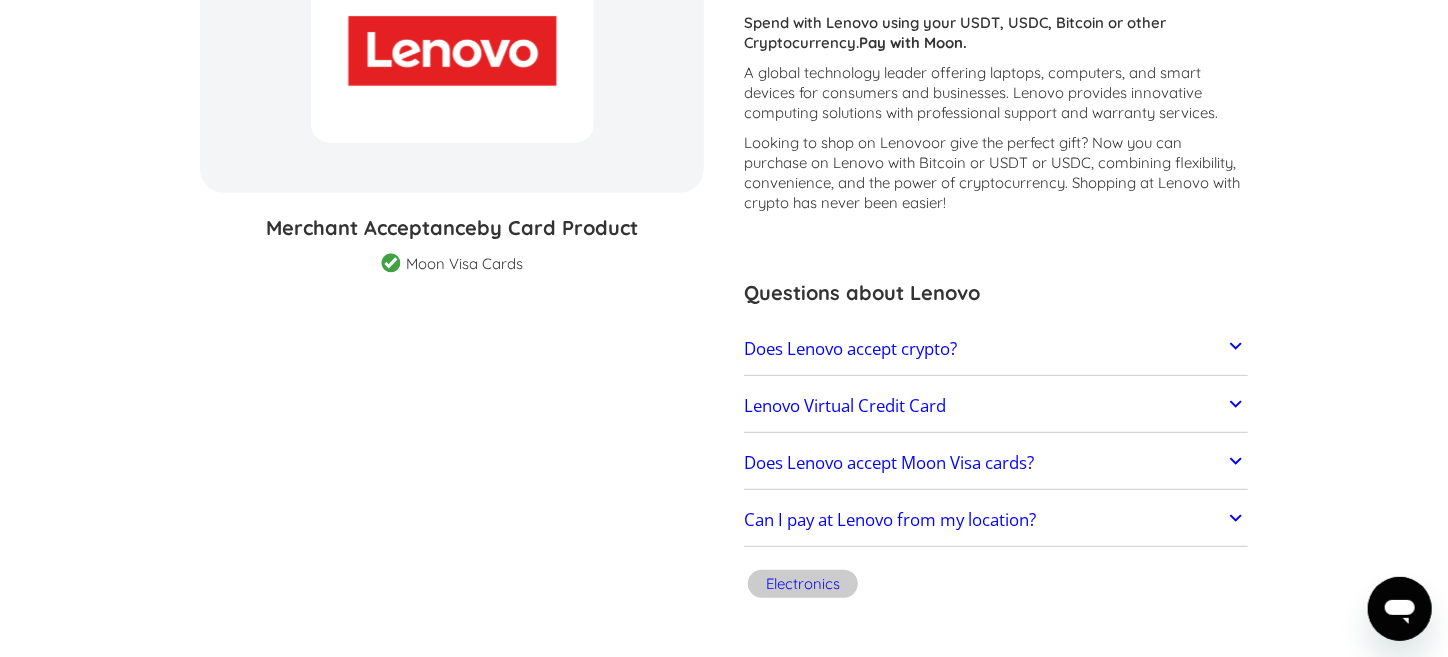 click on "Lenovo Virtual Credit Card" at bounding box center [996, 406] 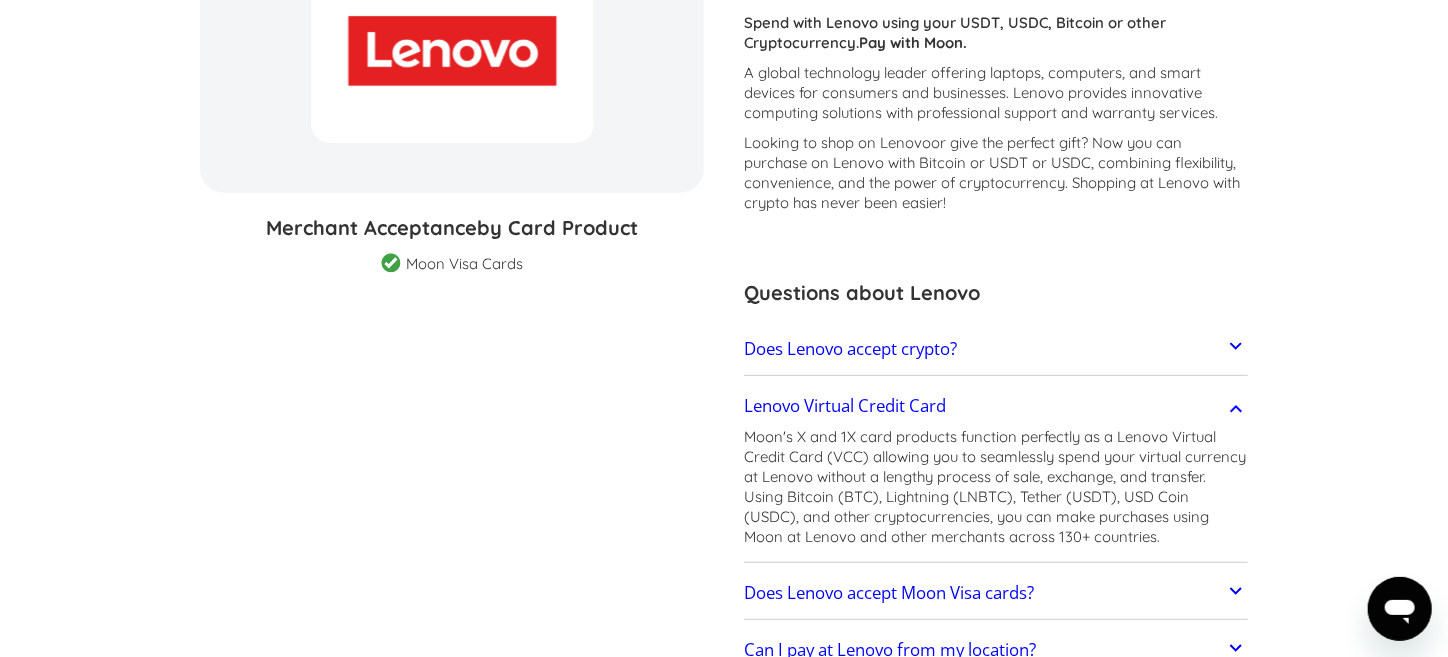 click on "Lenovo Virtual Credit Card" at bounding box center (996, 406) 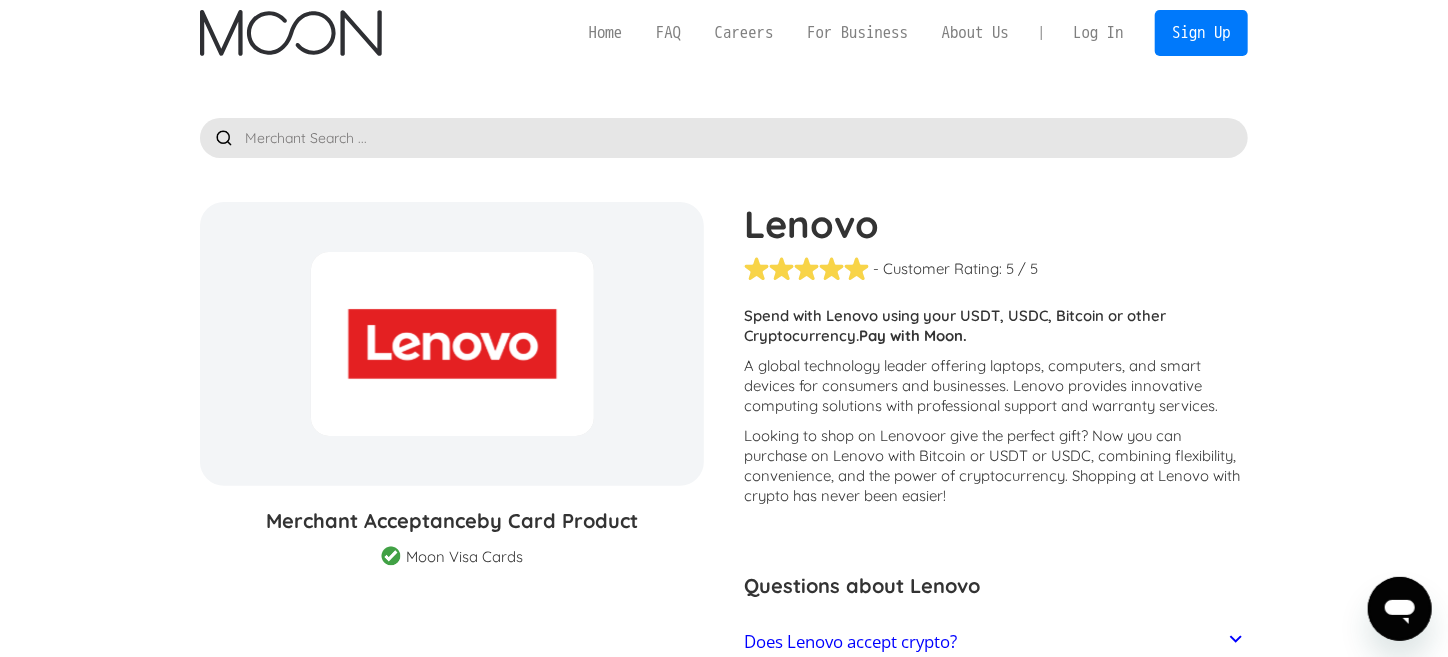 scroll, scrollTop: 0, scrollLeft: 0, axis: both 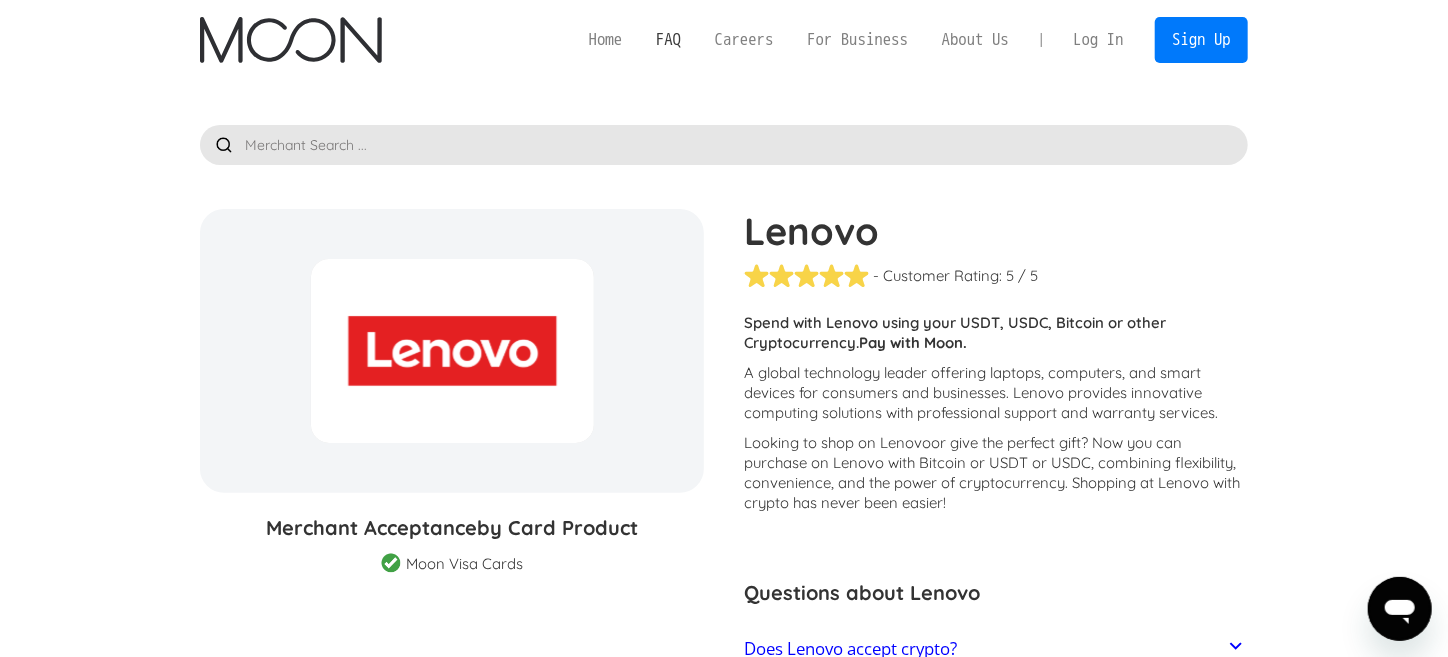 click on "FAQ" at bounding box center (668, 39) 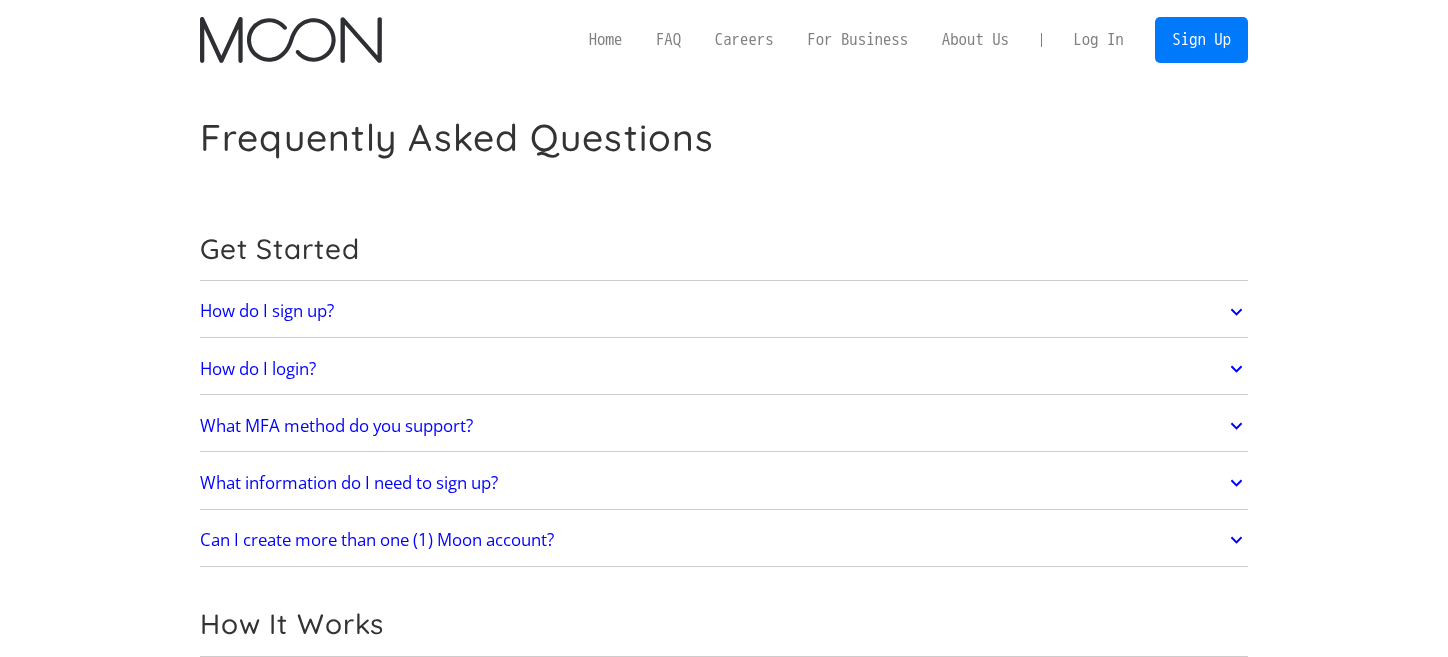 scroll, scrollTop: 0, scrollLeft: 0, axis: both 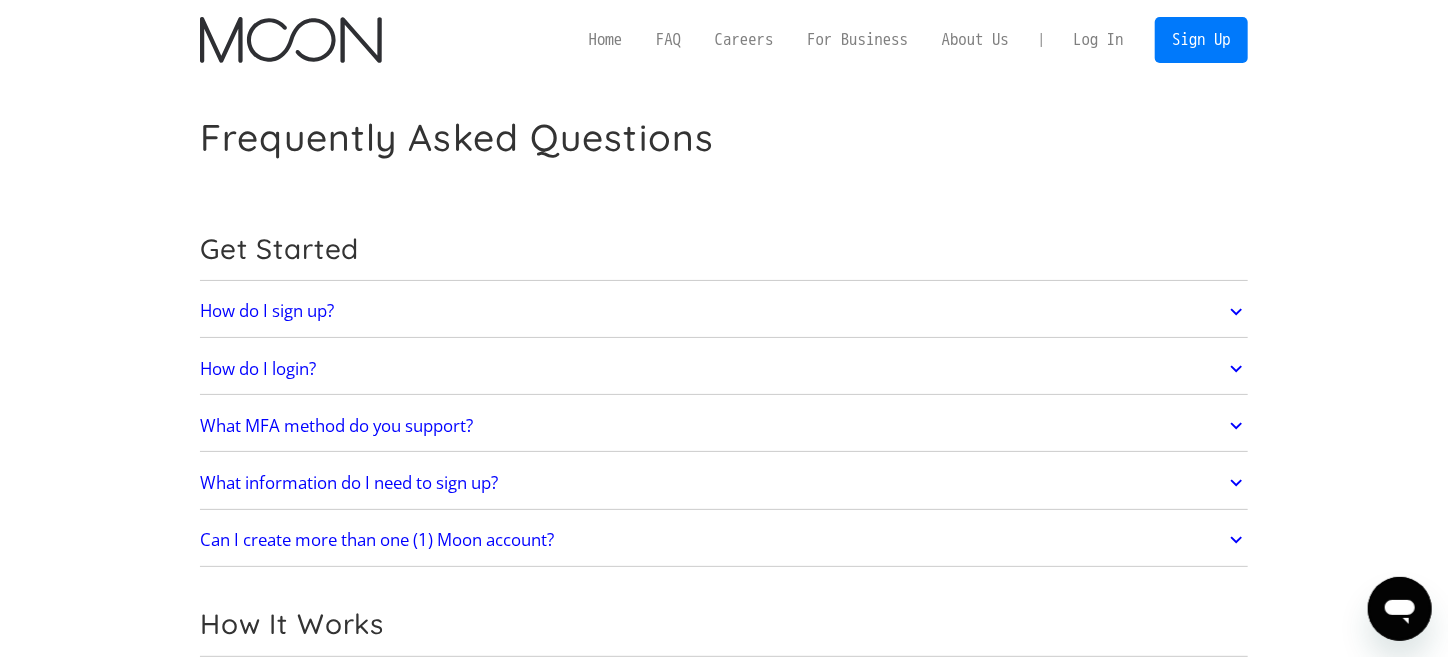 click on "How do I sign up?" at bounding box center [267, 311] 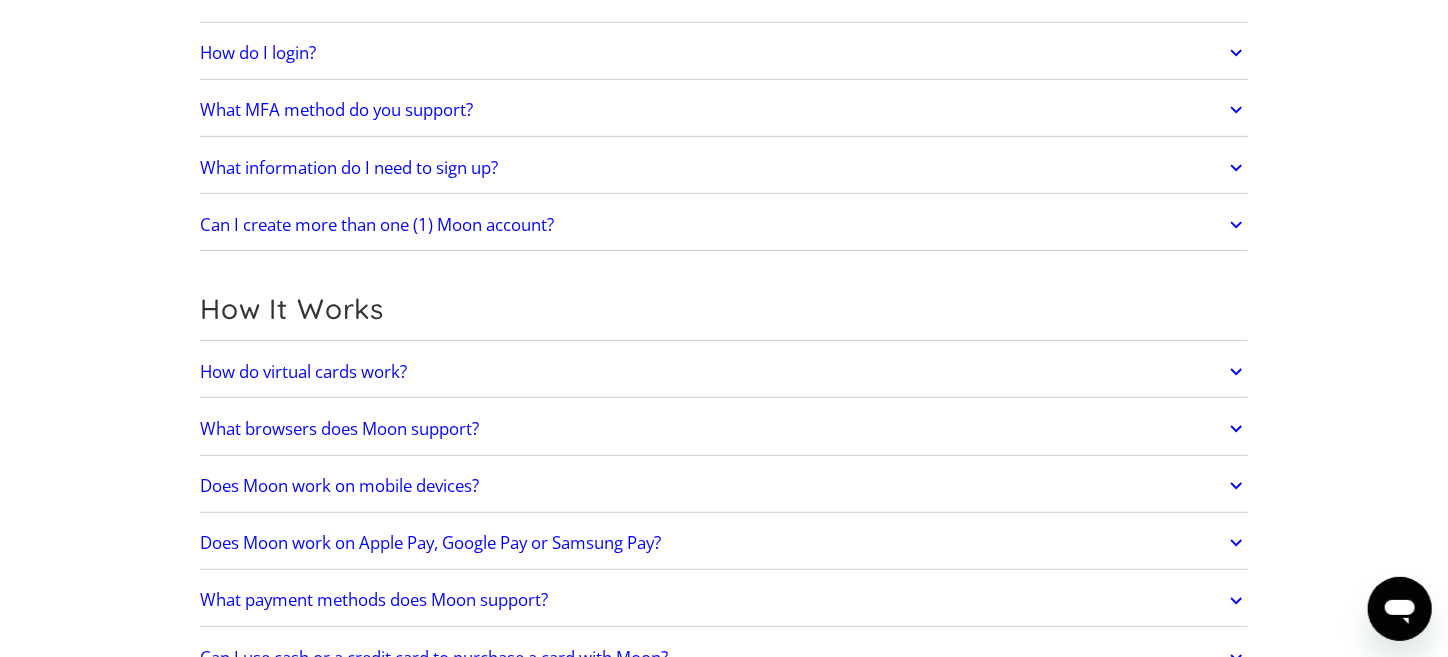 scroll, scrollTop: 400, scrollLeft: 0, axis: vertical 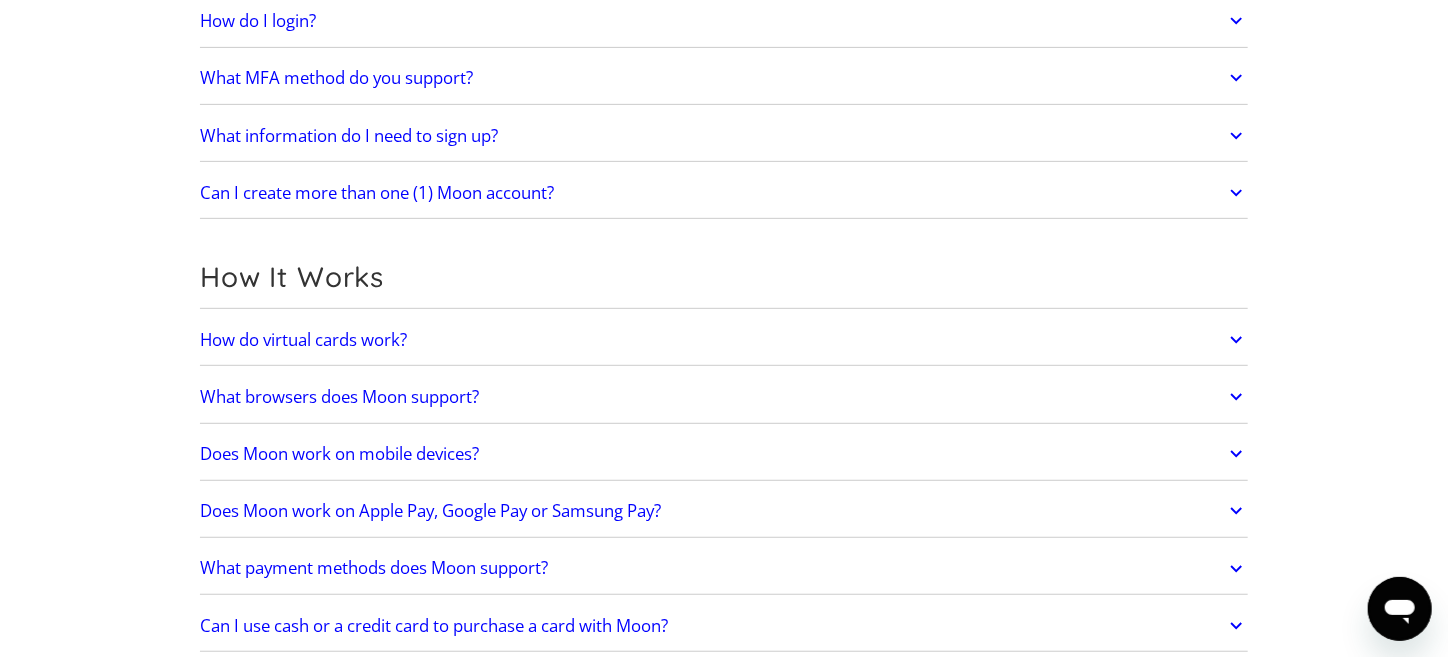 click on "How do virtual cards work?" at bounding box center (303, 340) 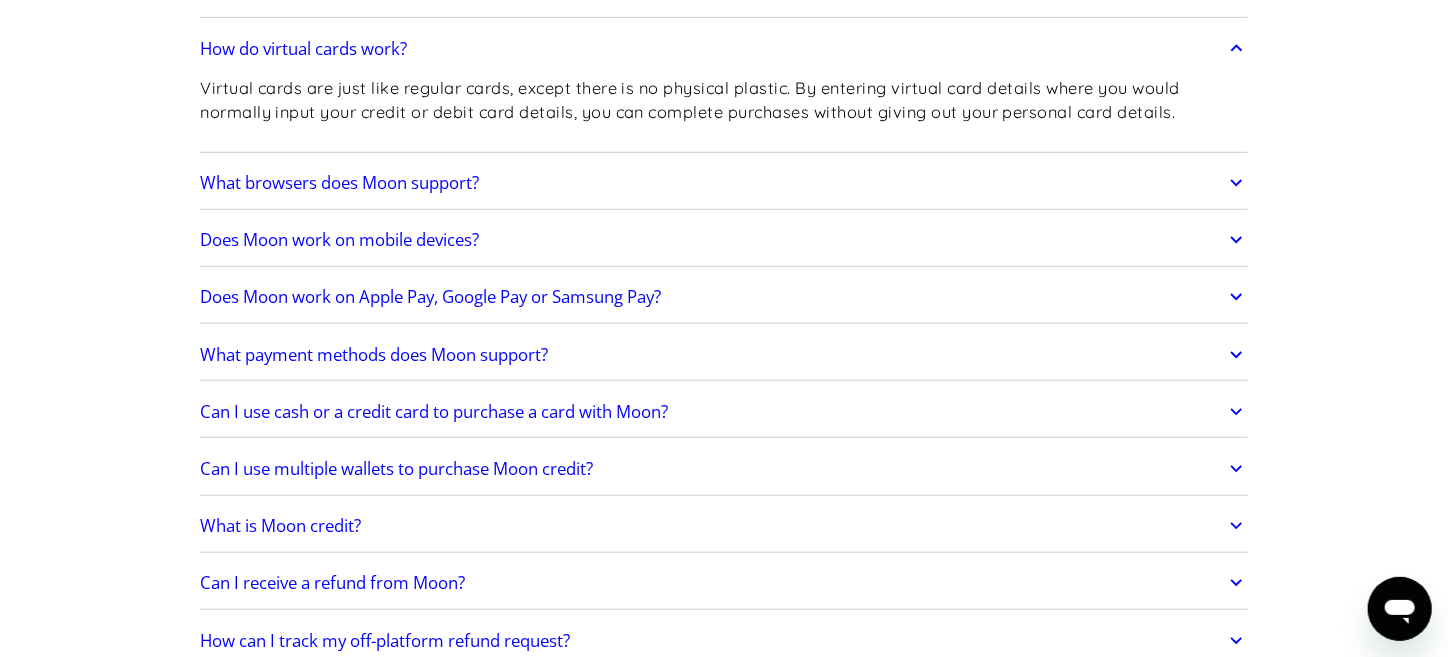scroll, scrollTop: 700, scrollLeft: 0, axis: vertical 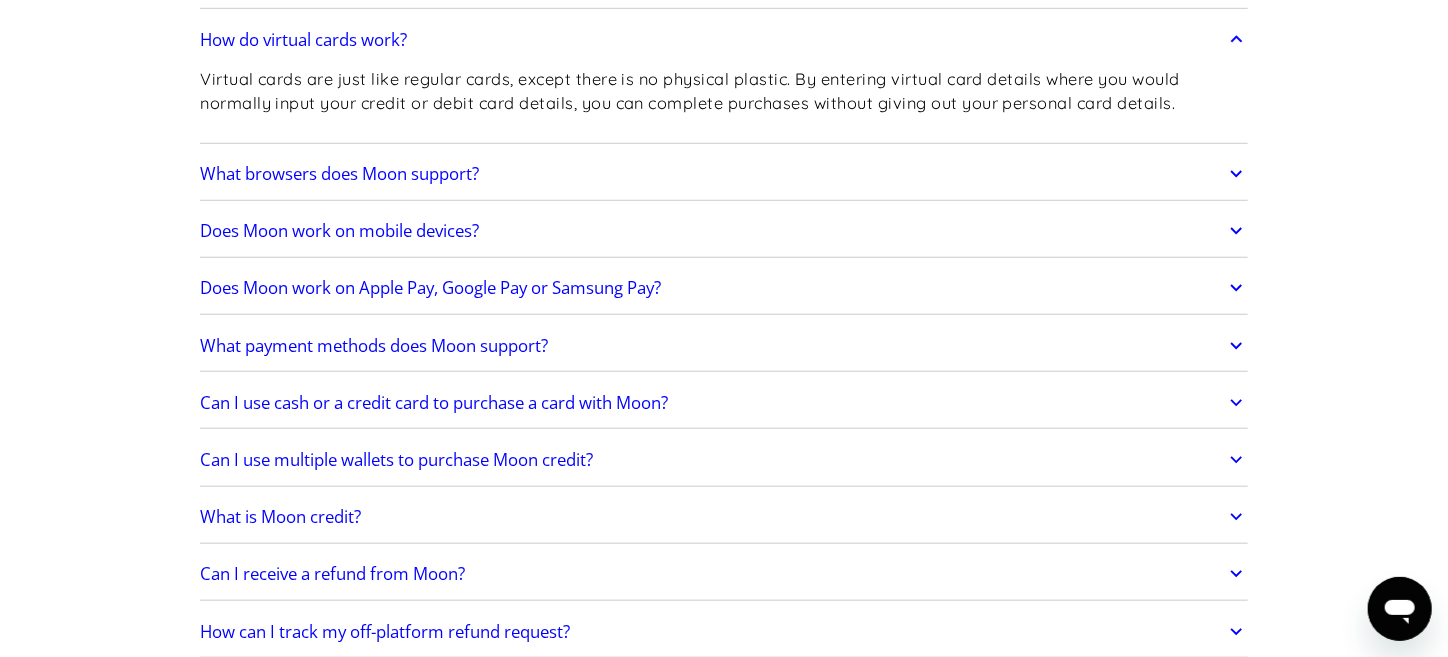 click on "What payment methods does Moon support?" at bounding box center (724, 346) 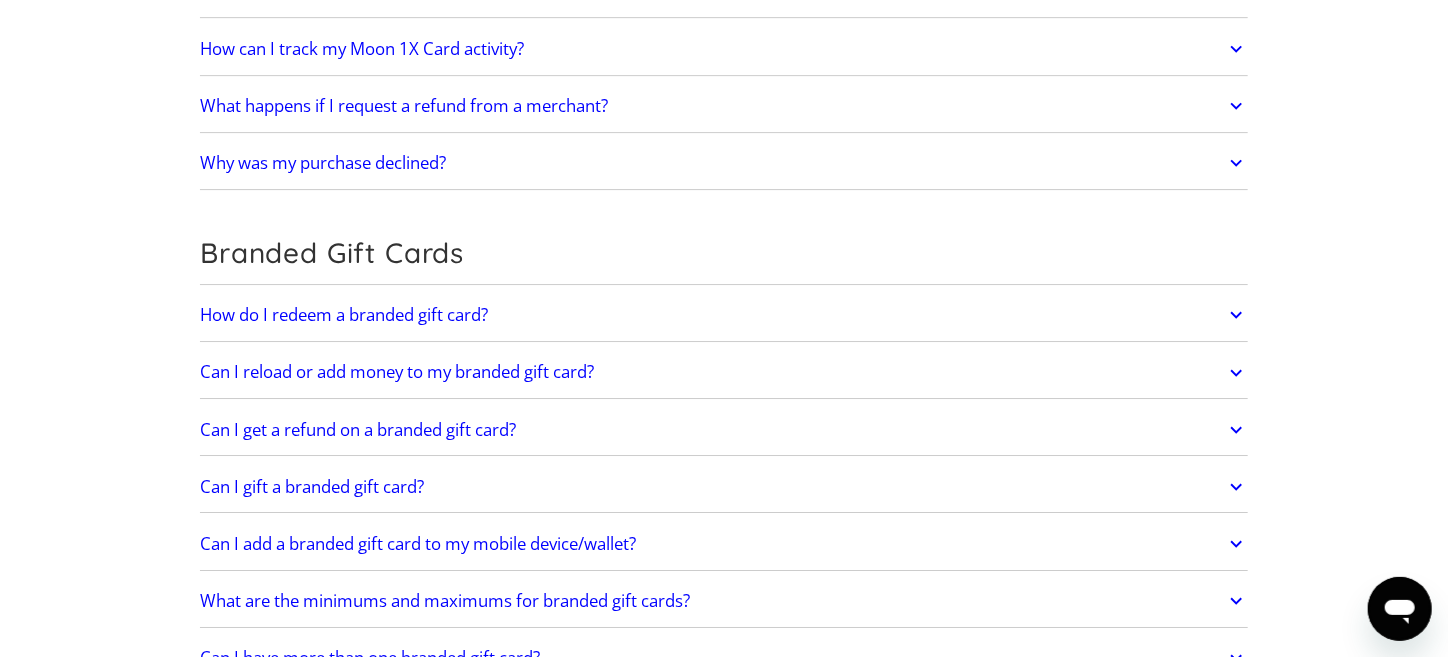 scroll, scrollTop: 2899, scrollLeft: 0, axis: vertical 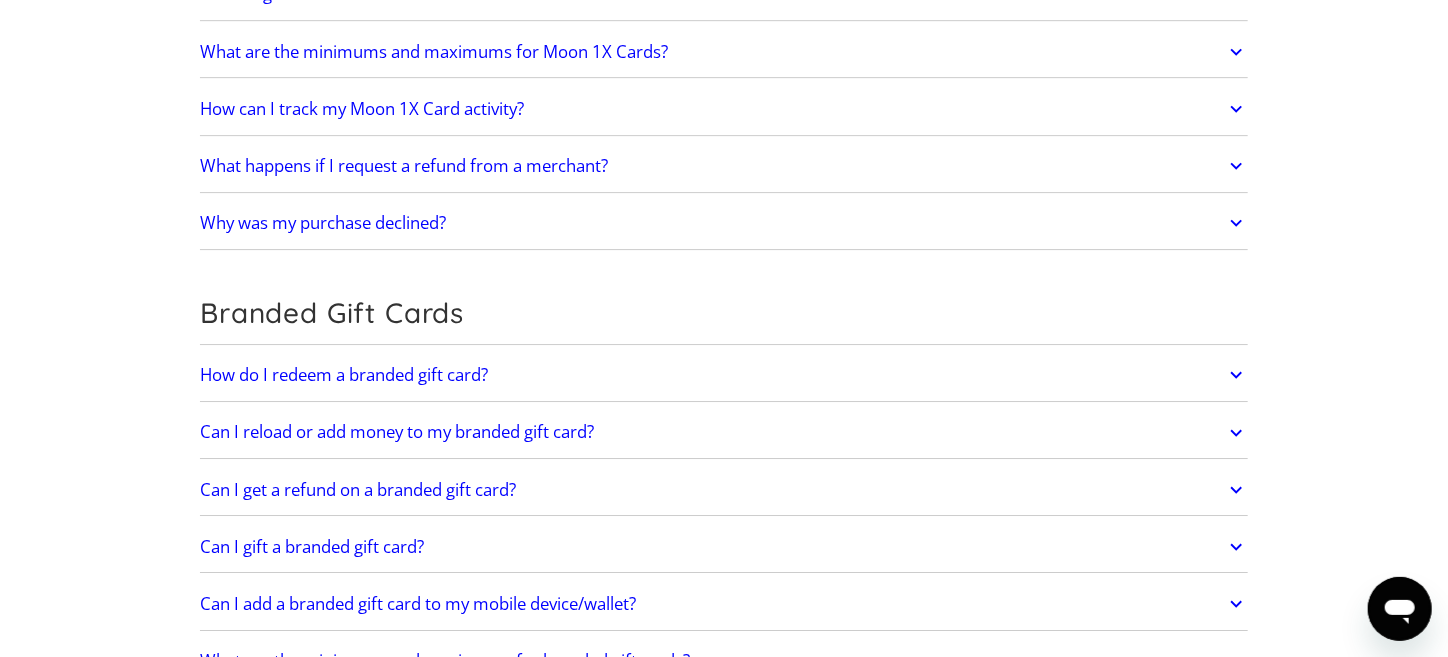 click on "Why was my purchase declined?" at bounding box center [724, 223] 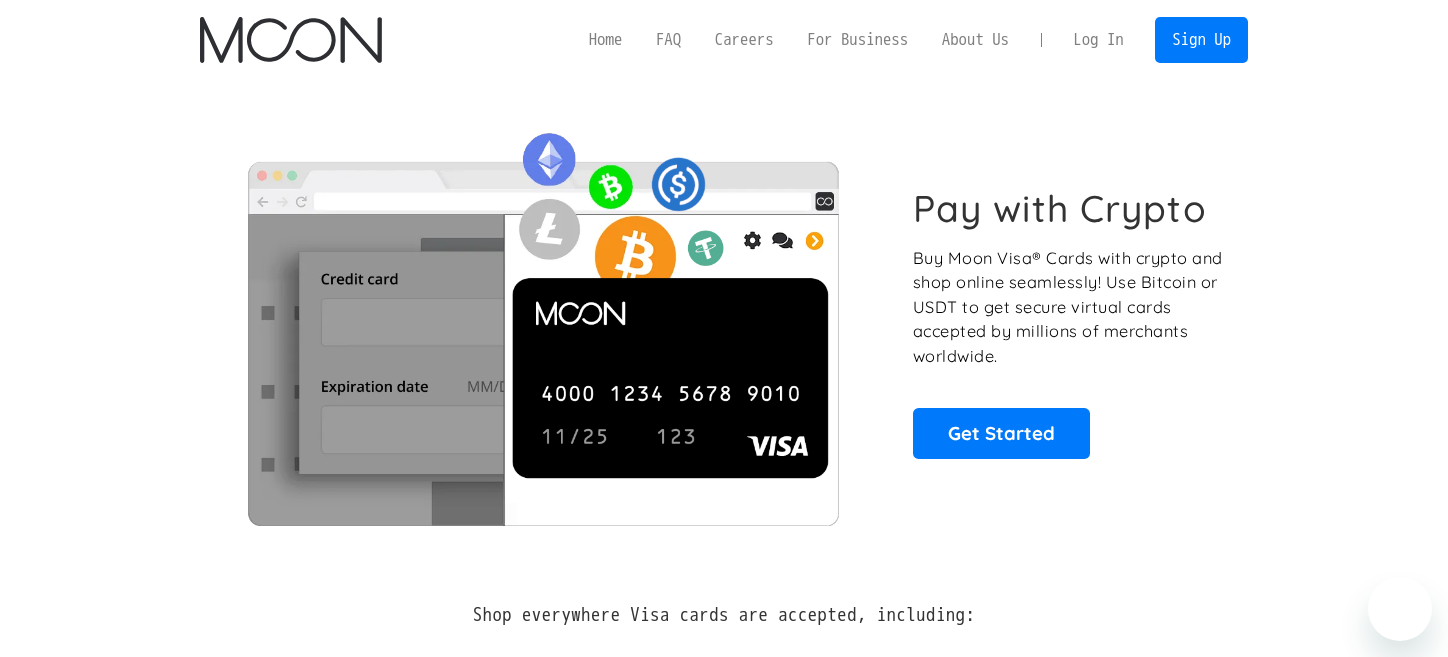 scroll, scrollTop: 0, scrollLeft: 0, axis: both 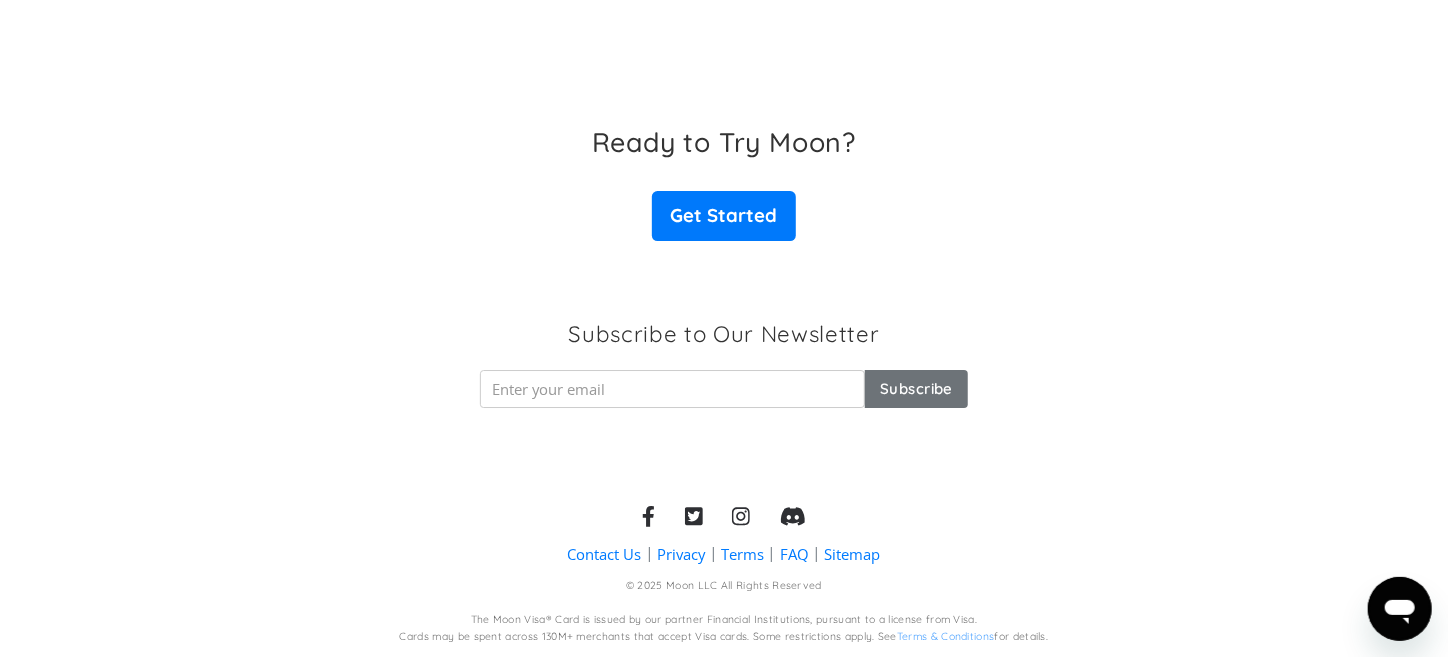 click on "FAQ" at bounding box center (794, 554) 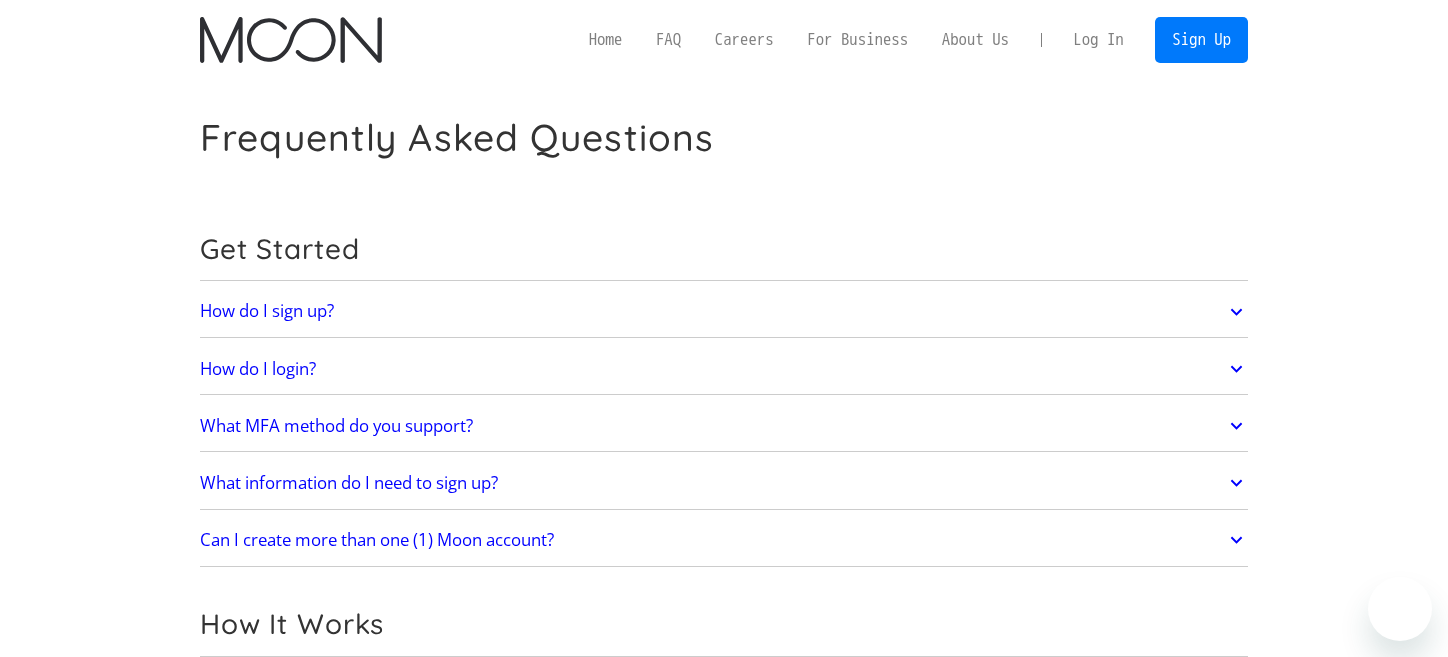 scroll, scrollTop: 0, scrollLeft: 0, axis: both 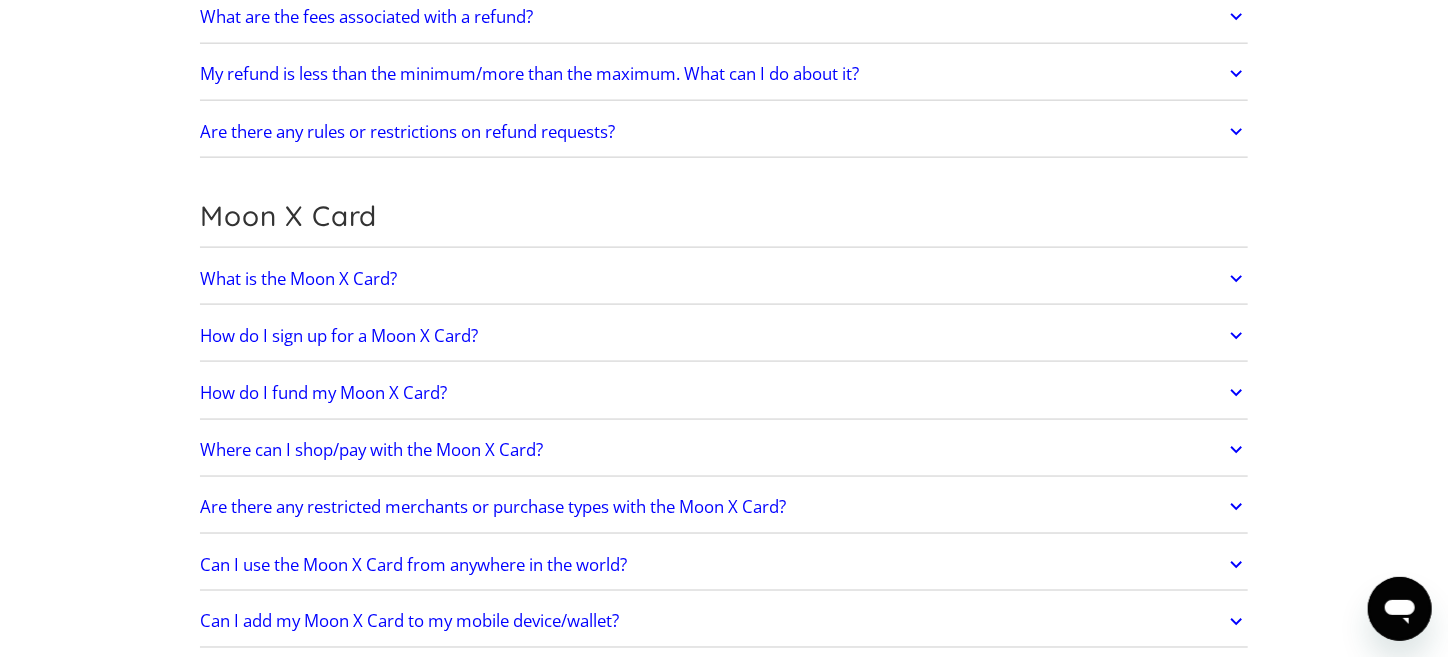 click on "How do I fund my Moon X Card?" at bounding box center [323, 393] 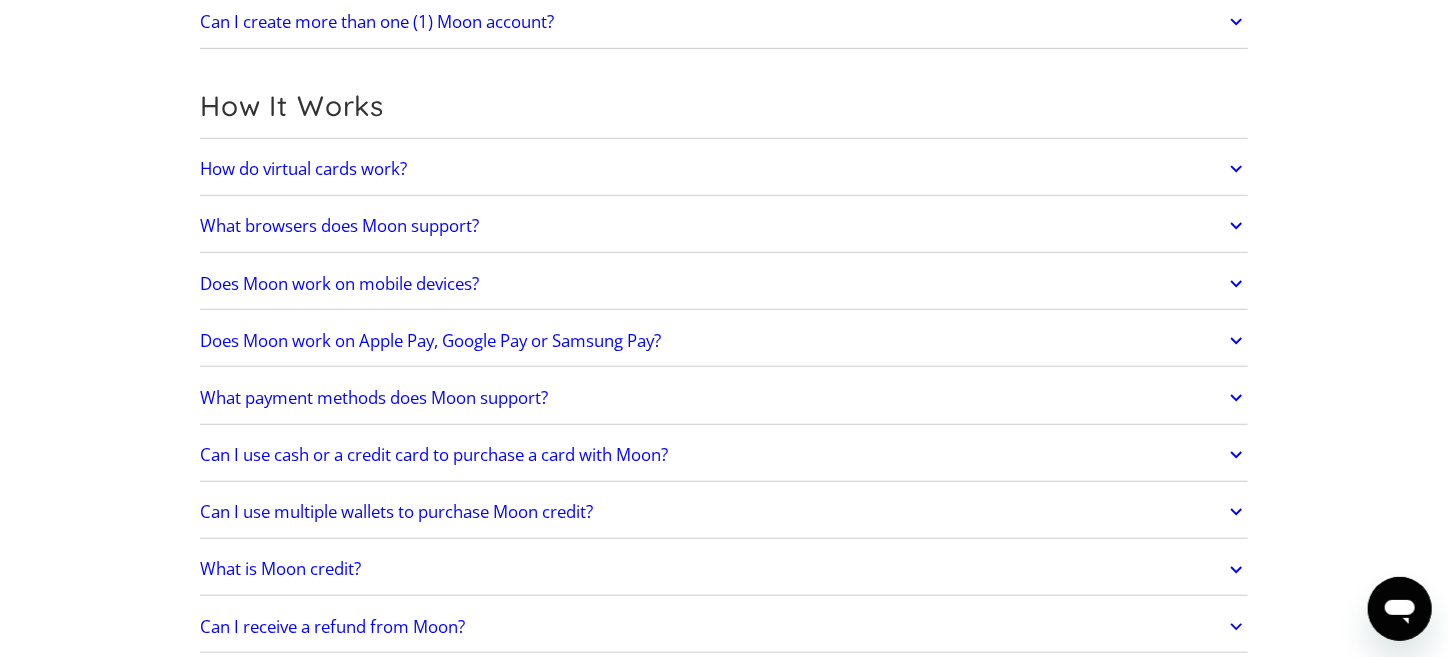 scroll, scrollTop: 499, scrollLeft: 0, axis: vertical 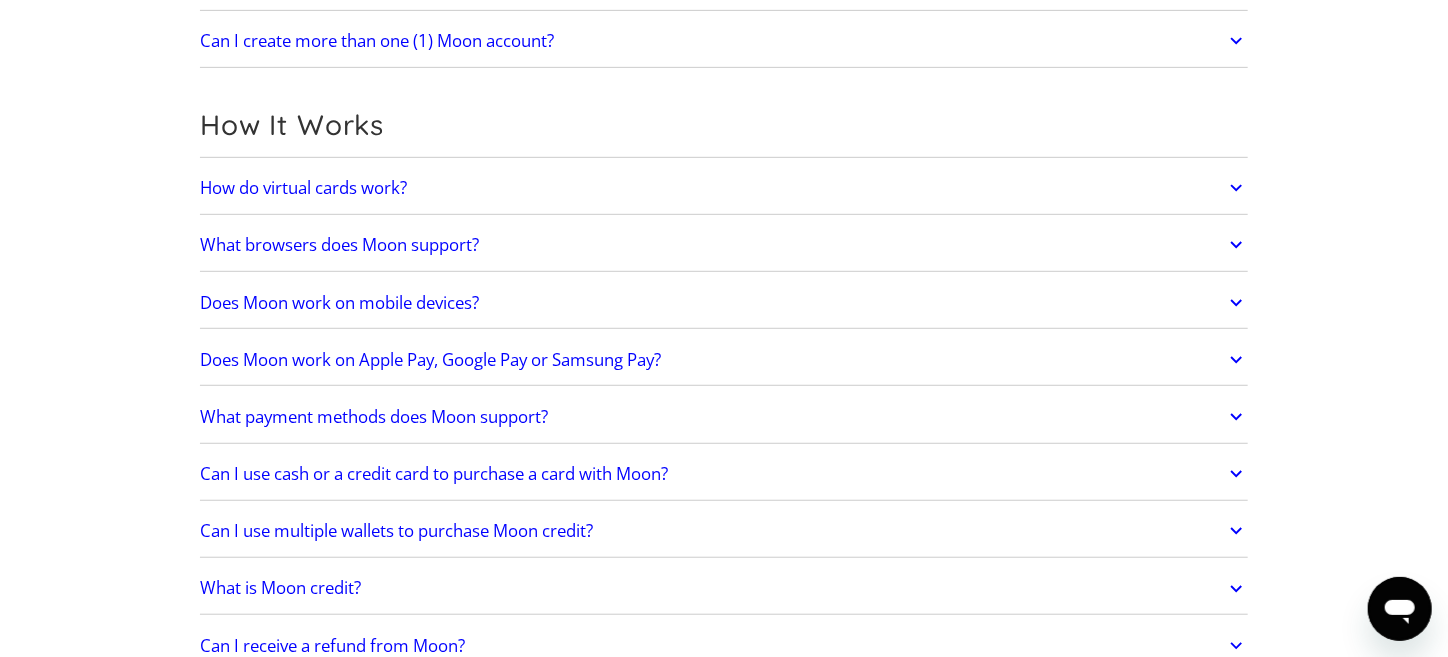 click on "What payment methods does Moon support?" at bounding box center [374, 417] 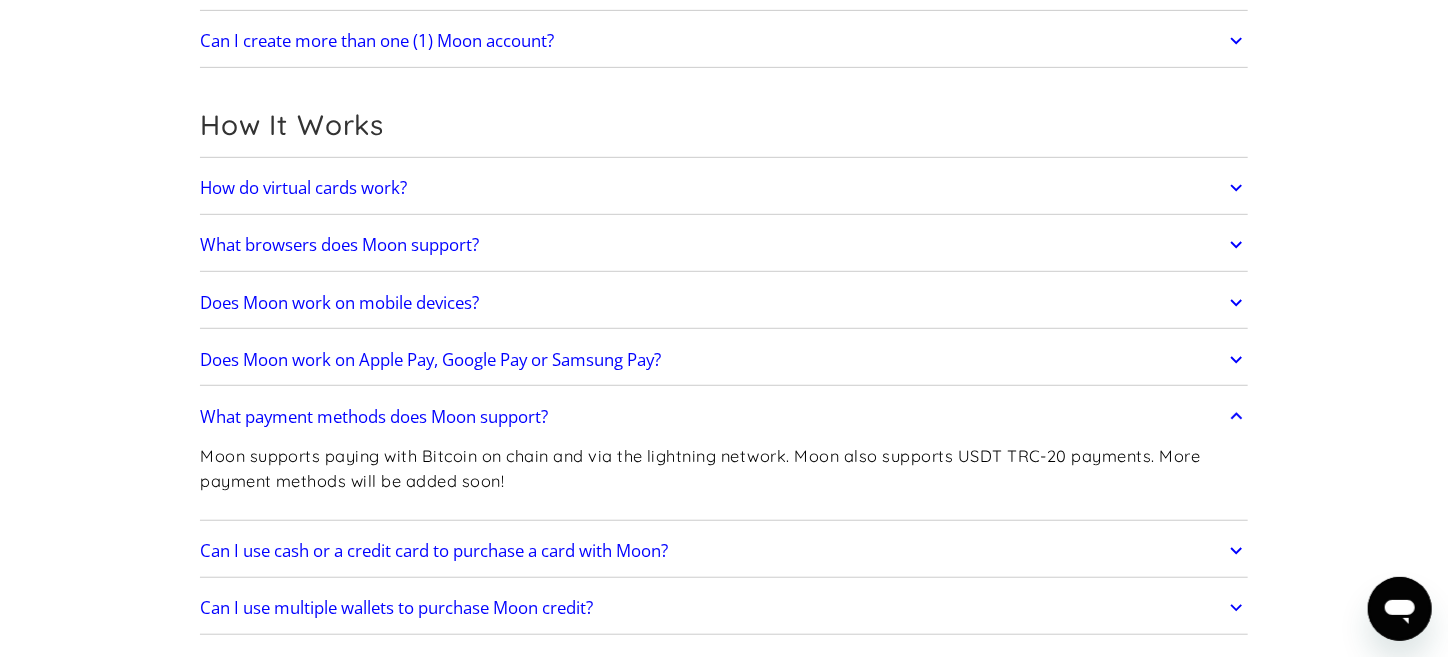 scroll, scrollTop: 0, scrollLeft: 0, axis: both 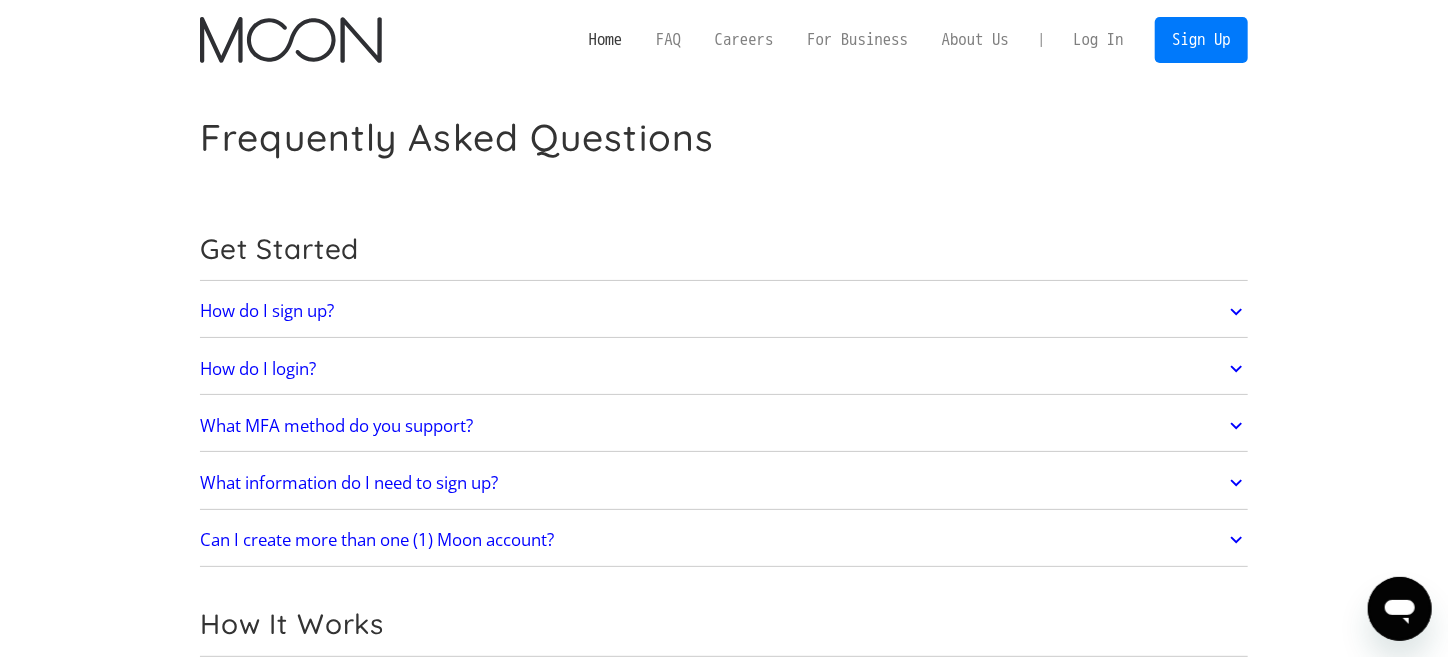 click on "Home" at bounding box center [605, 39] 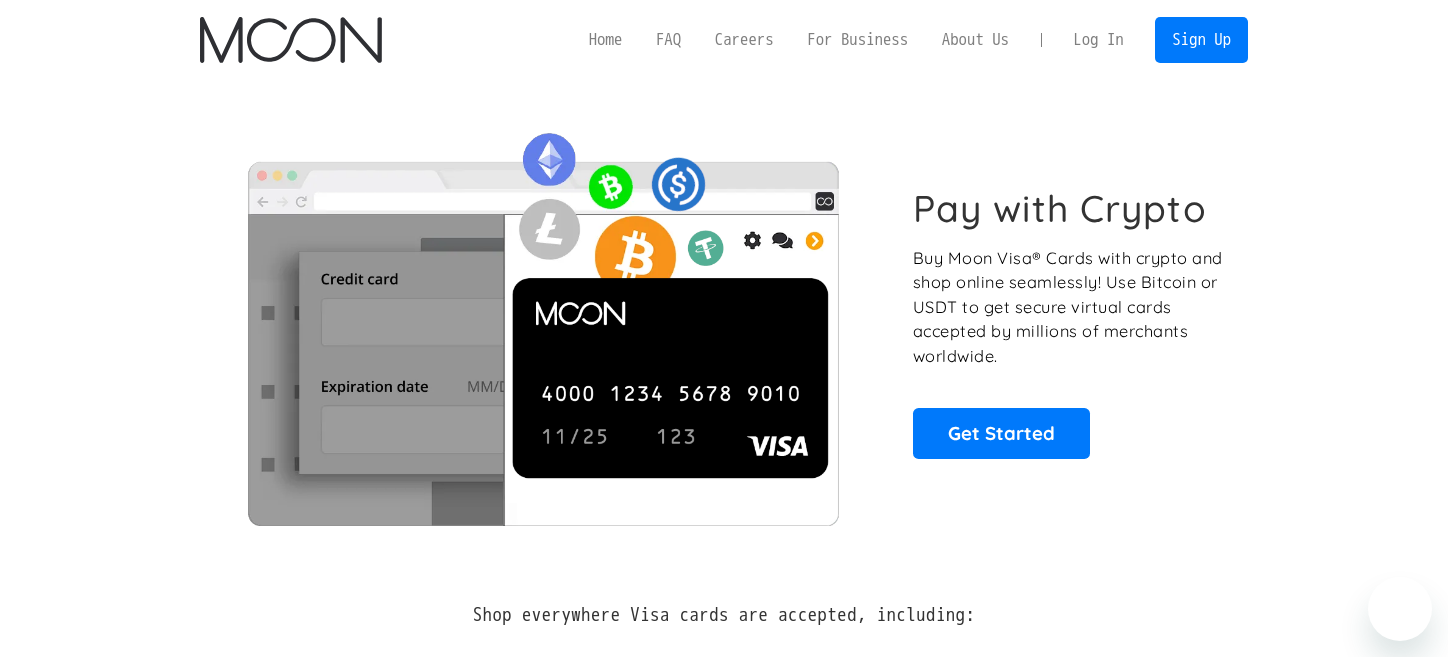 scroll, scrollTop: 0, scrollLeft: 0, axis: both 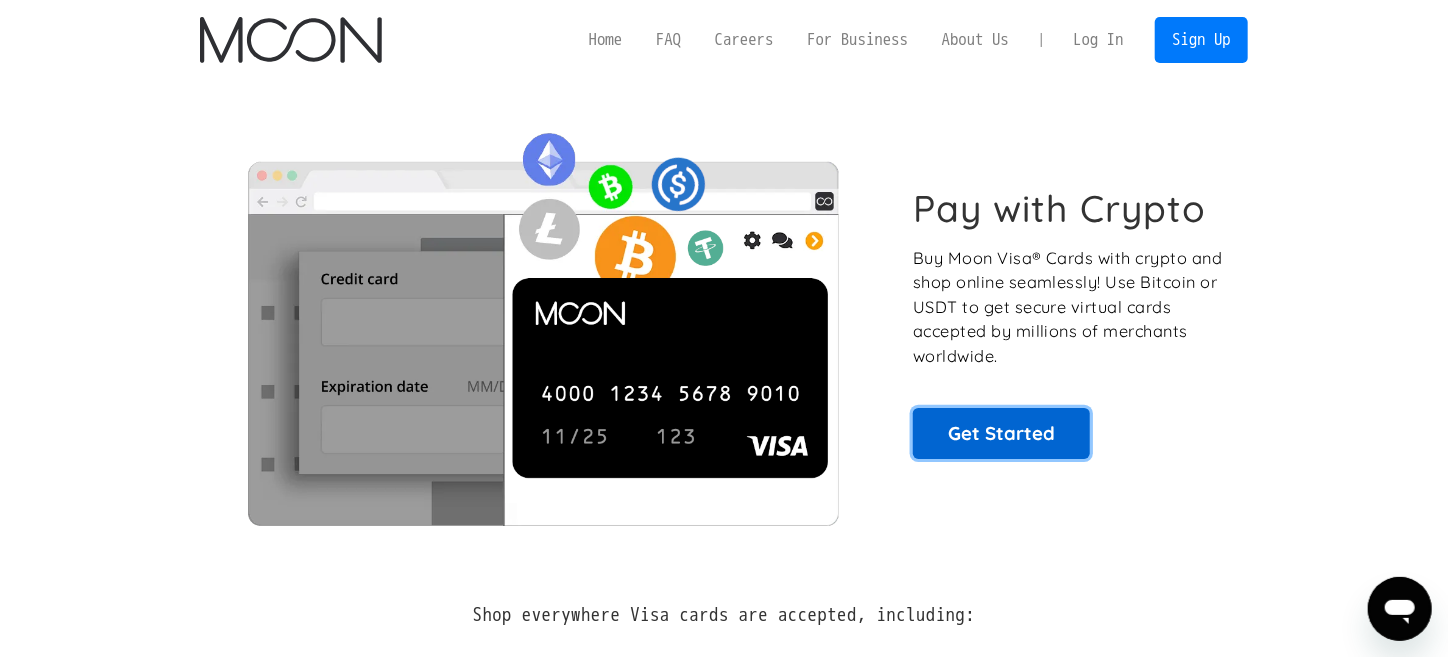 click on "Get Started" at bounding box center (1001, 433) 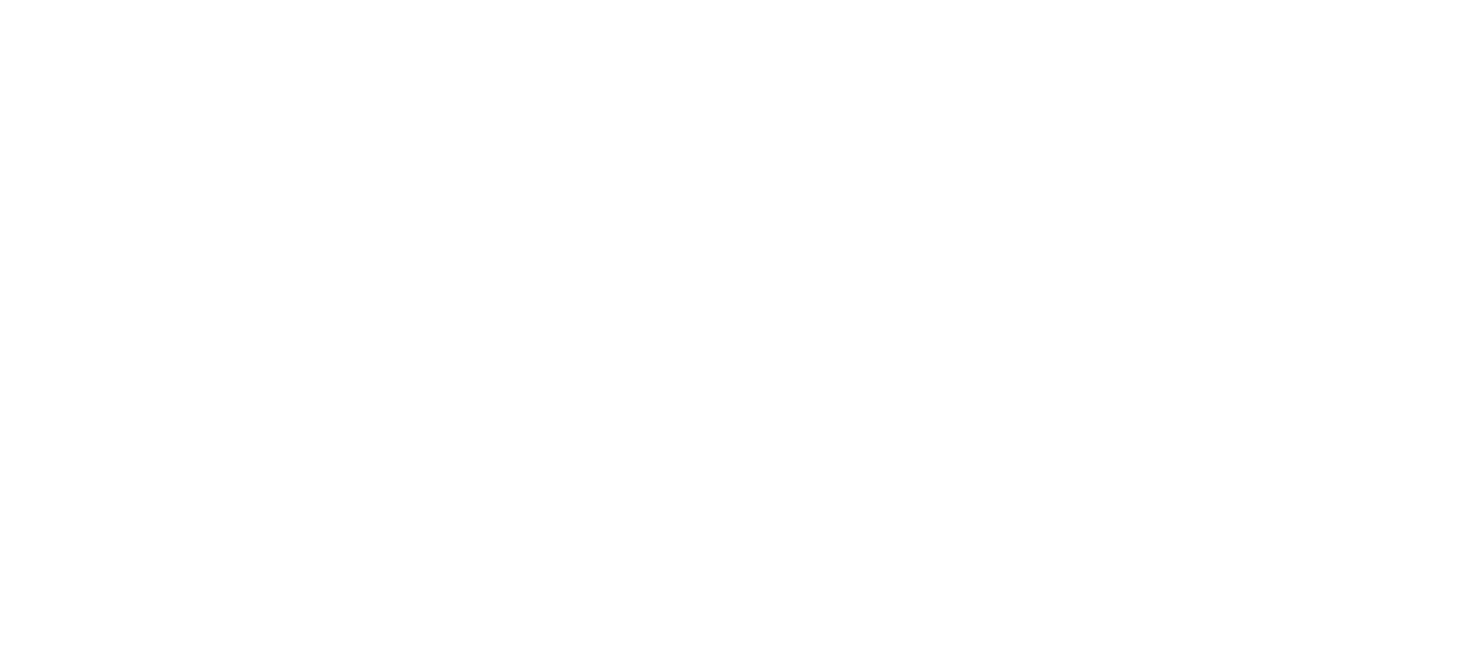 scroll, scrollTop: 0, scrollLeft: 0, axis: both 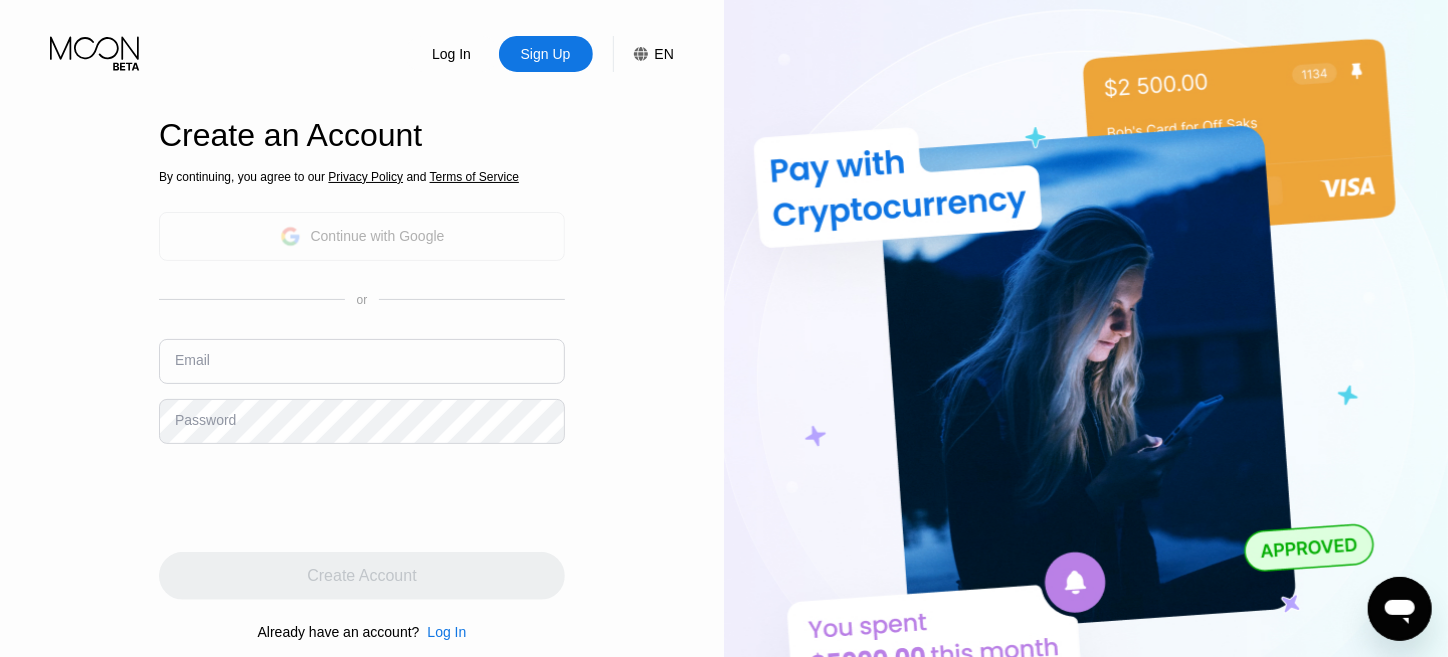click on "Continue with Google" at bounding box center (378, 236) 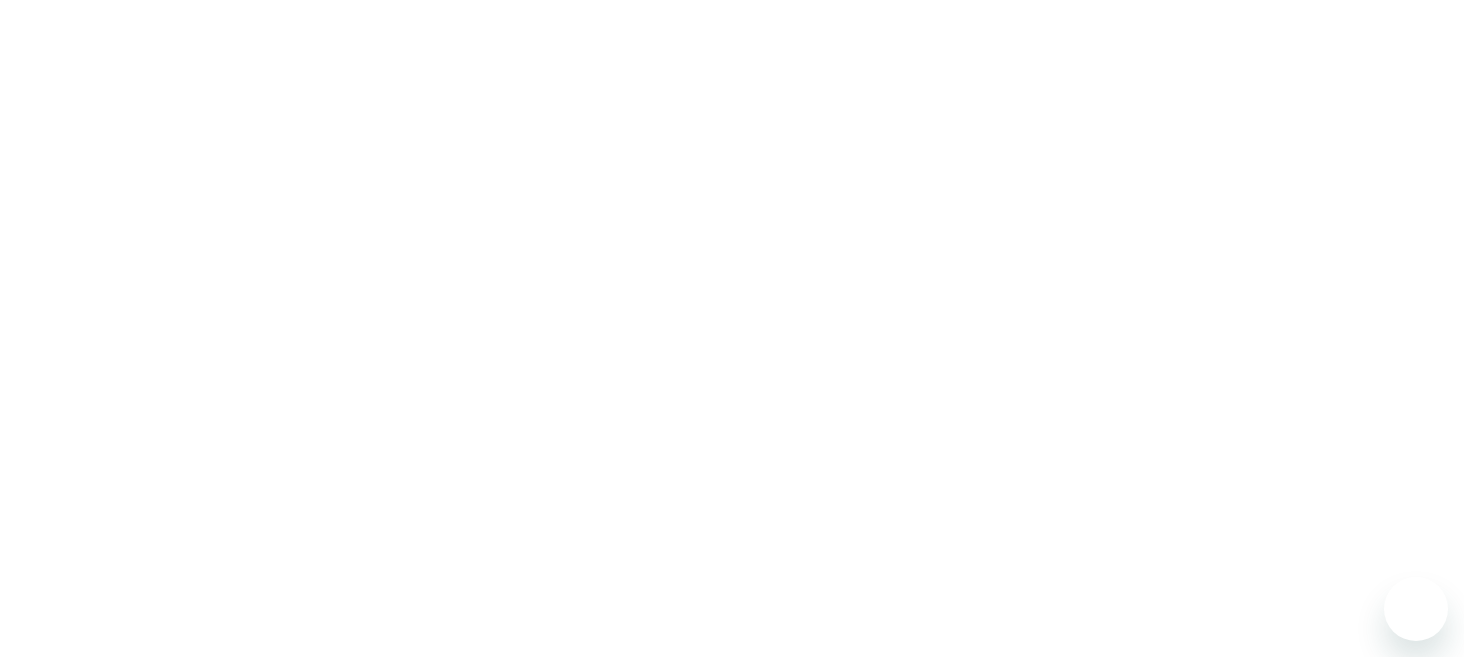 scroll, scrollTop: 0, scrollLeft: 0, axis: both 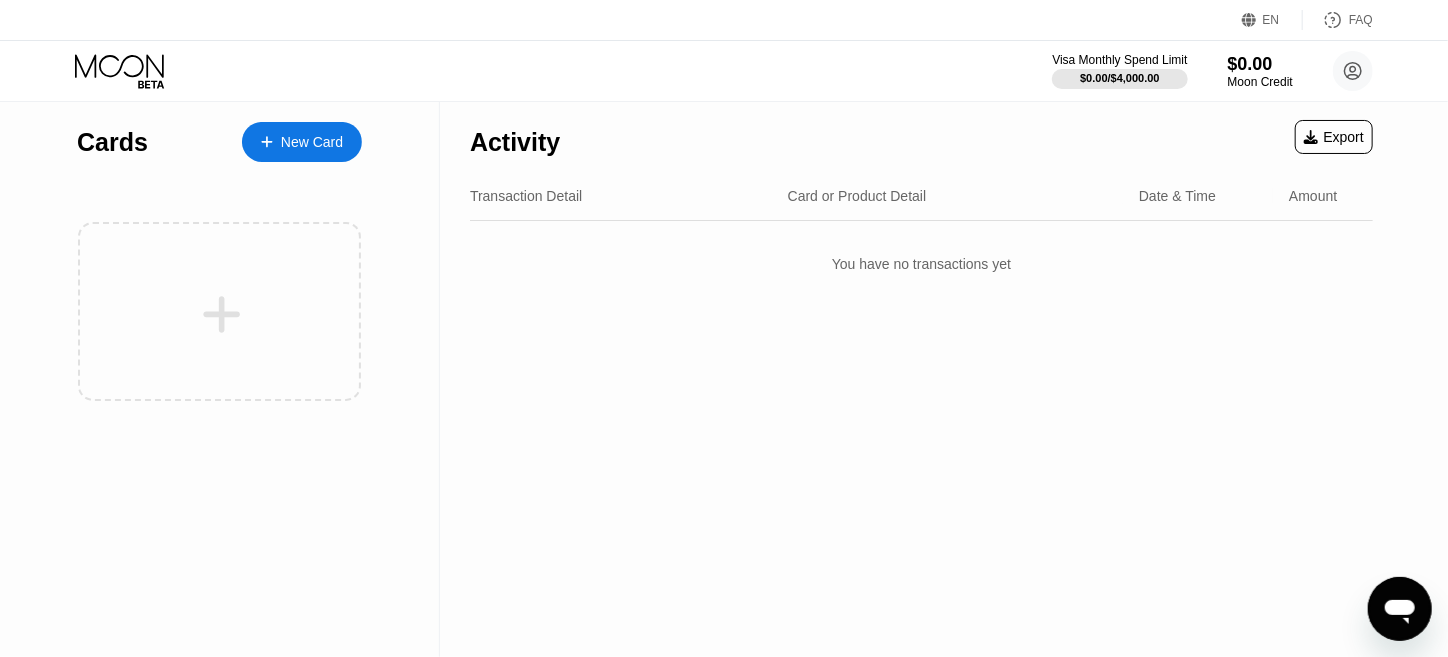 click on "New Card" at bounding box center (312, 142) 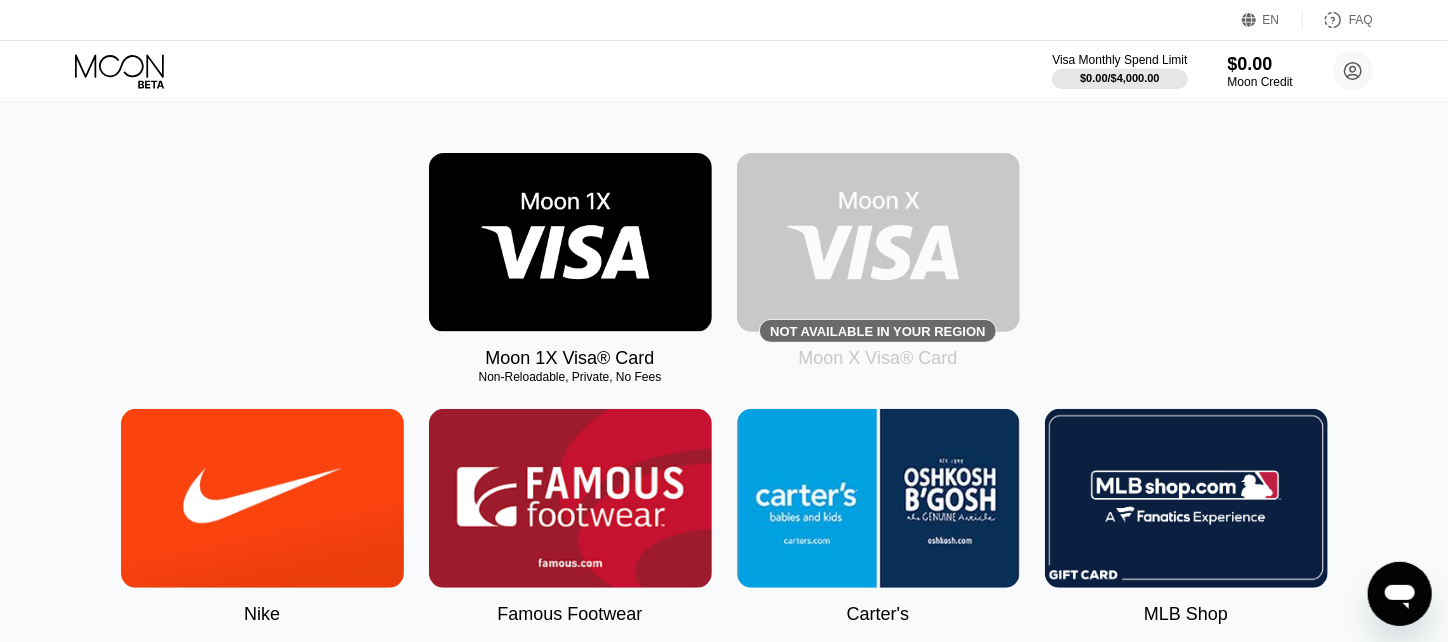 scroll, scrollTop: 300, scrollLeft: 0, axis: vertical 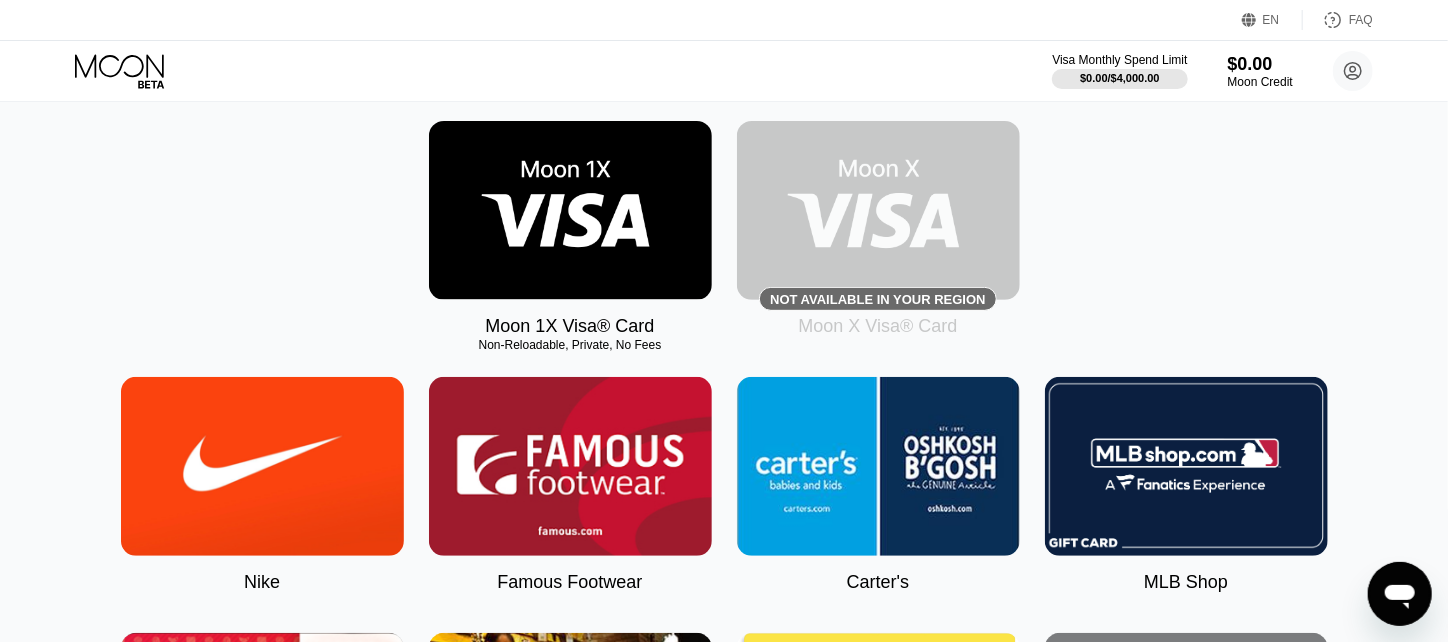 click at bounding box center [570, 210] 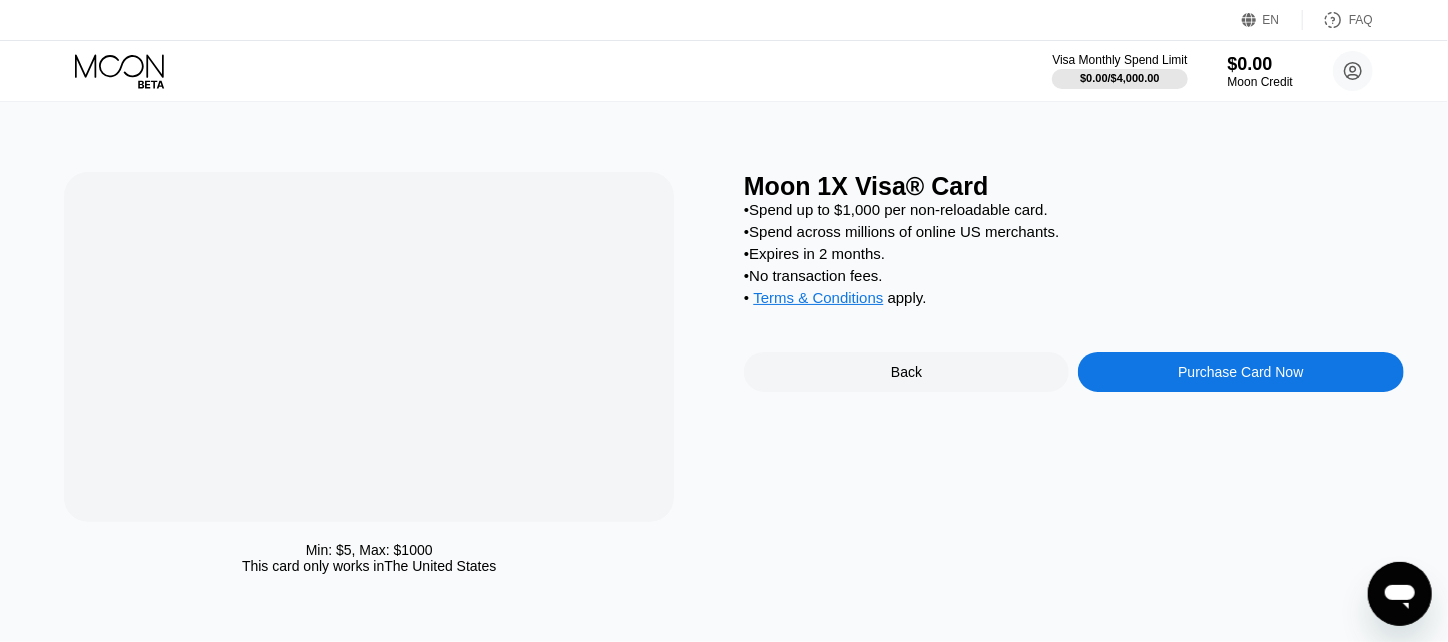 scroll, scrollTop: 0, scrollLeft: 0, axis: both 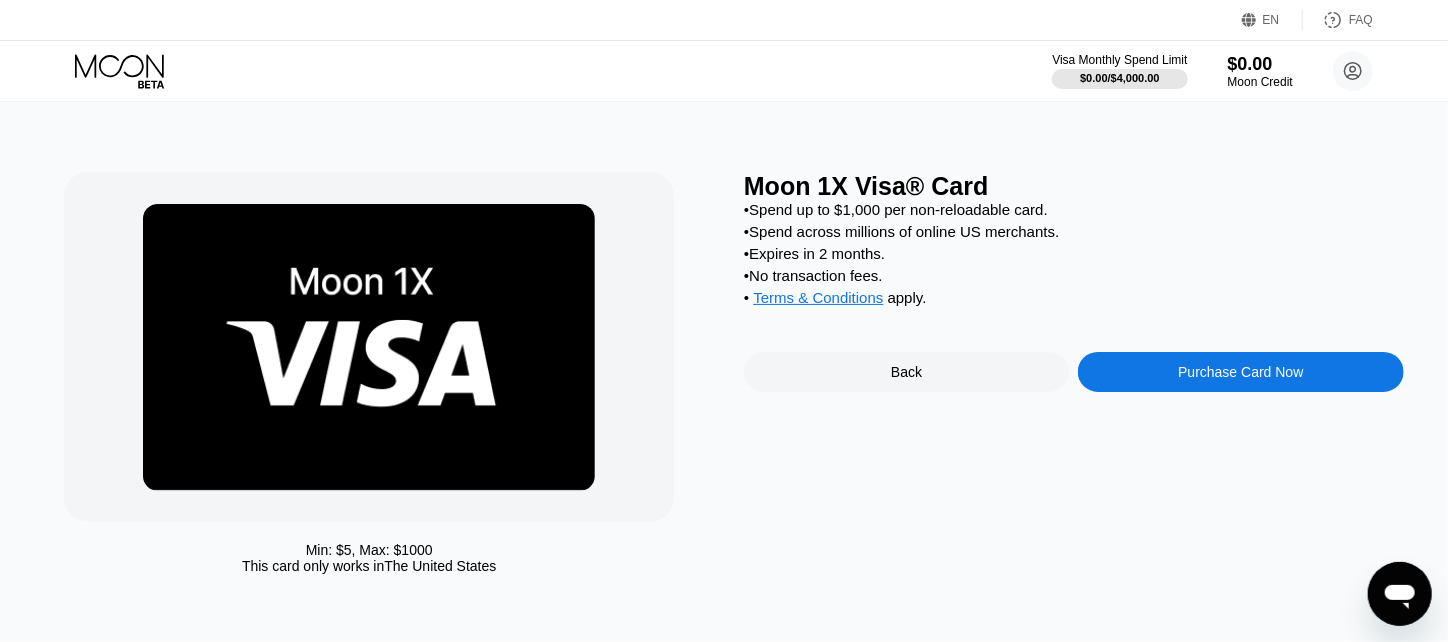 click on "Terms & Conditions" at bounding box center [818, 297] 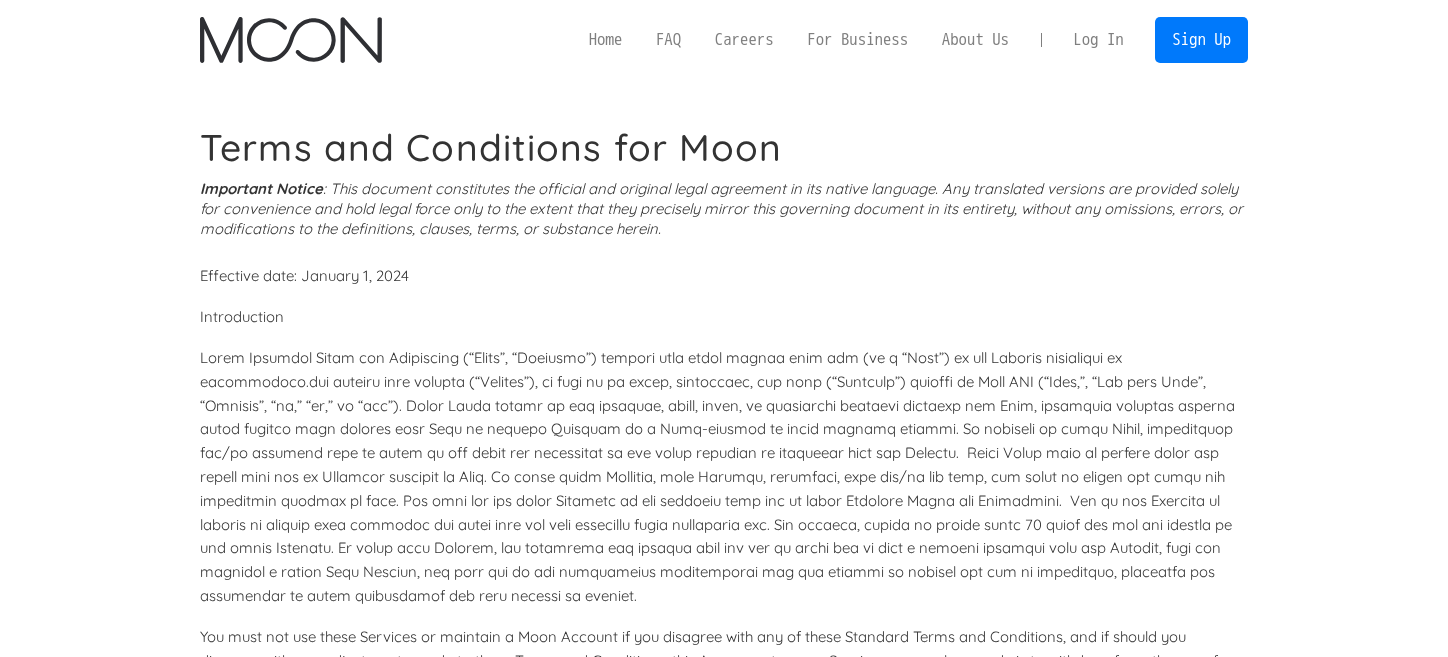 scroll, scrollTop: 0, scrollLeft: 0, axis: both 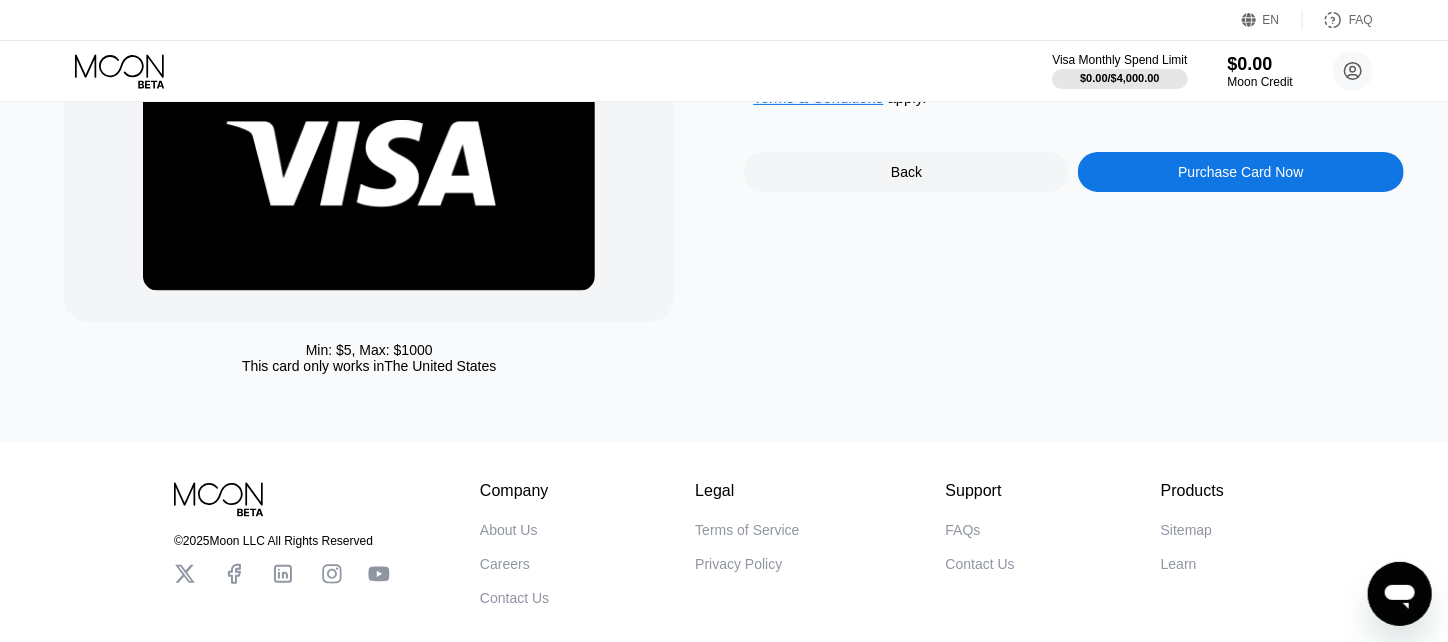 click on "Purchase Card Now" at bounding box center (1240, 172) 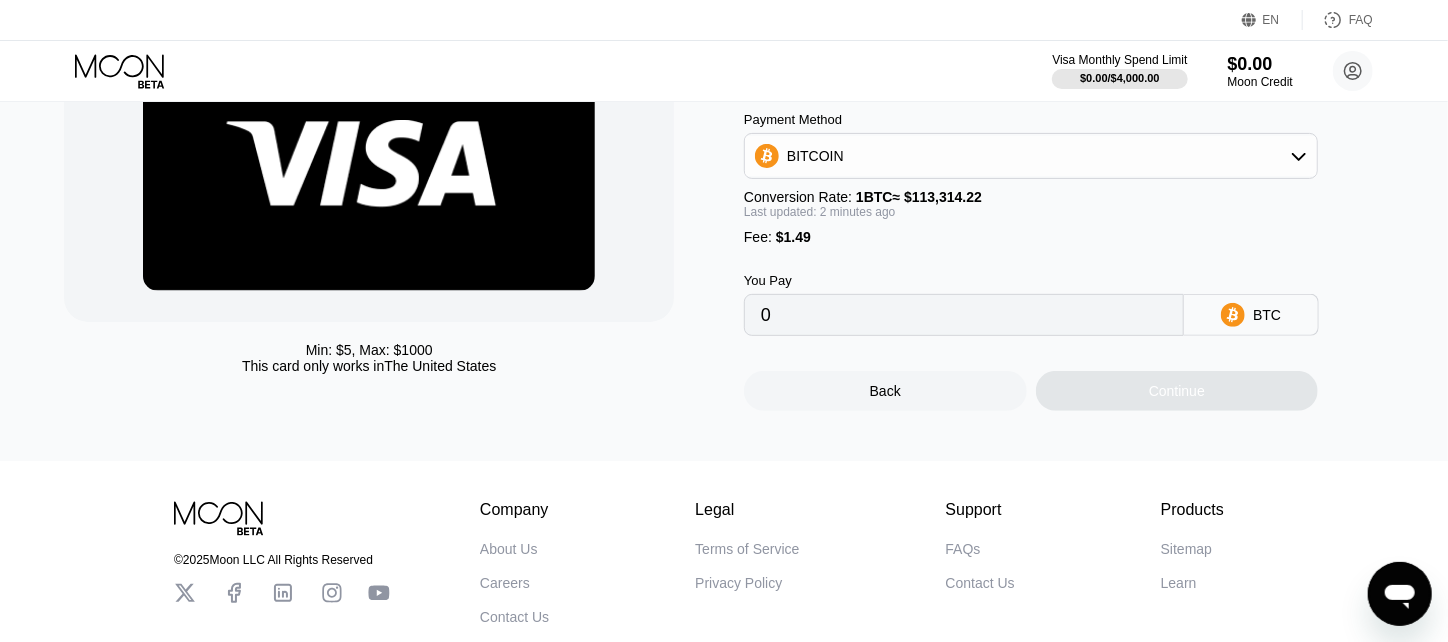 click on "0" at bounding box center [964, 315] 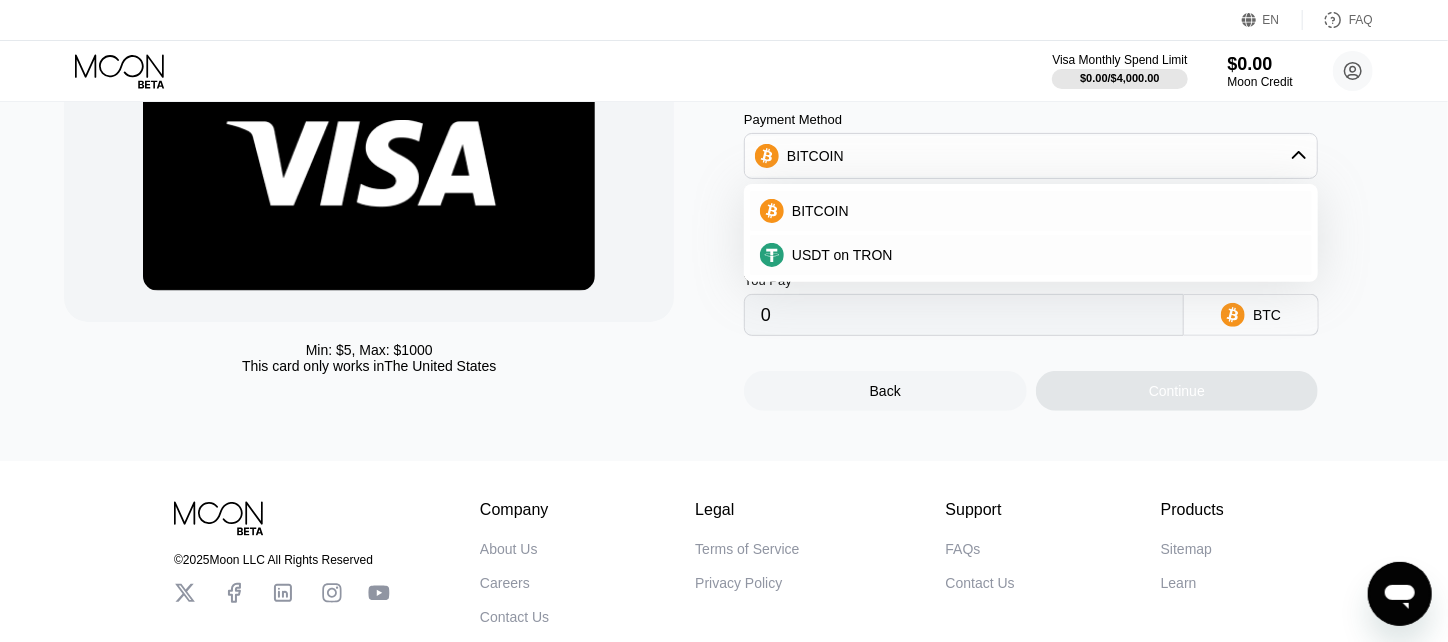 click on "BITCOIN" at bounding box center (1031, 156) 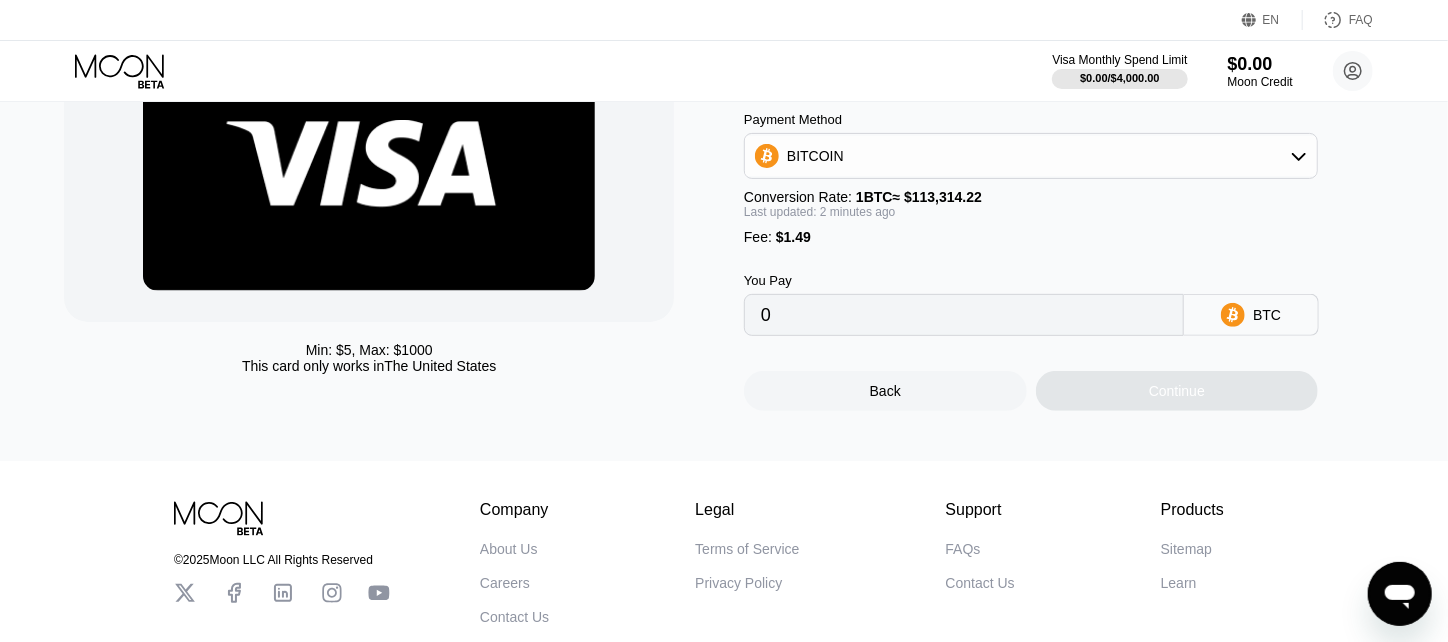 scroll, scrollTop: 99, scrollLeft: 0, axis: vertical 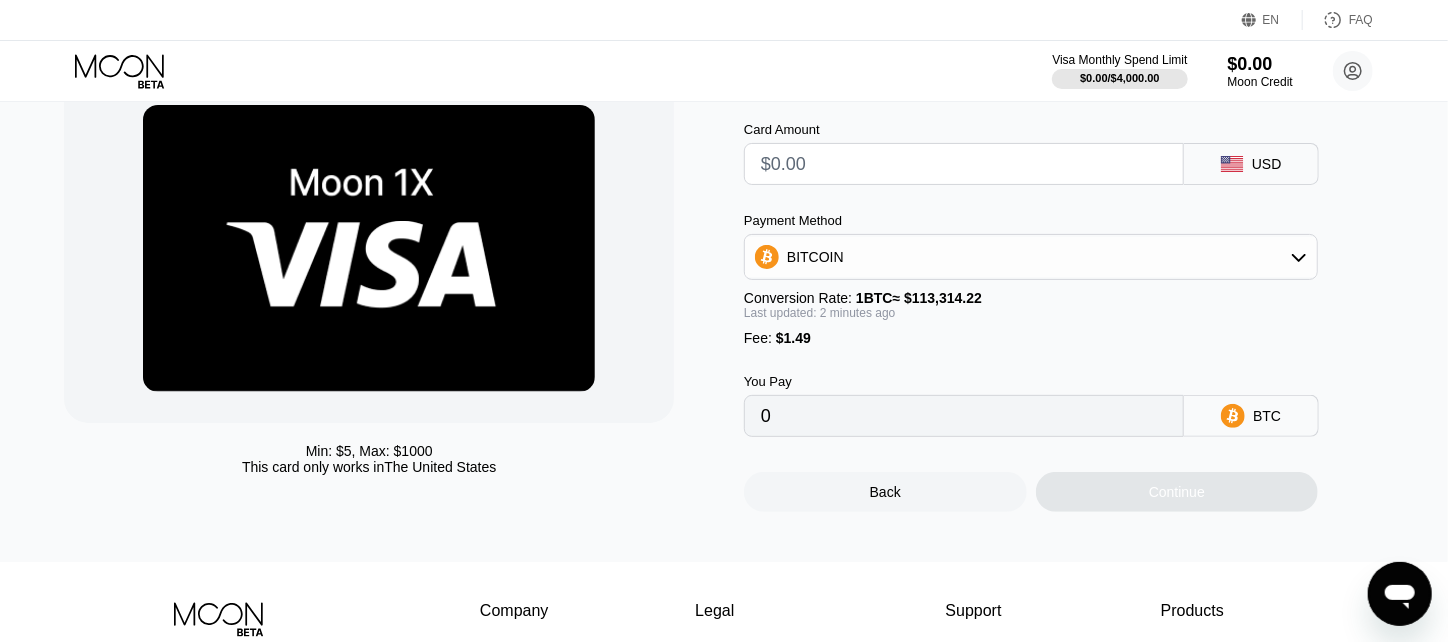 click at bounding box center (964, 164) 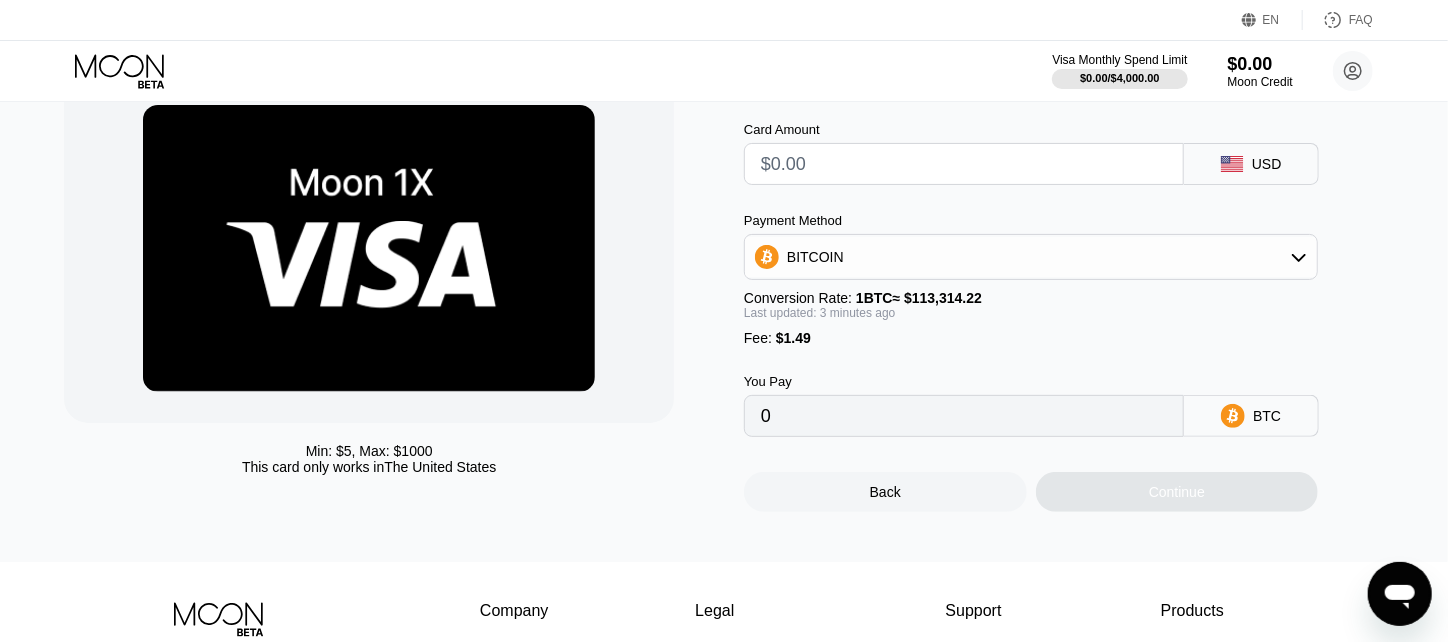 type on "$6" 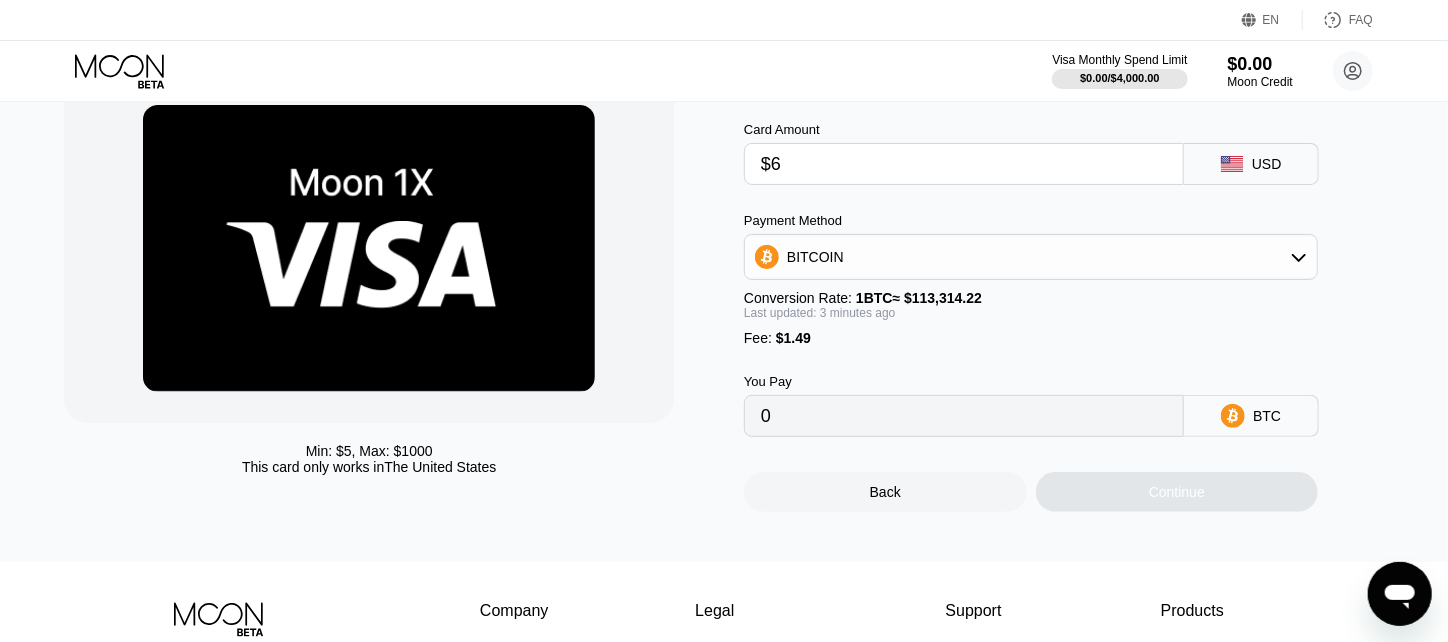 type on "0.00006610" 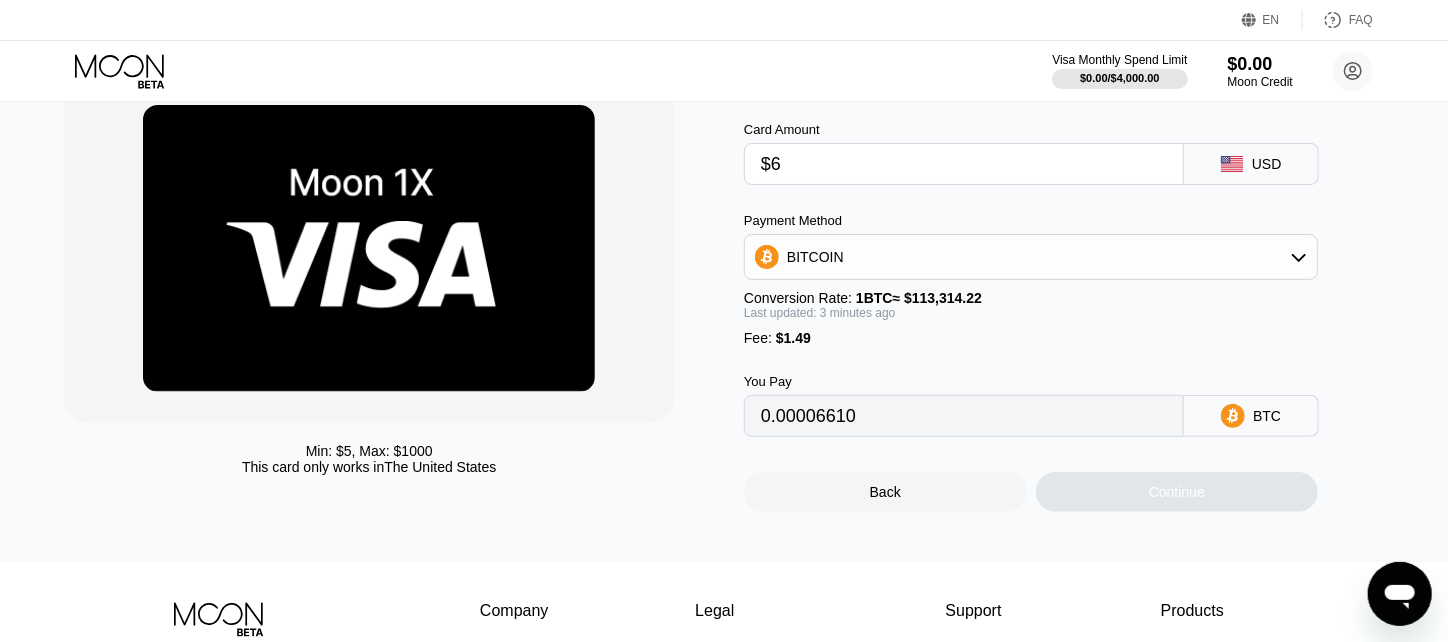 type on "$62" 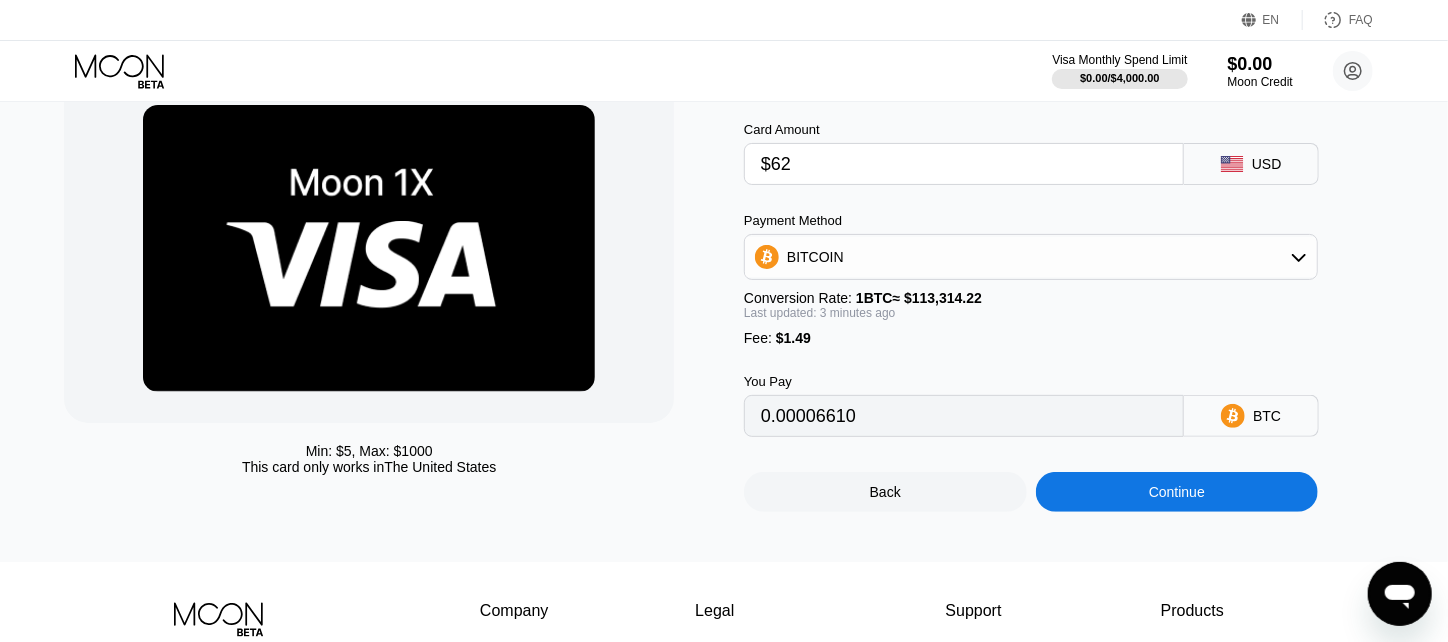 type on "0.00056031" 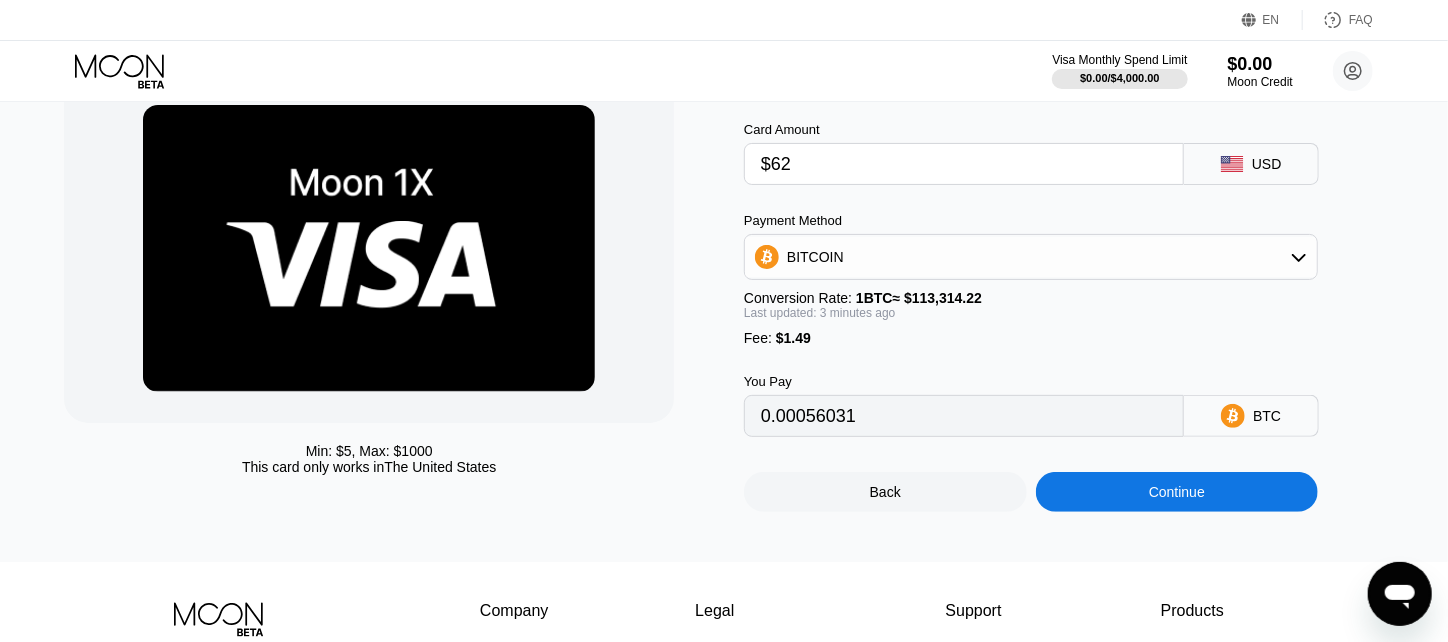 type on "$625" 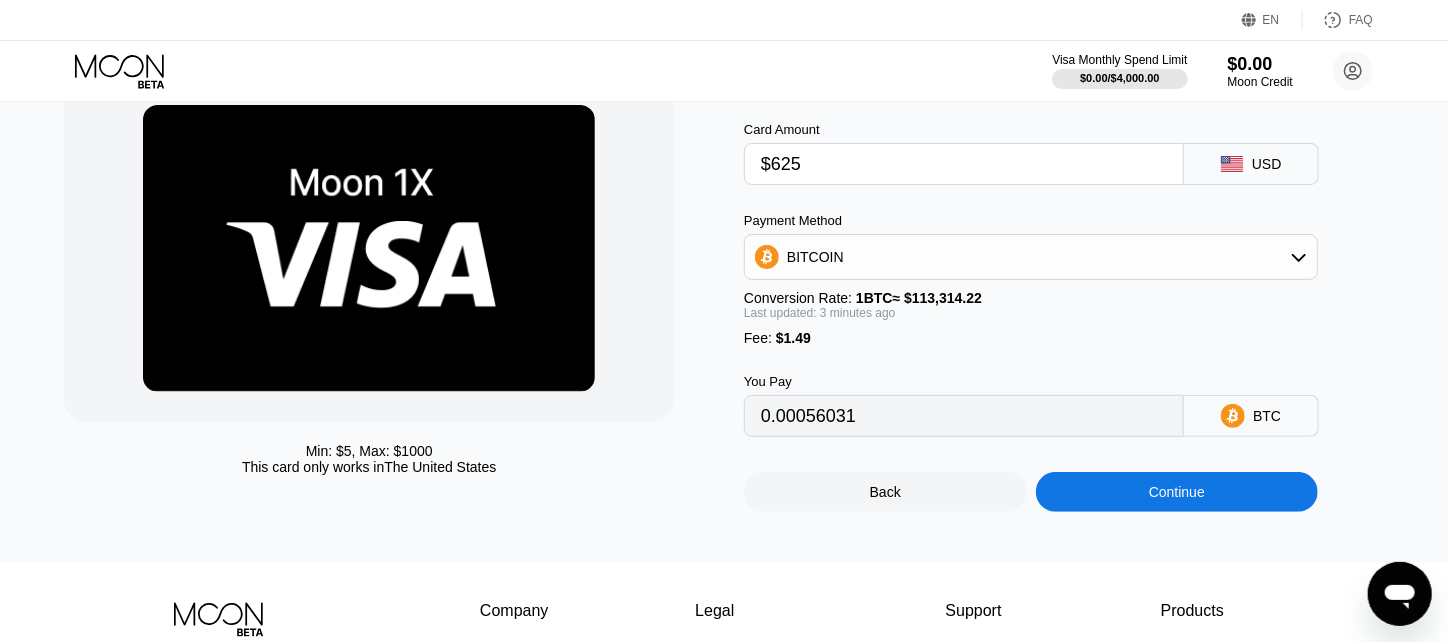 type on "0.00552879" 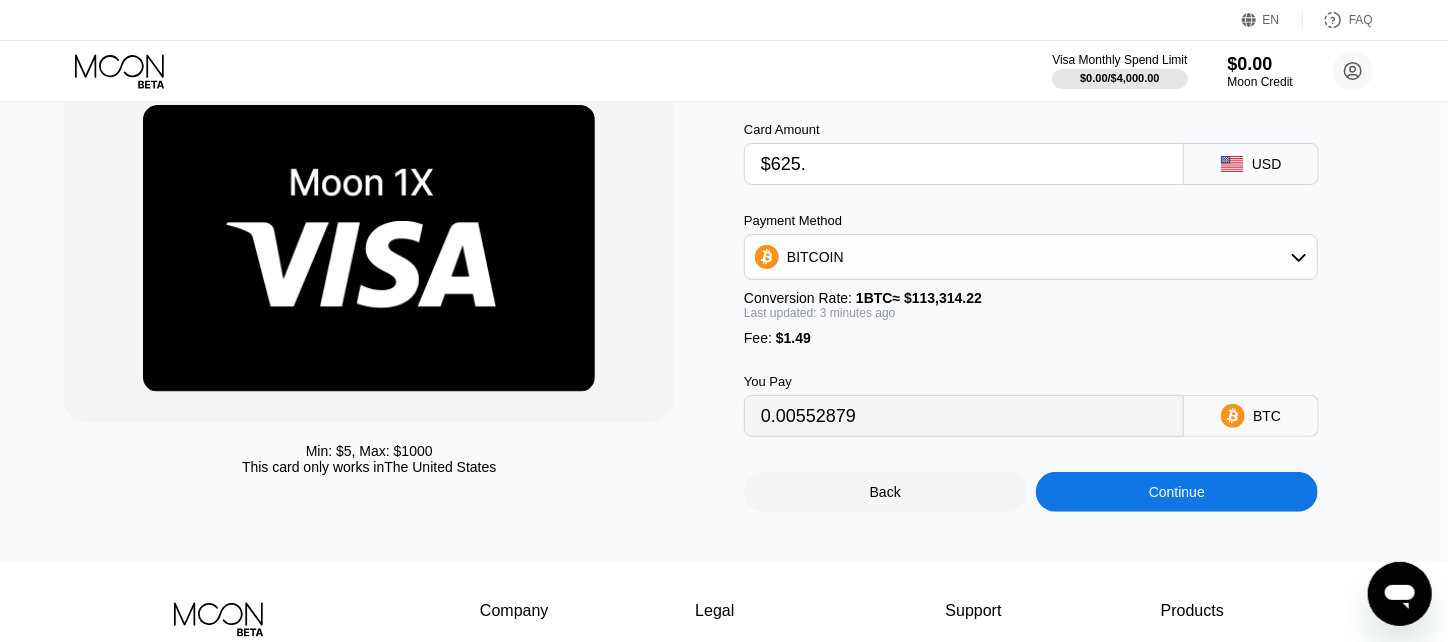 type on "$625.3" 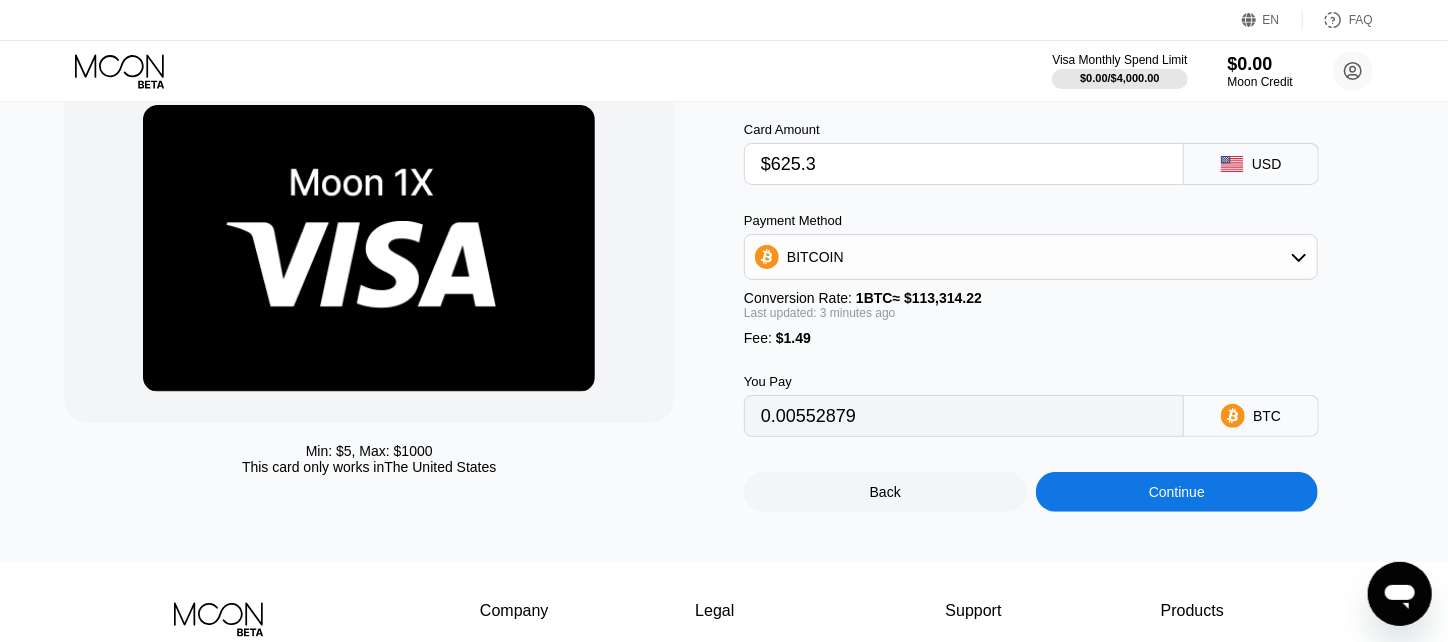 type on "0.00553144" 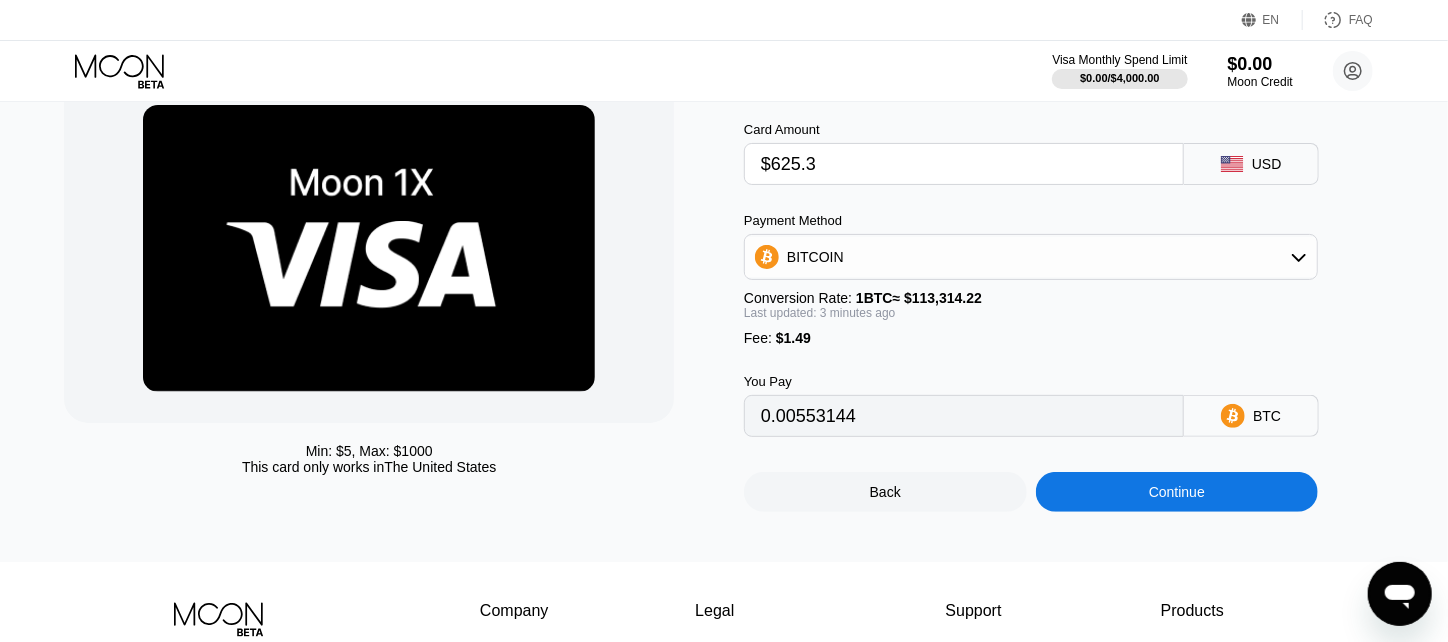 type on "$625.34" 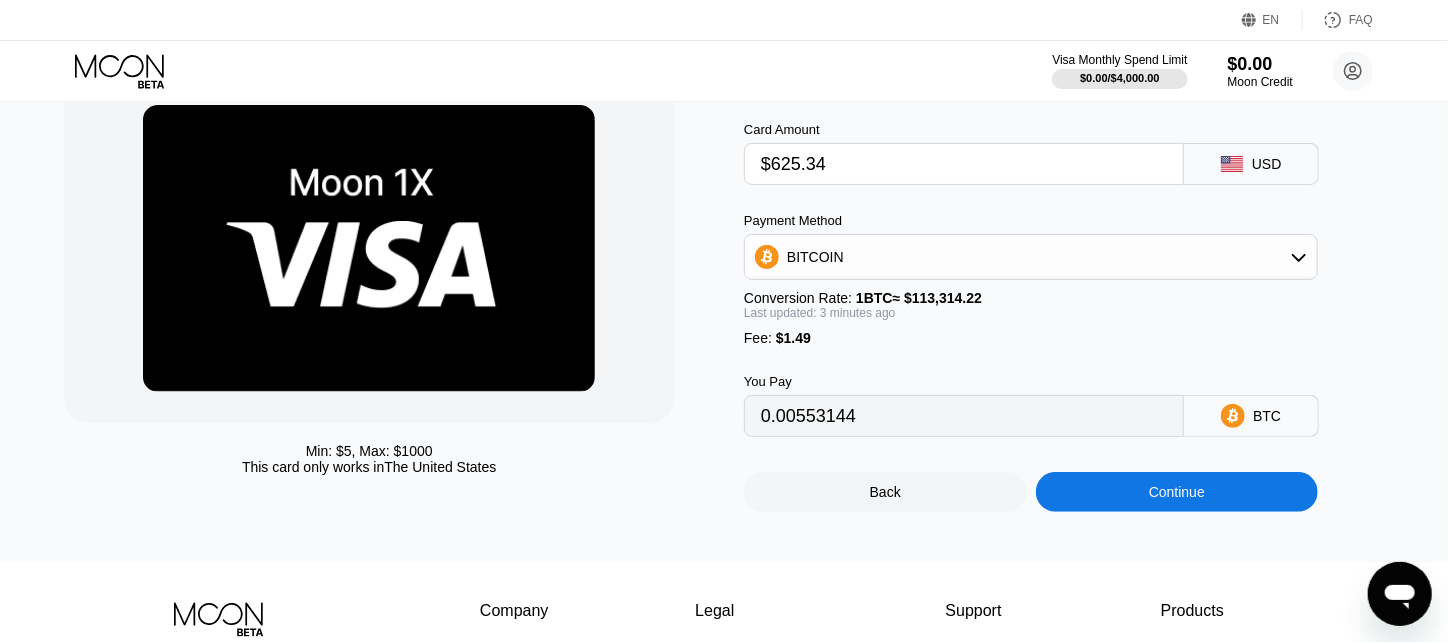 type on "0.00553179" 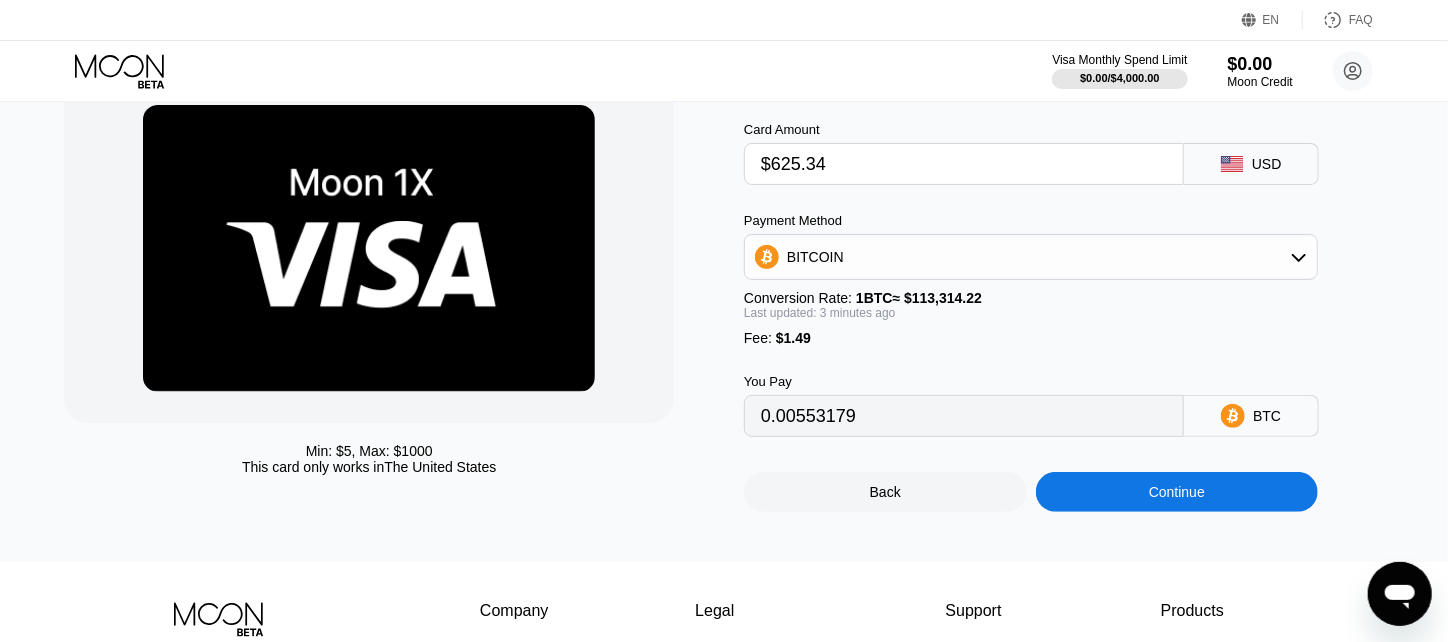 type on "$625.34" 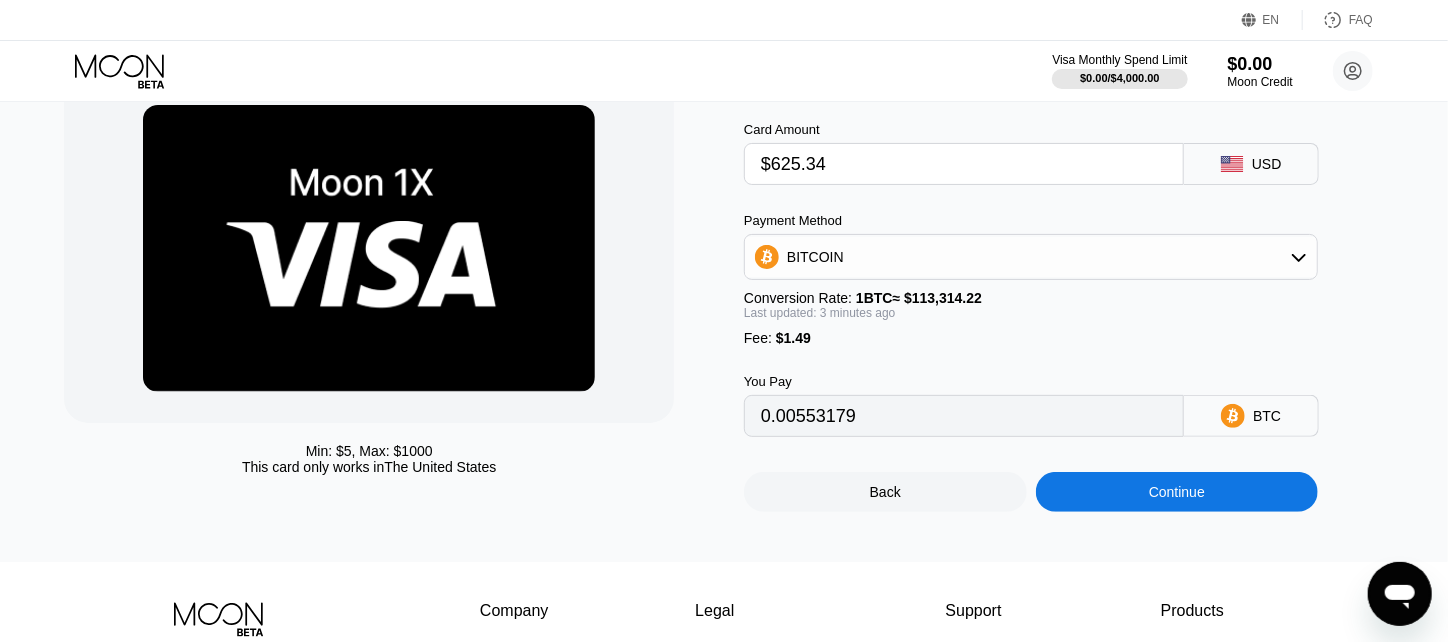 click on "Min: $ 5 , Max: $ 1000 This card only works in  The United States Moon 1X Visa® Card Card Amount $625.34 USD Payment Method BITCOIN Conversion Rate:   1  BTC  ≈   $113,314.22 Last updated:   3 minutes ago Fee :   $1.49 You Pay 0.00553179 BTC Back Continue" at bounding box center (723, 292) 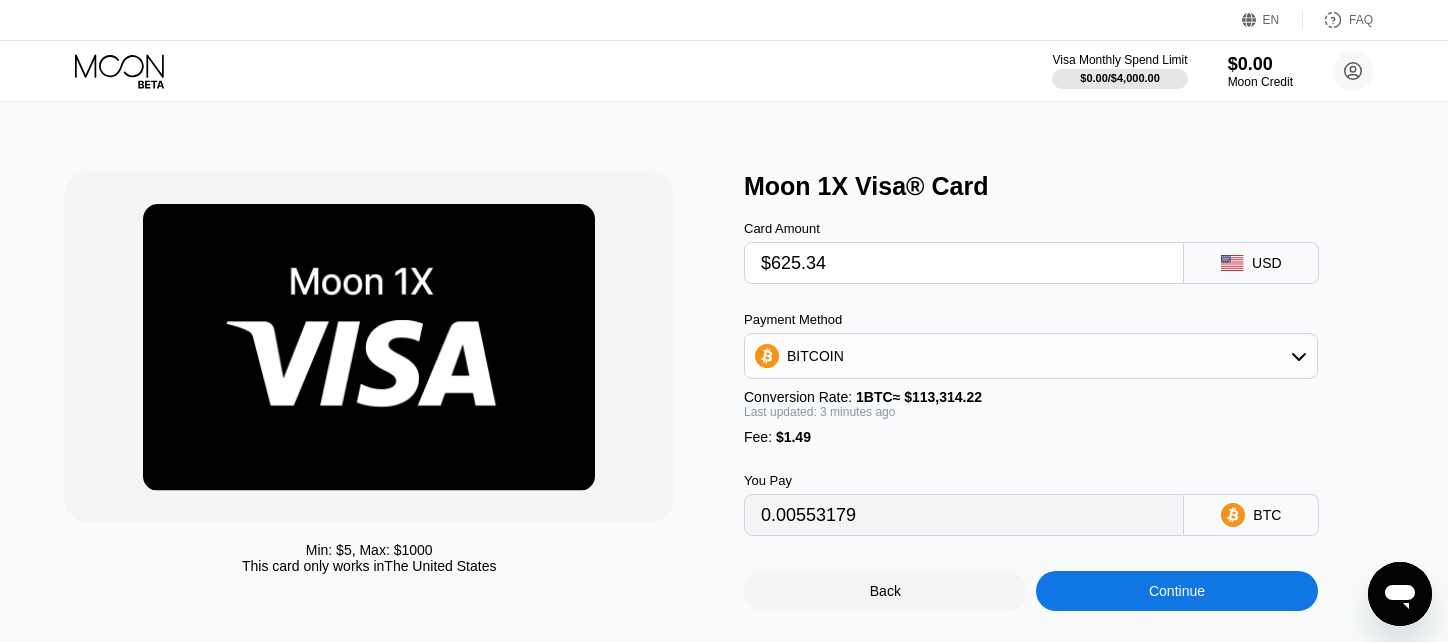 scroll, scrollTop: 99, scrollLeft: 0, axis: vertical 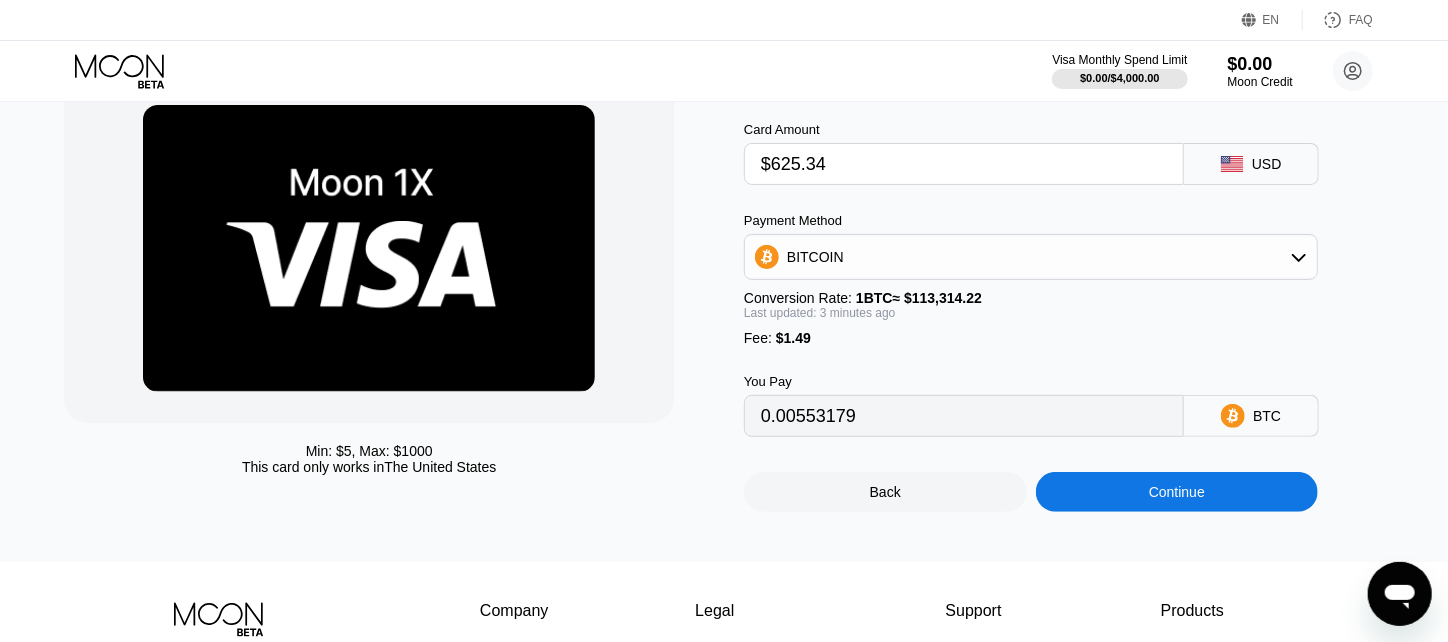 click on "$625.34" at bounding box center [964, 164] 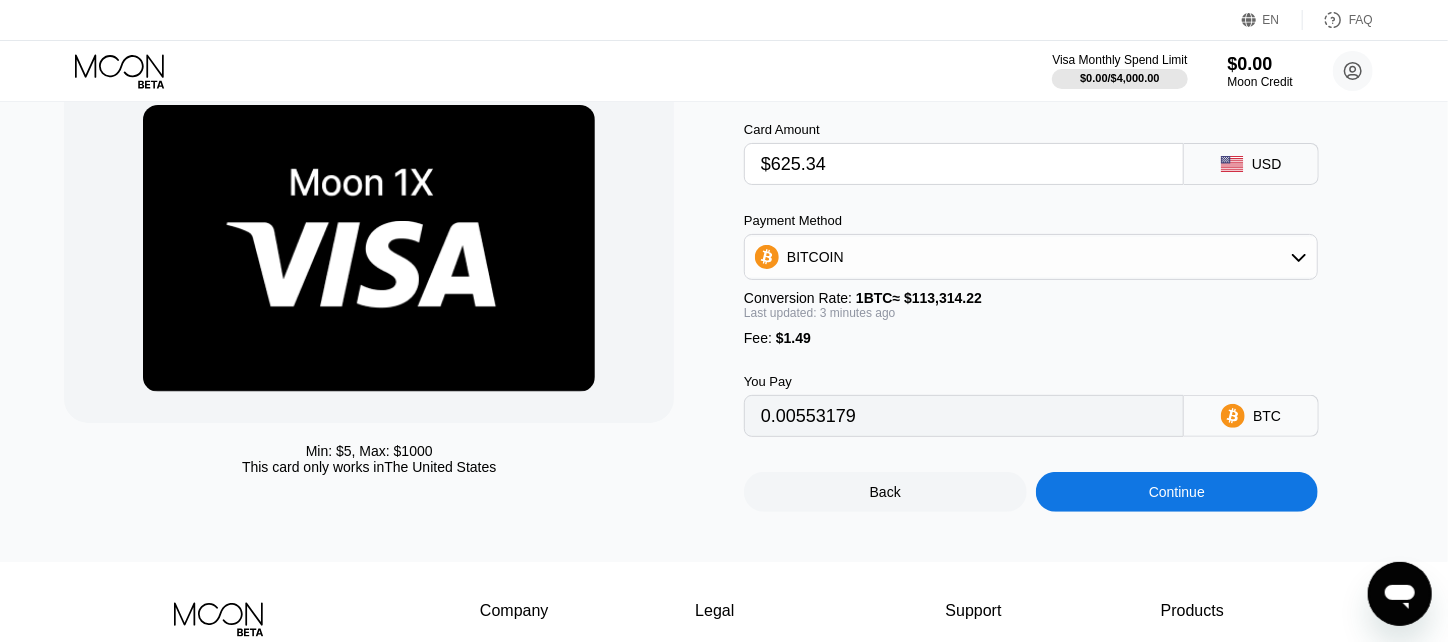 type on "$625.3" 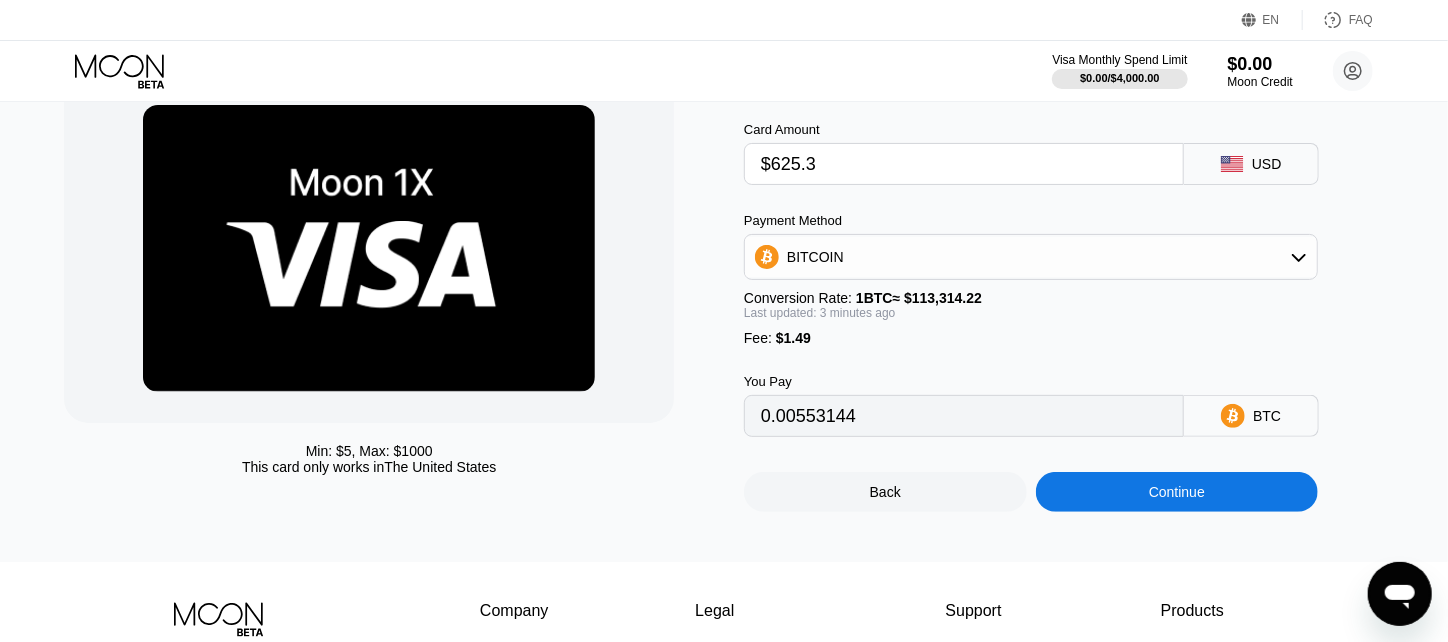 type on "0.00553144" 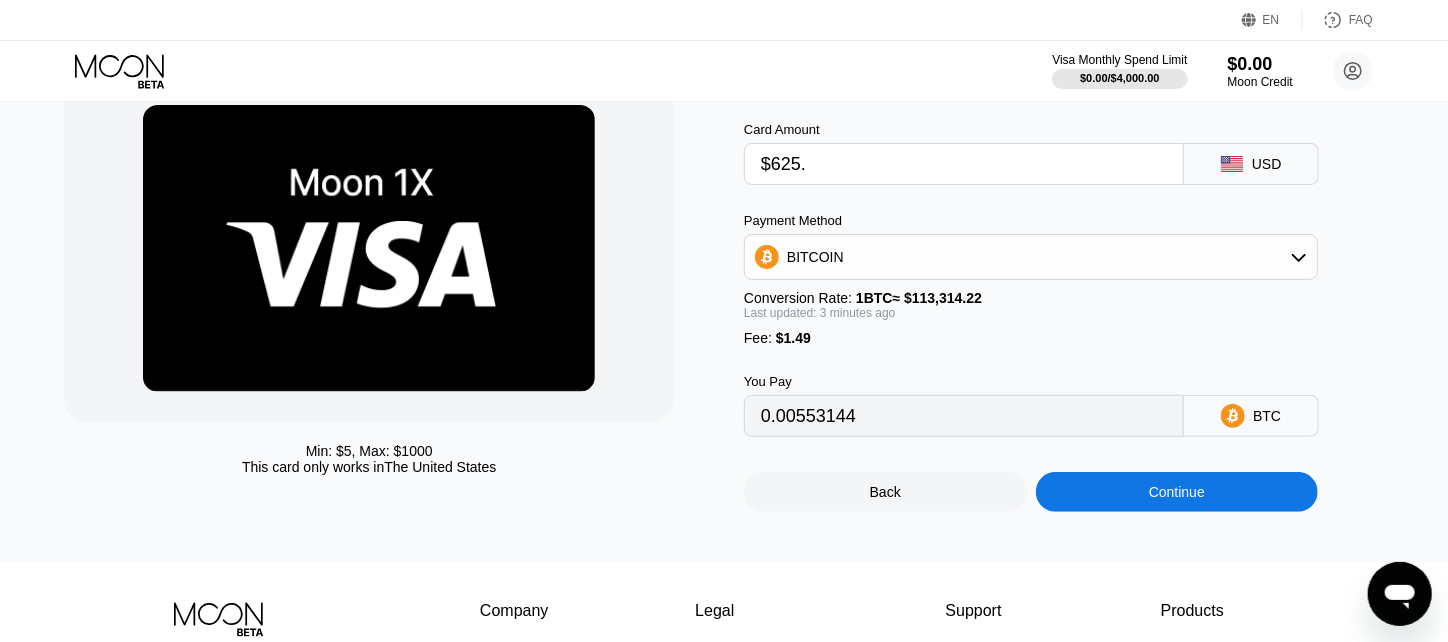 type on "0.00552879" 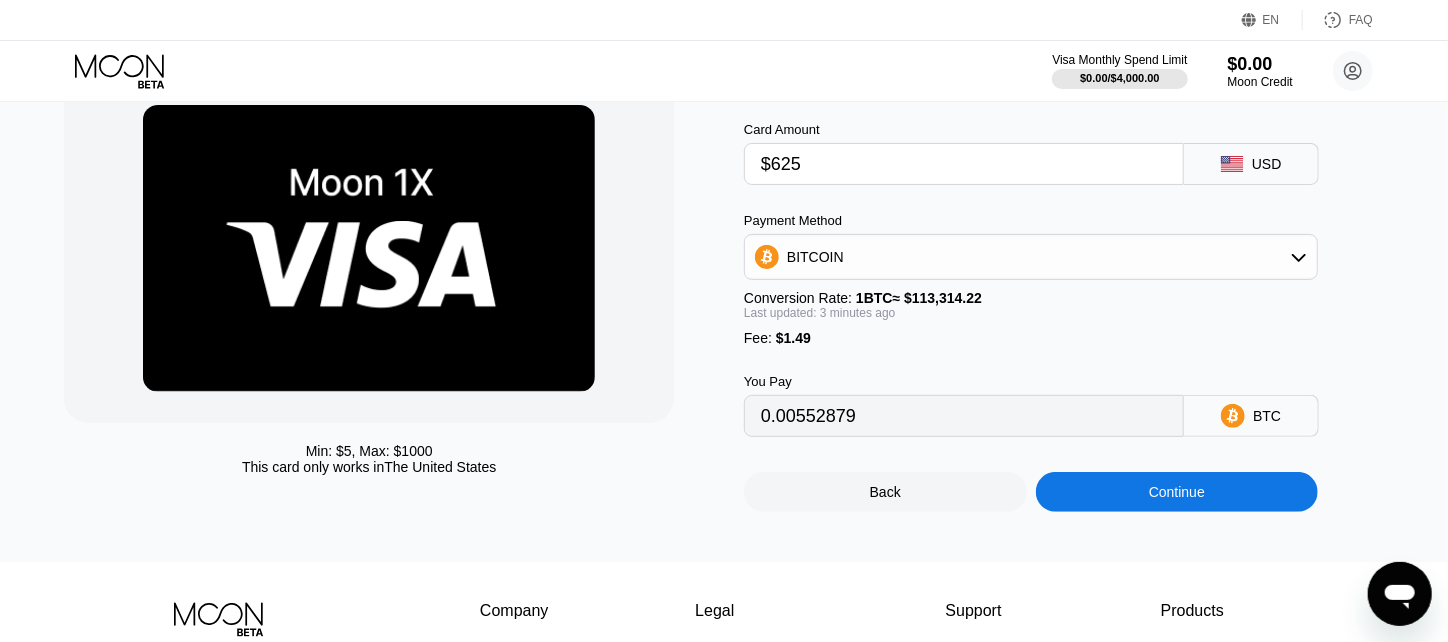 type on "$62" 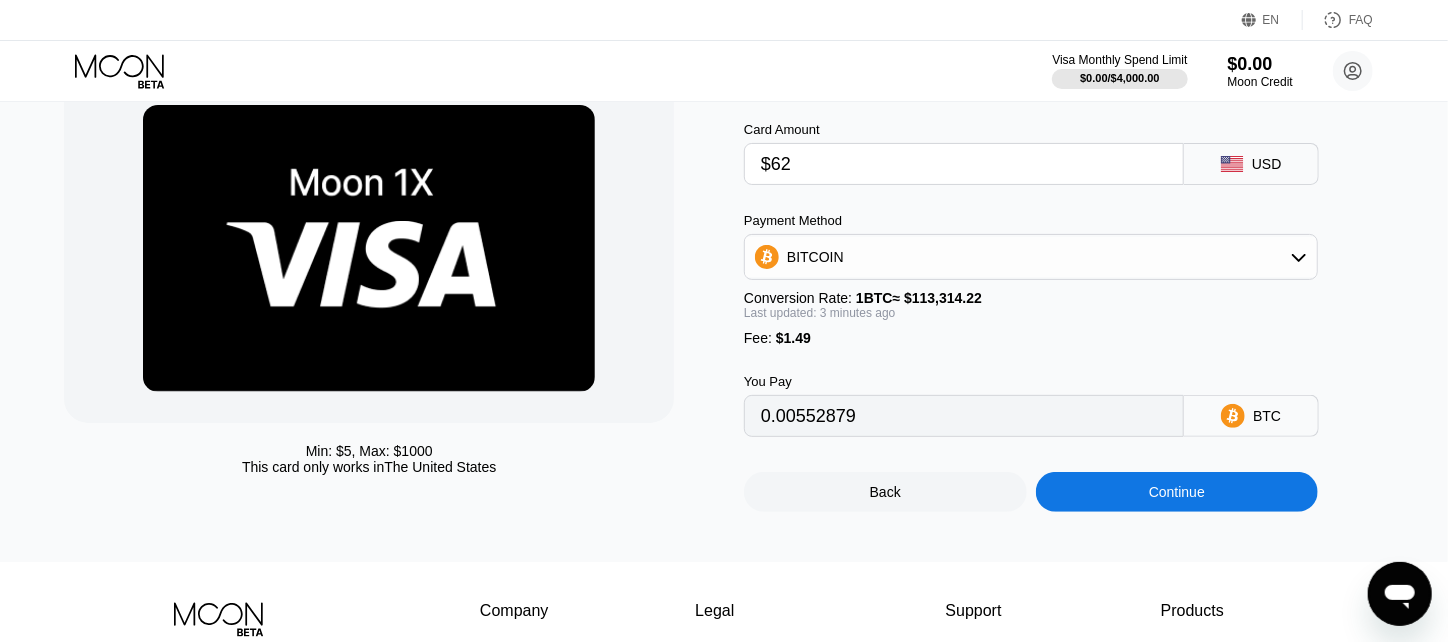 type on "0.00056031" 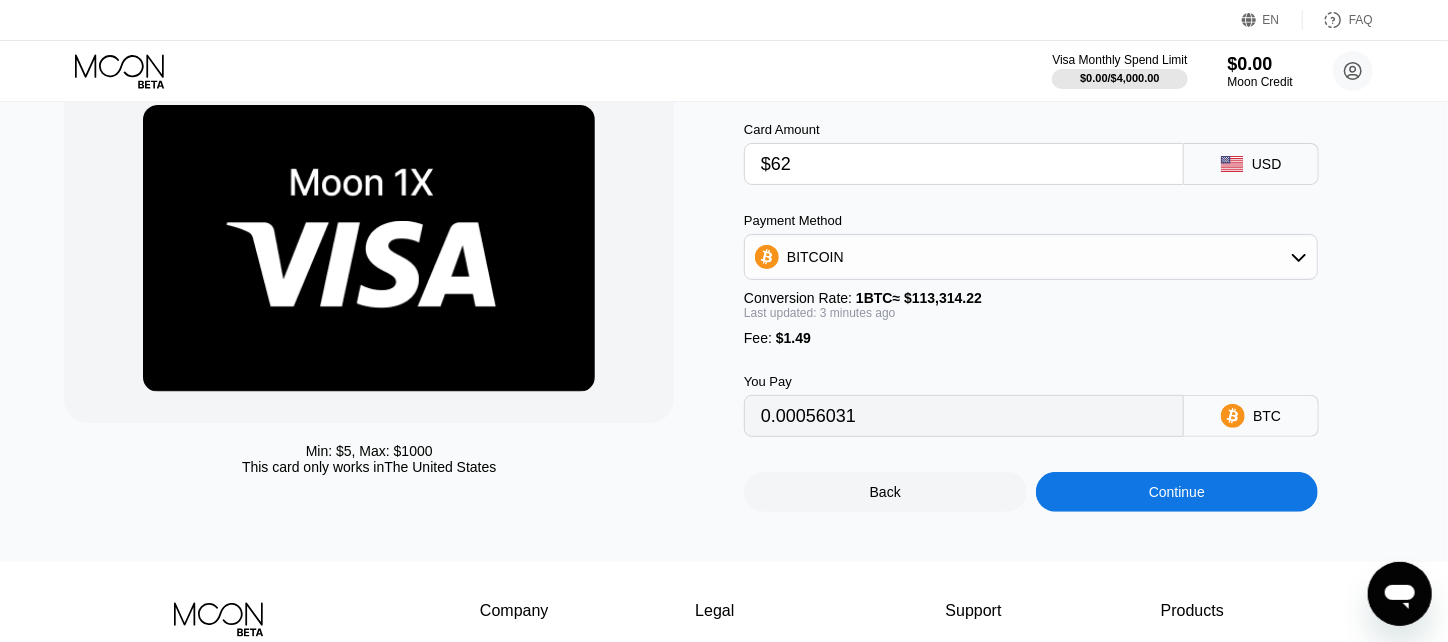 type on "$6" 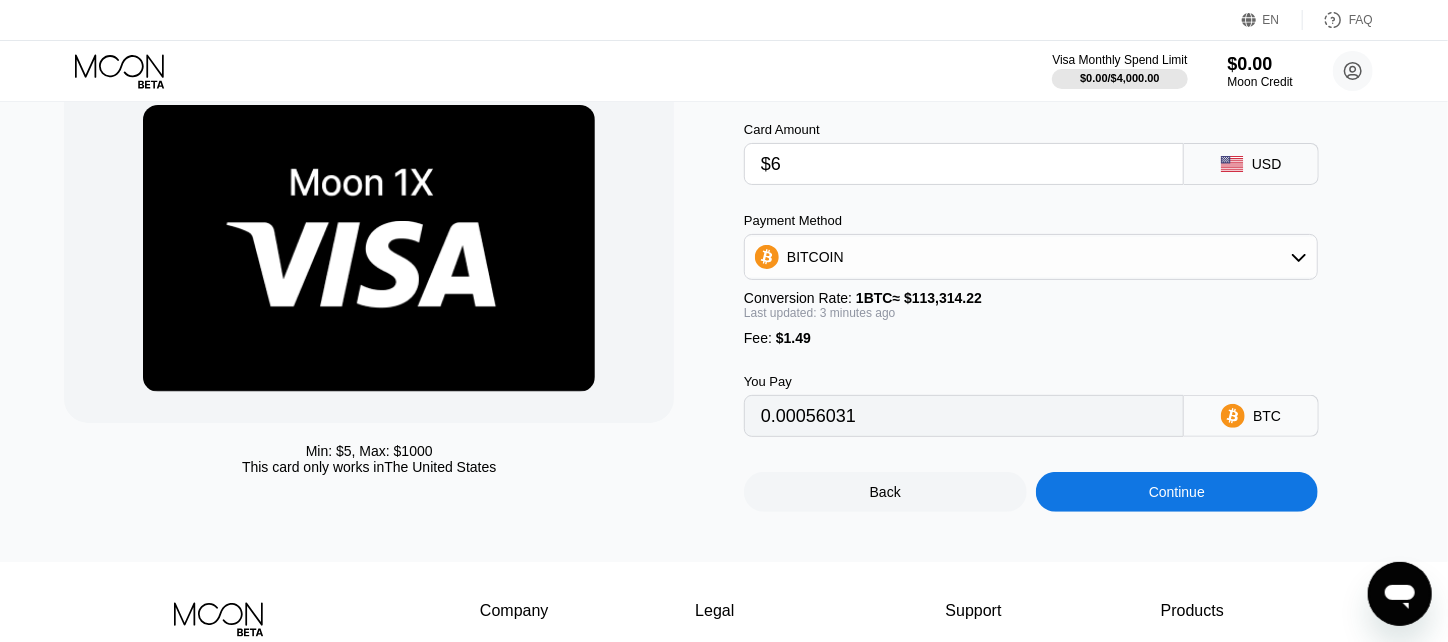 type on "0.00006610" 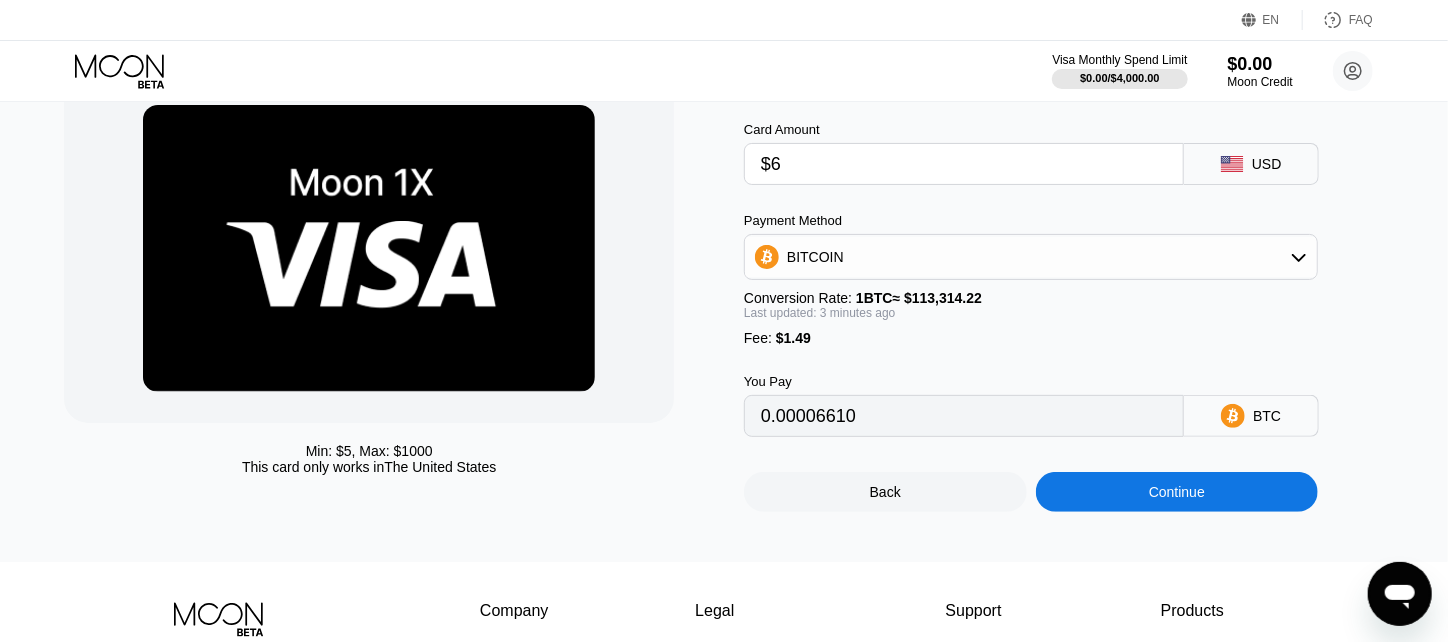 type on "$63" 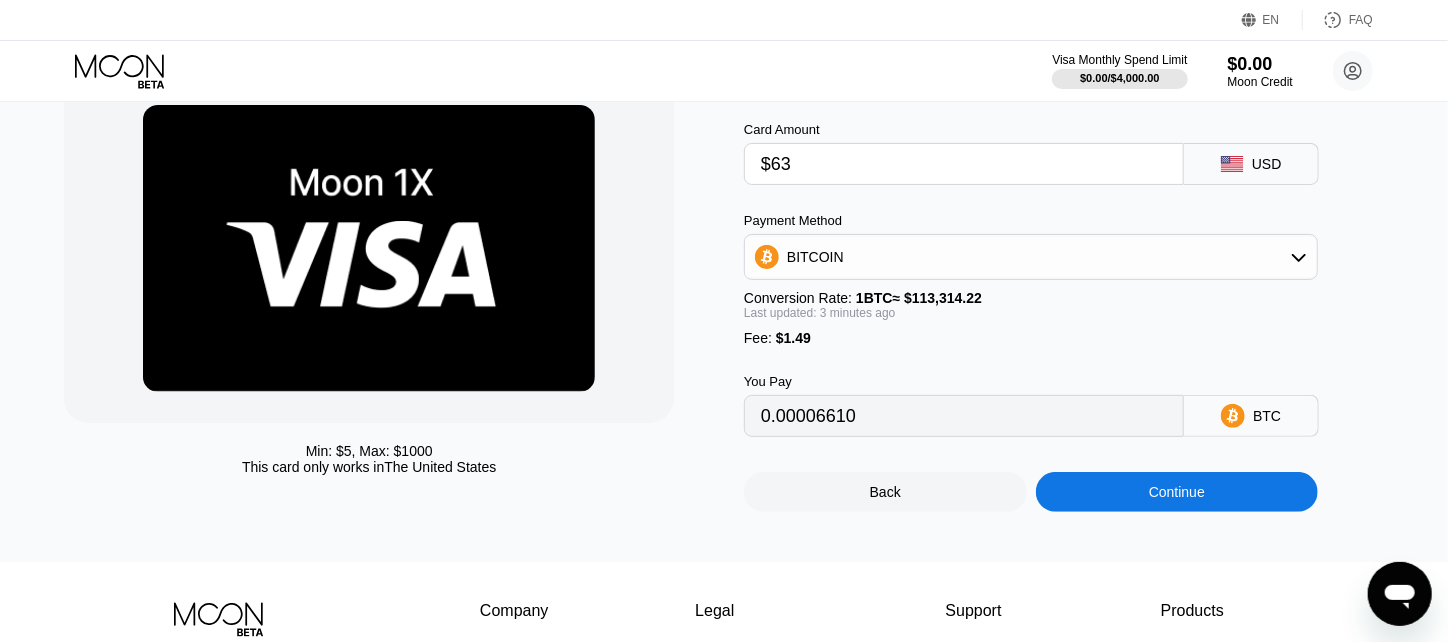 type on "0.00056913" 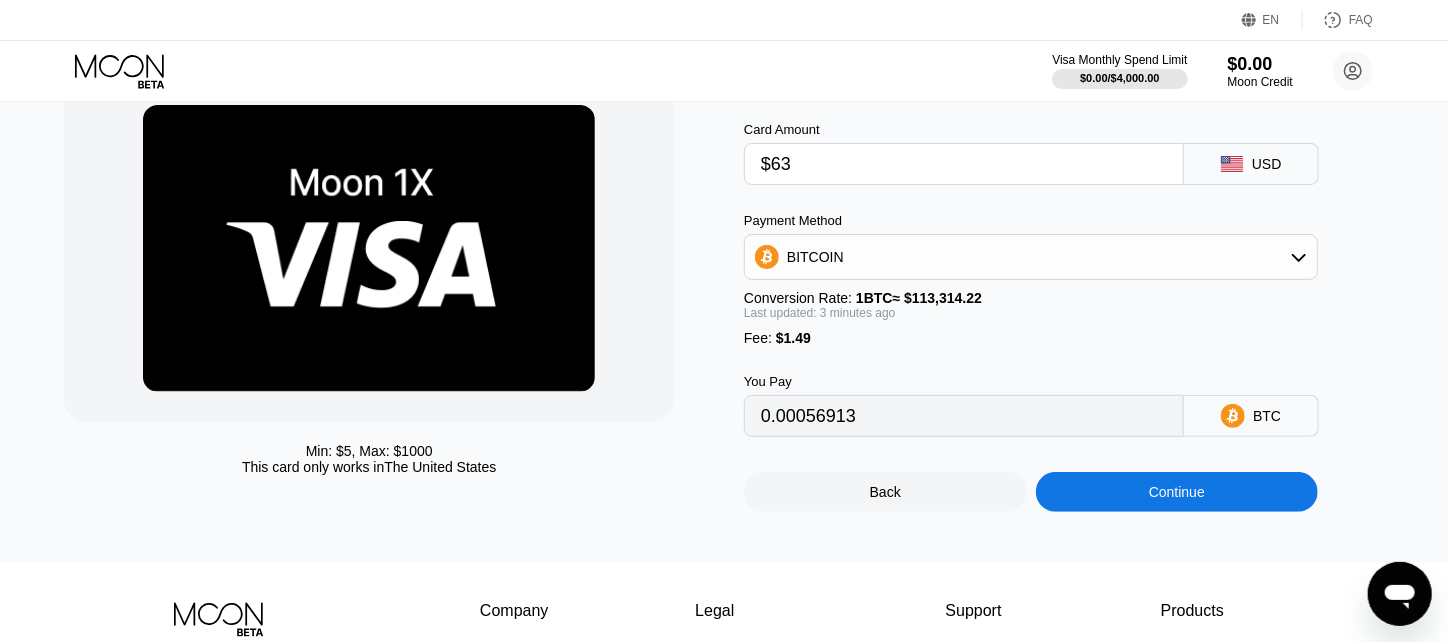 type on "$630" 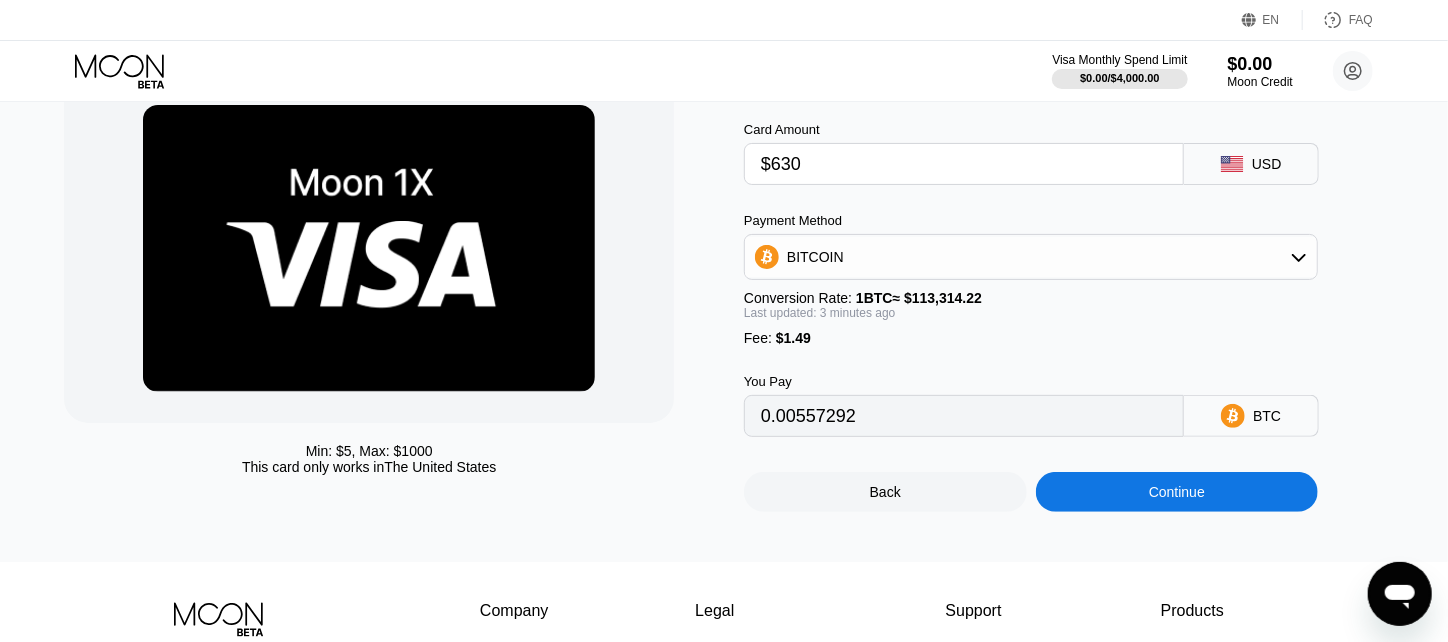 type on "0.00557167" 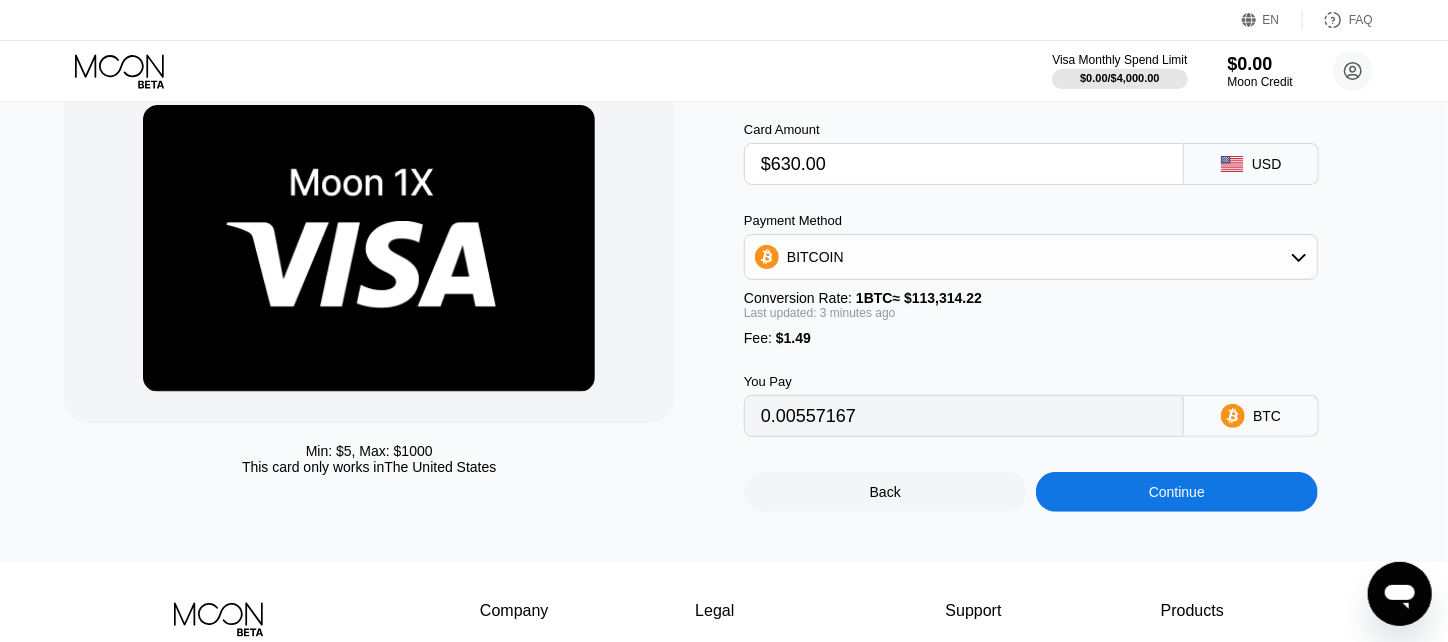 type on "$630.00" 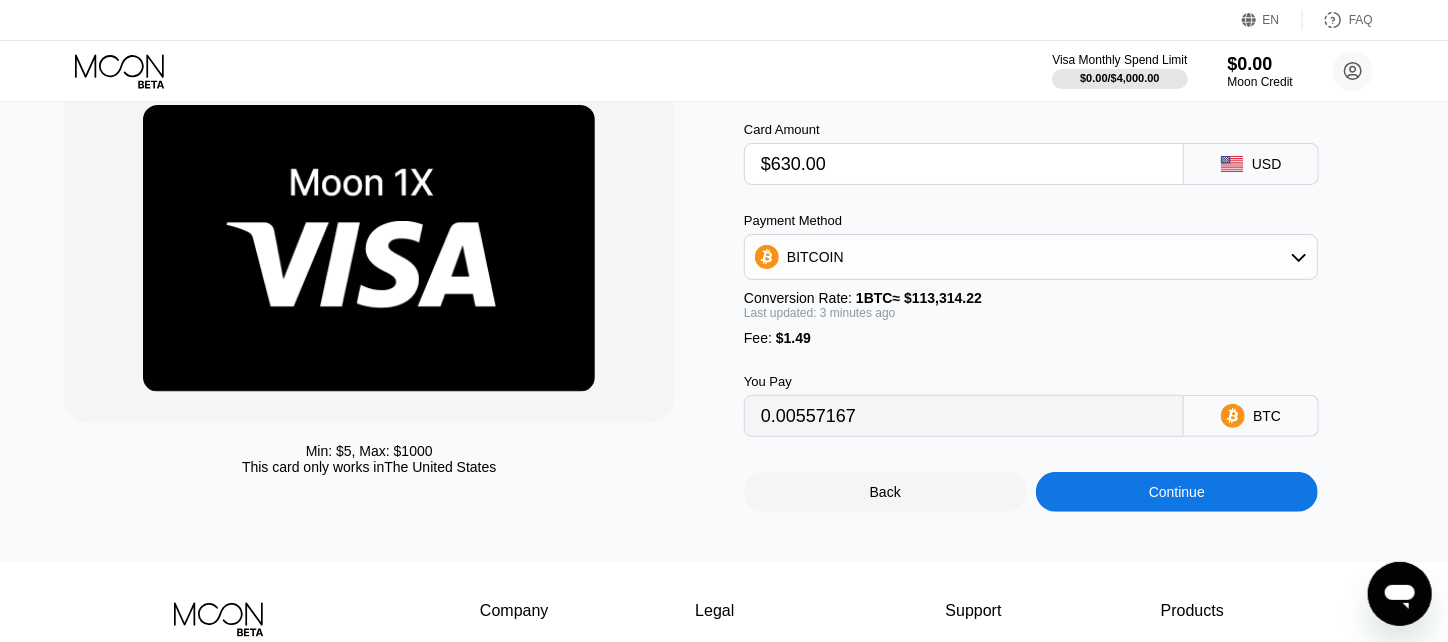click on "Min: $ 5 , Max: $ 1000 This card only works in  The United States" at bounding box center (394, 292) 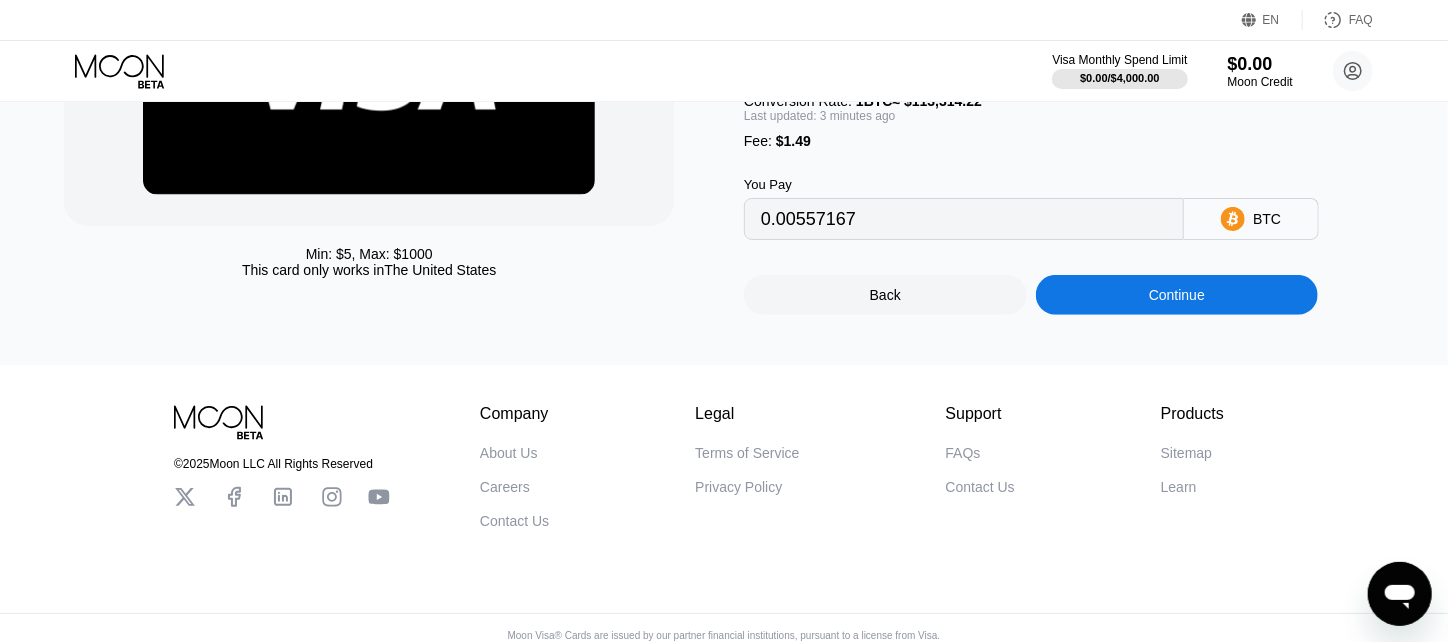scroll, scrollTop: 340, scrollLeft: 0, axis: vertical 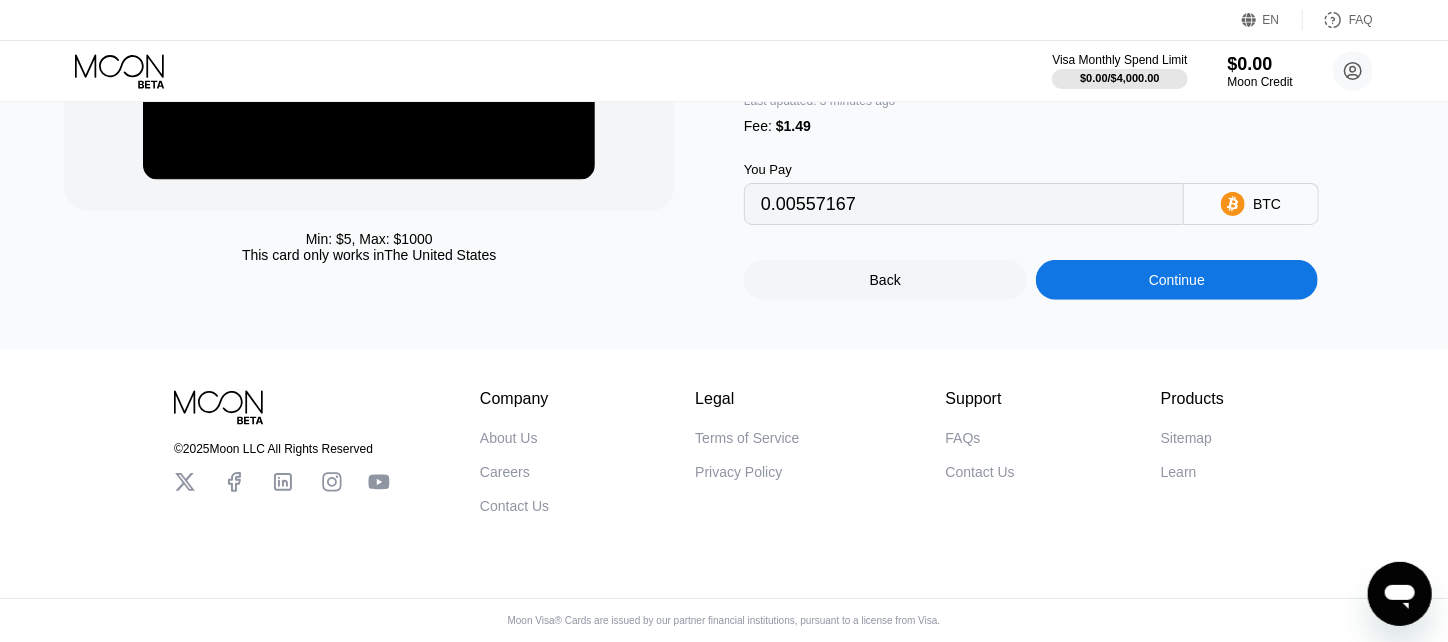 click on "Continue" at bounding box center [1177, 280] 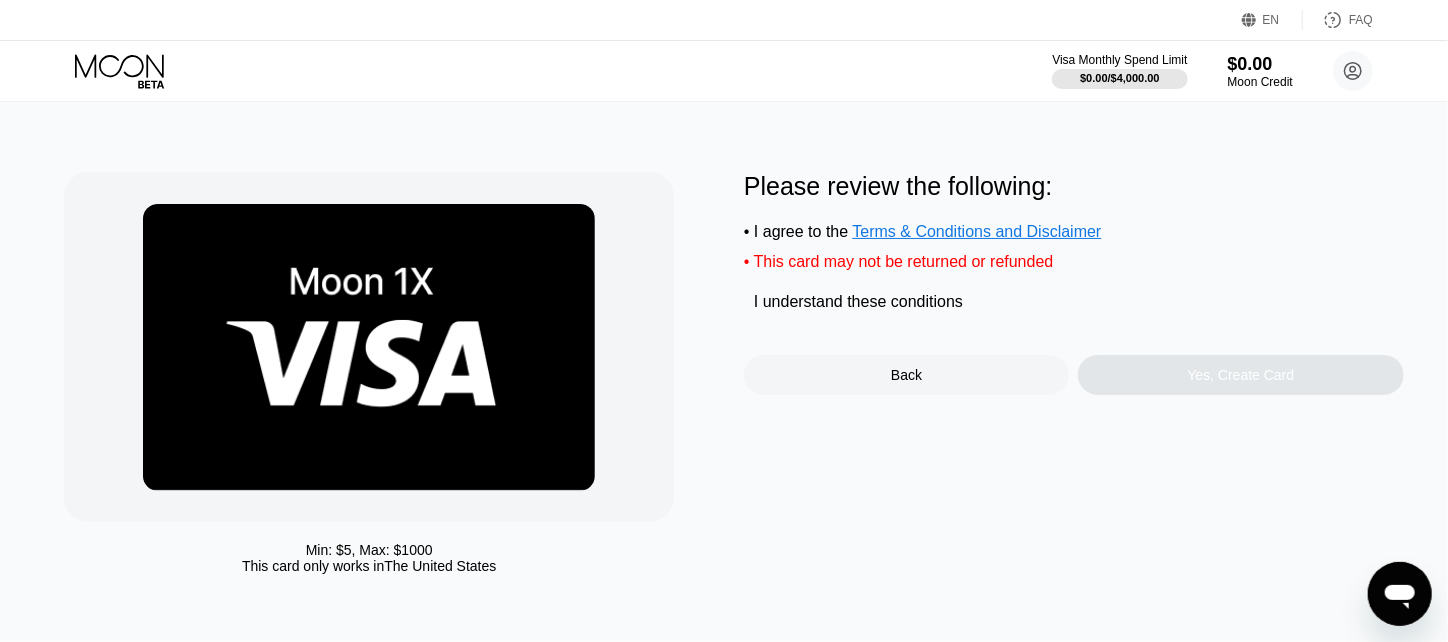 scroll, scrollTop: 0, scrollLeft: 0, axis: both 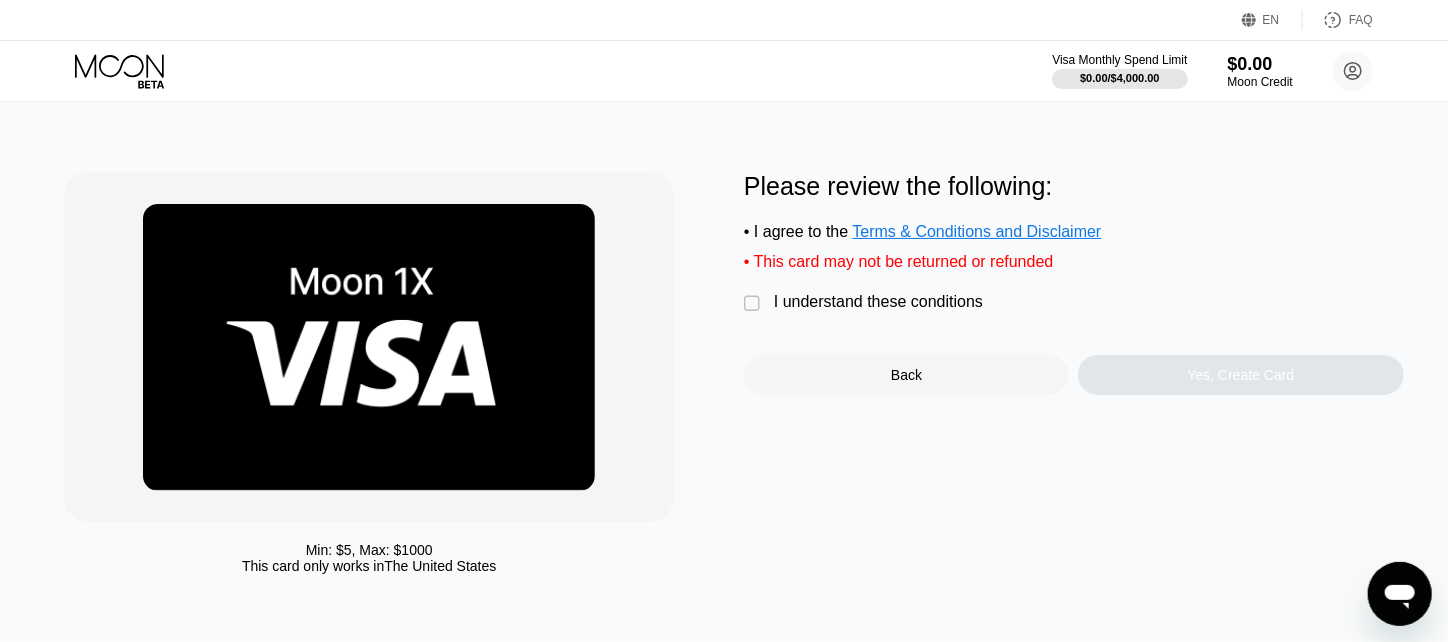 click on "Terms & Conditions and Disclaimer" at bounding box center (977, 231) 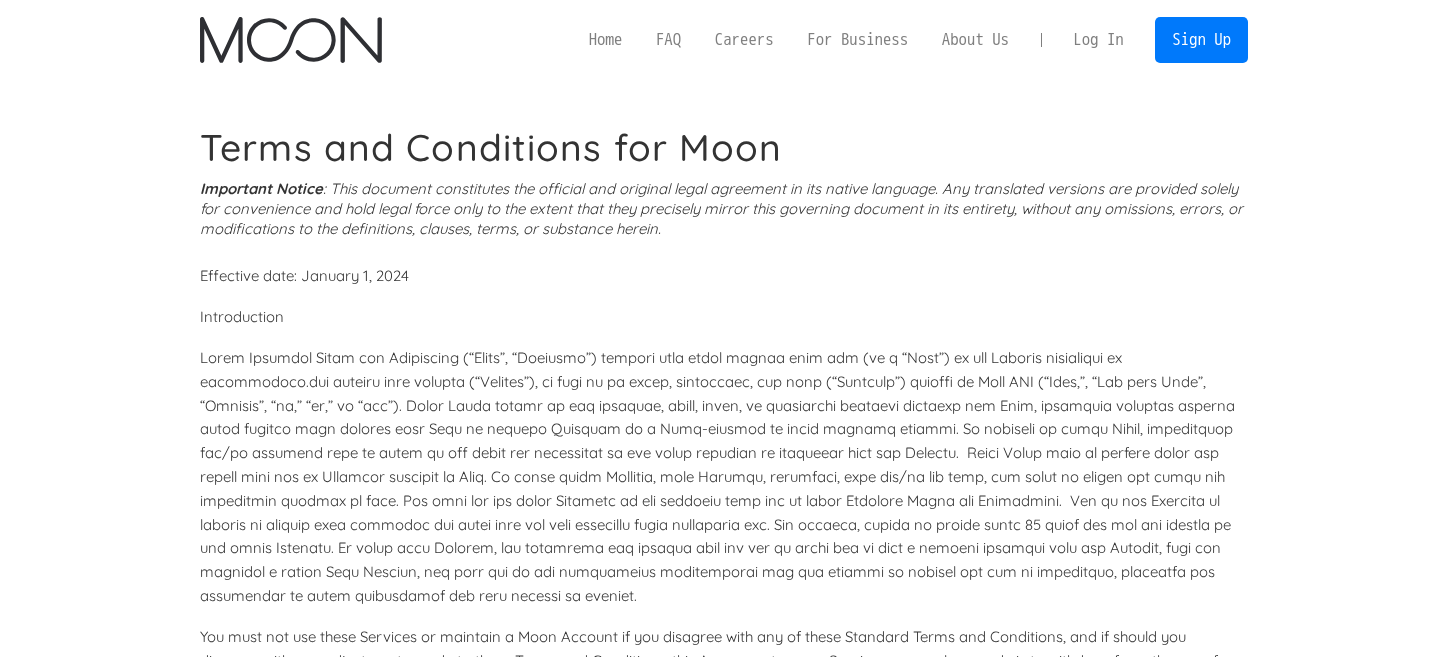 scroll, scrollTop: 0, scrollLeft: 0, axis: both 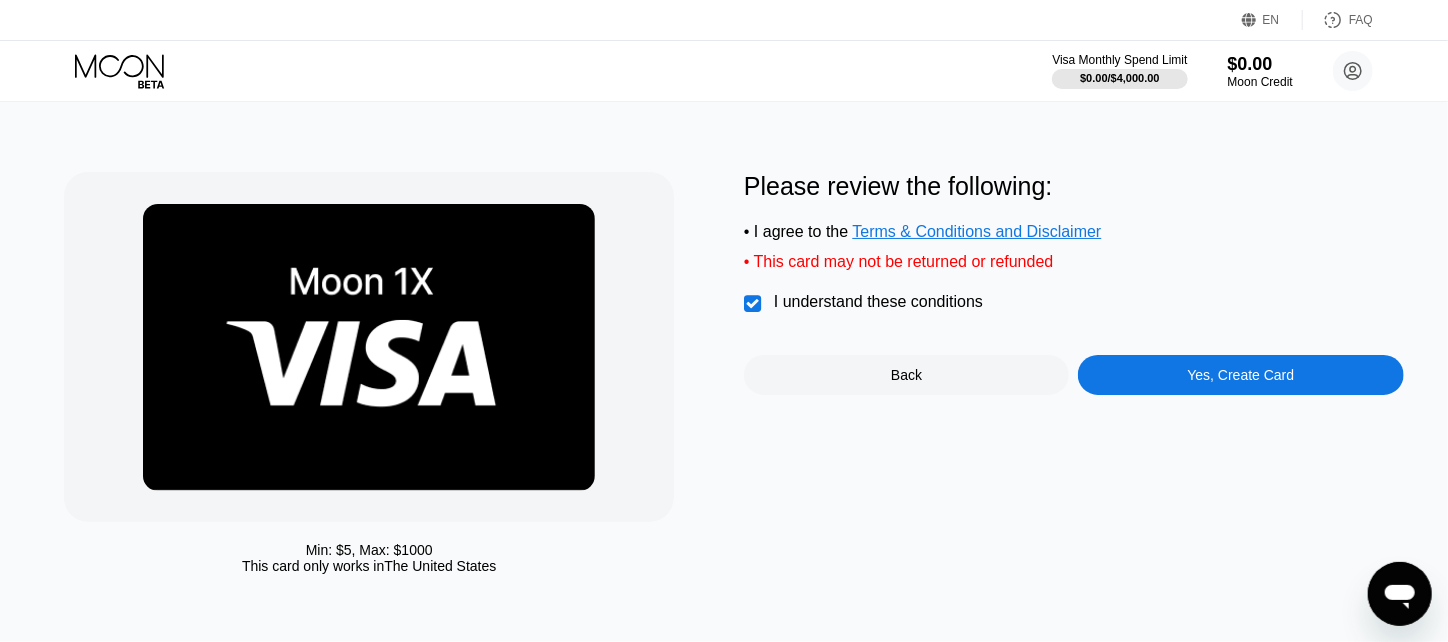 click on "Back" at bounding box center (906, 375) 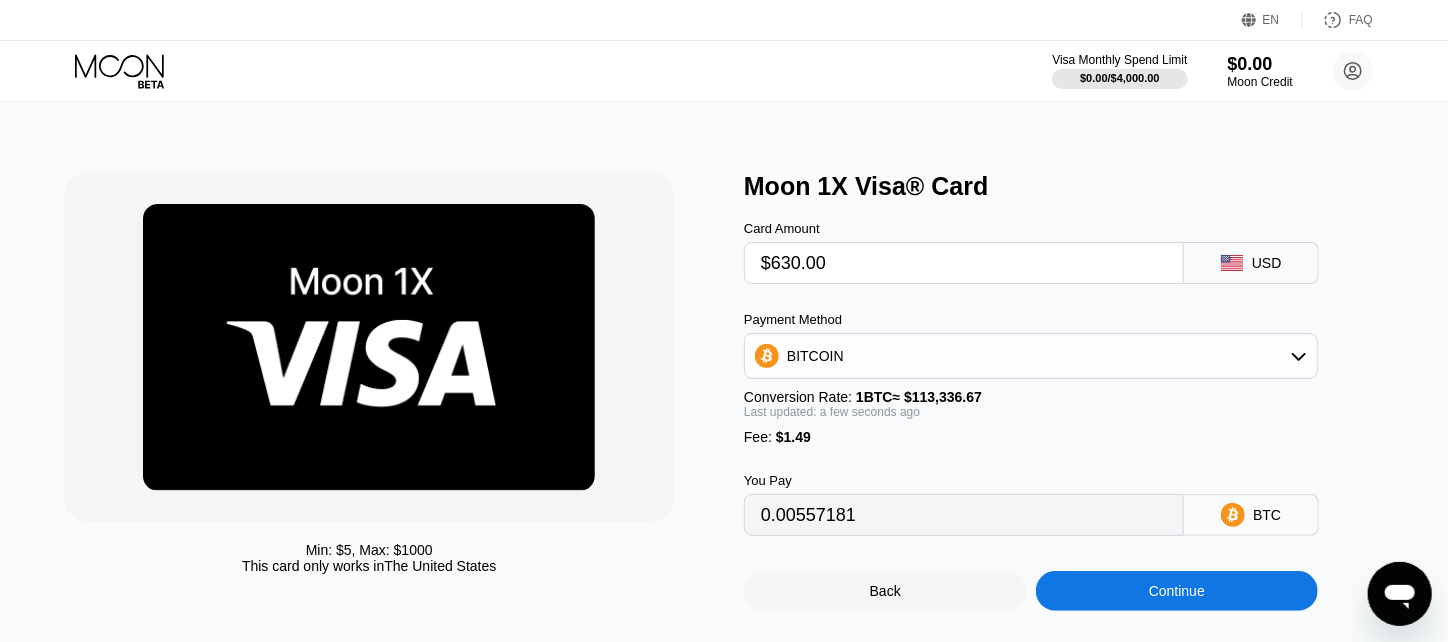 click on "$630.00" at bounding box center (964, 263) 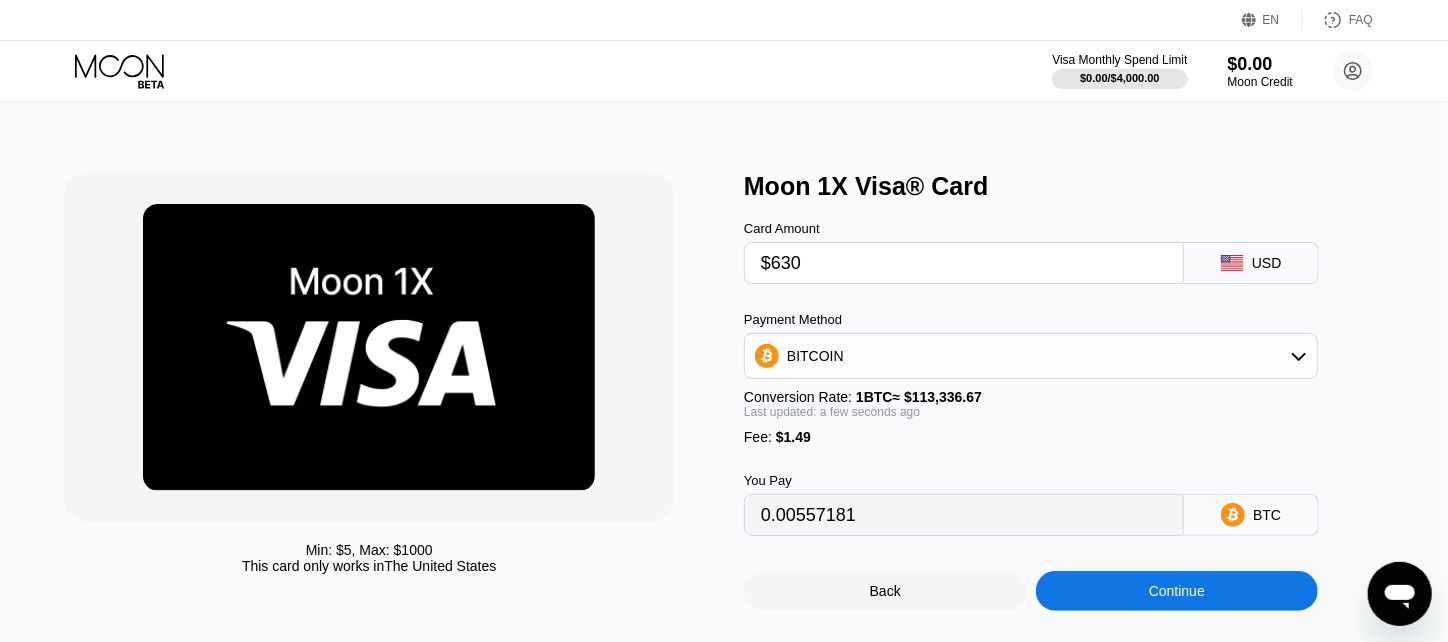 type on "$63" 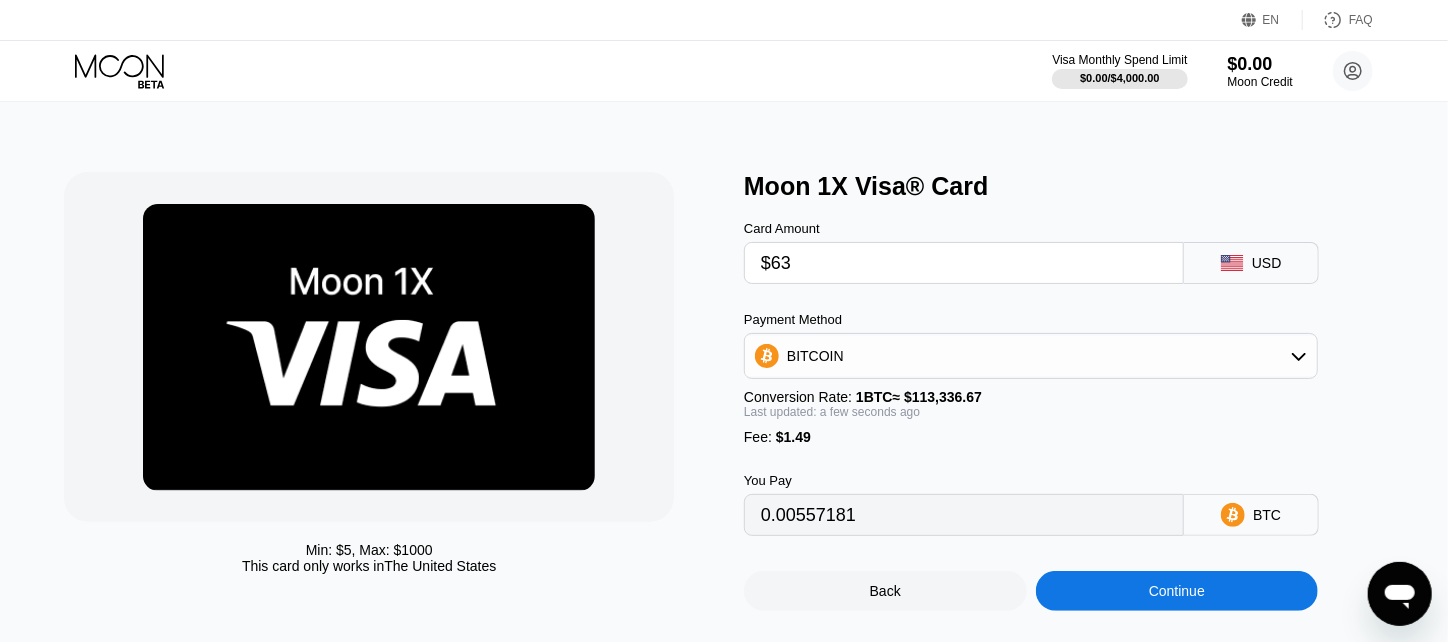 type on "0.00056902" 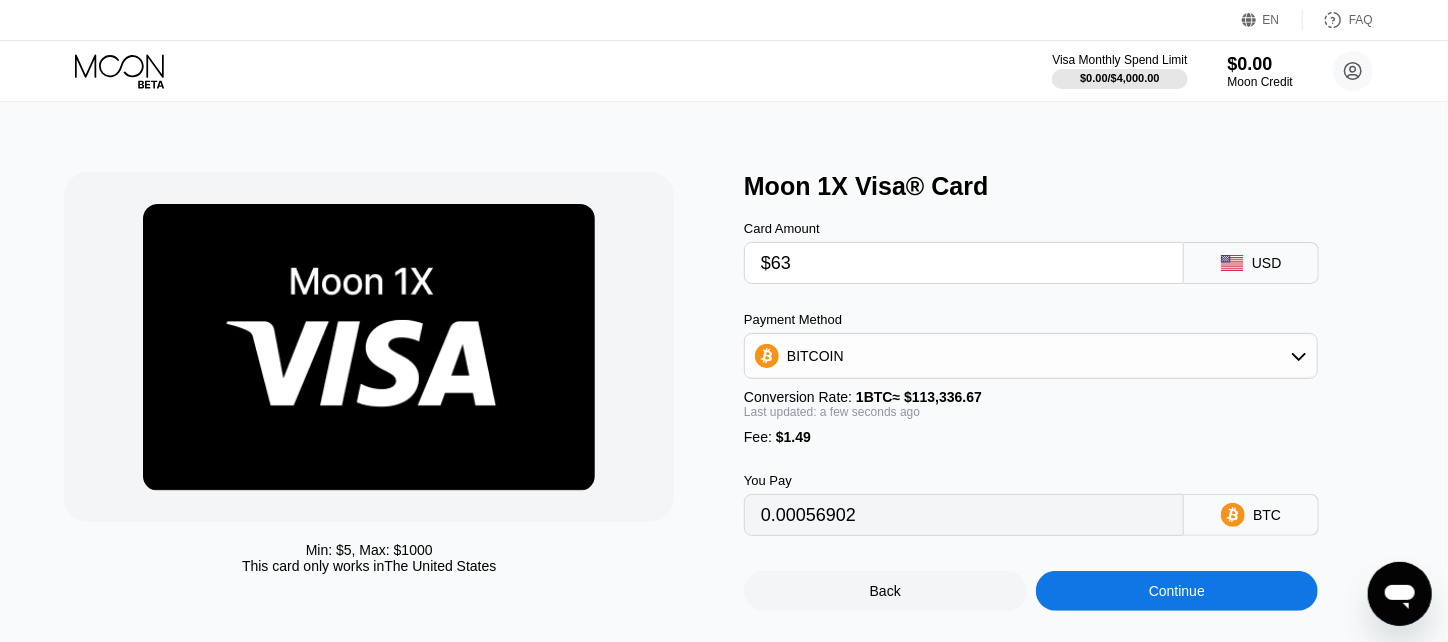 type on "$6" 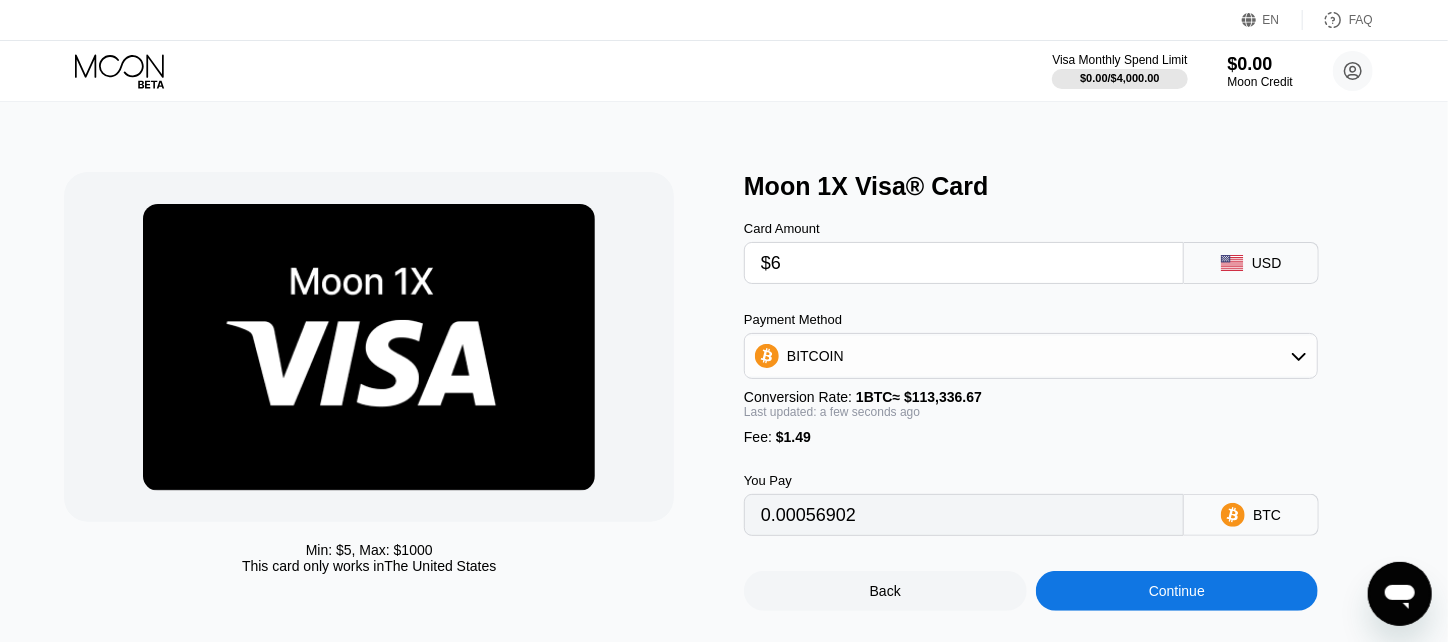 type on "0.00006609" 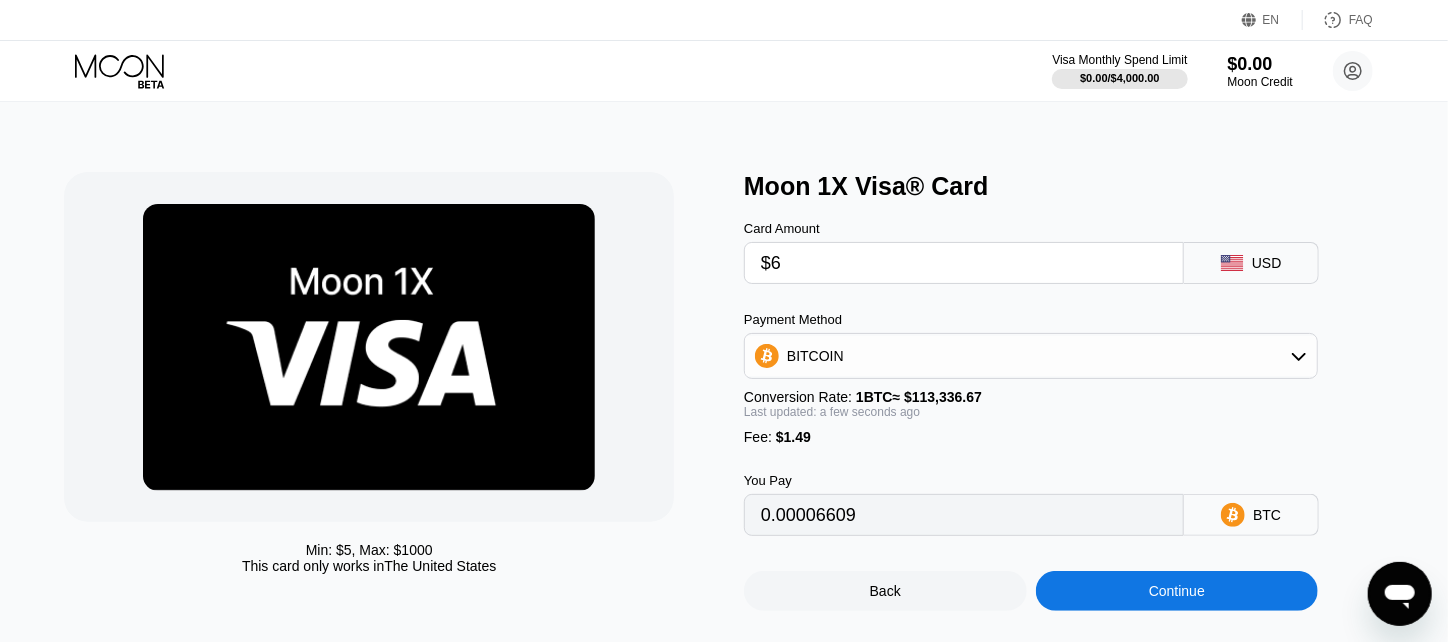 type on "$60" 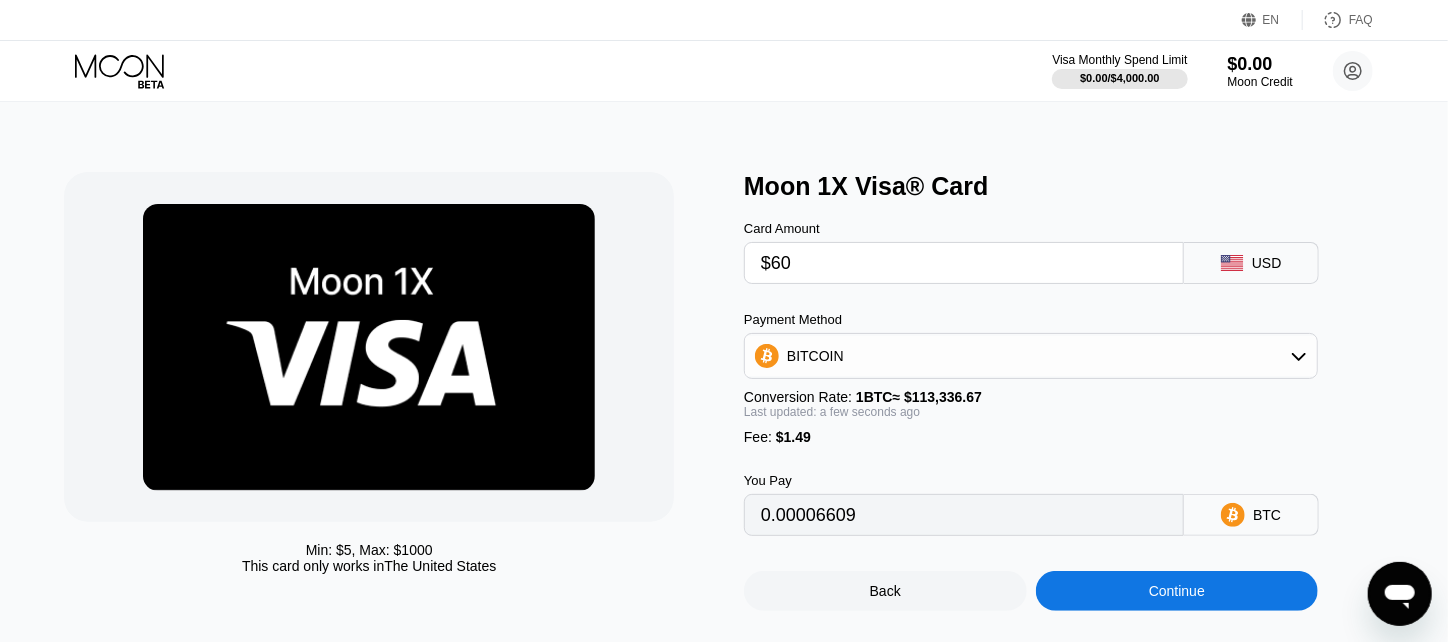 type on "0.00054255" 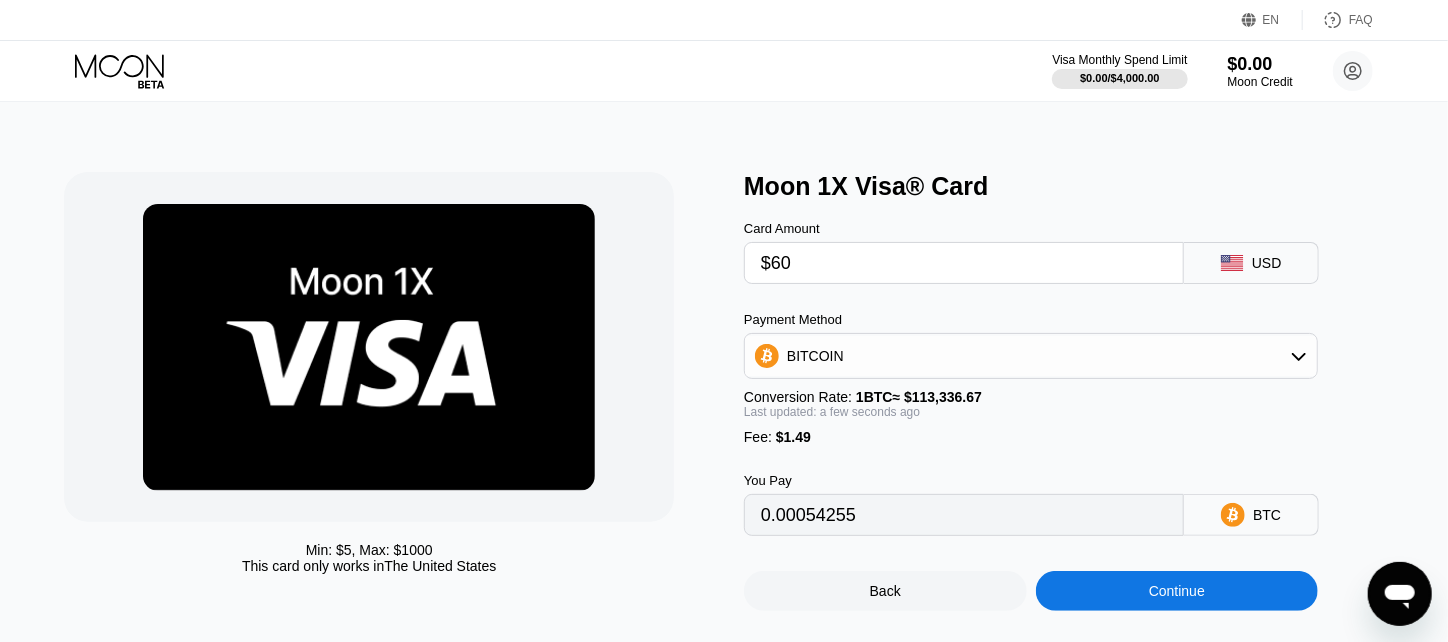 type on "$600" 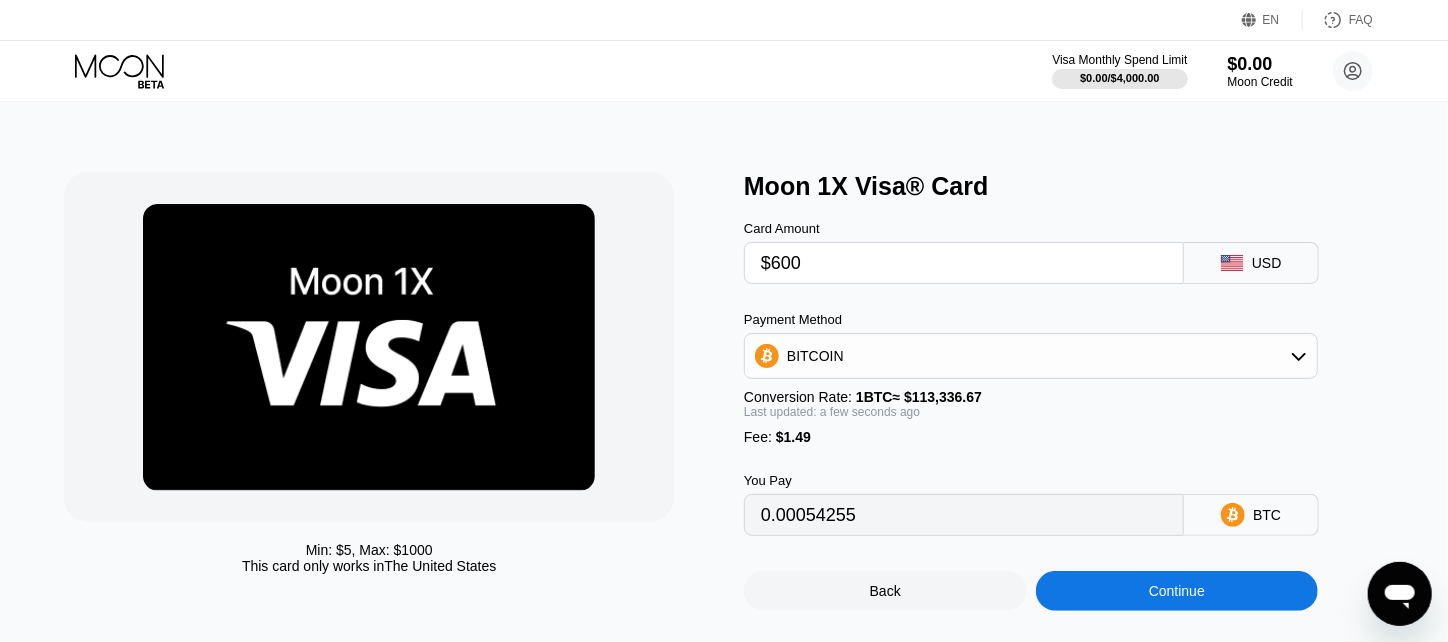 type on "0.00530711" 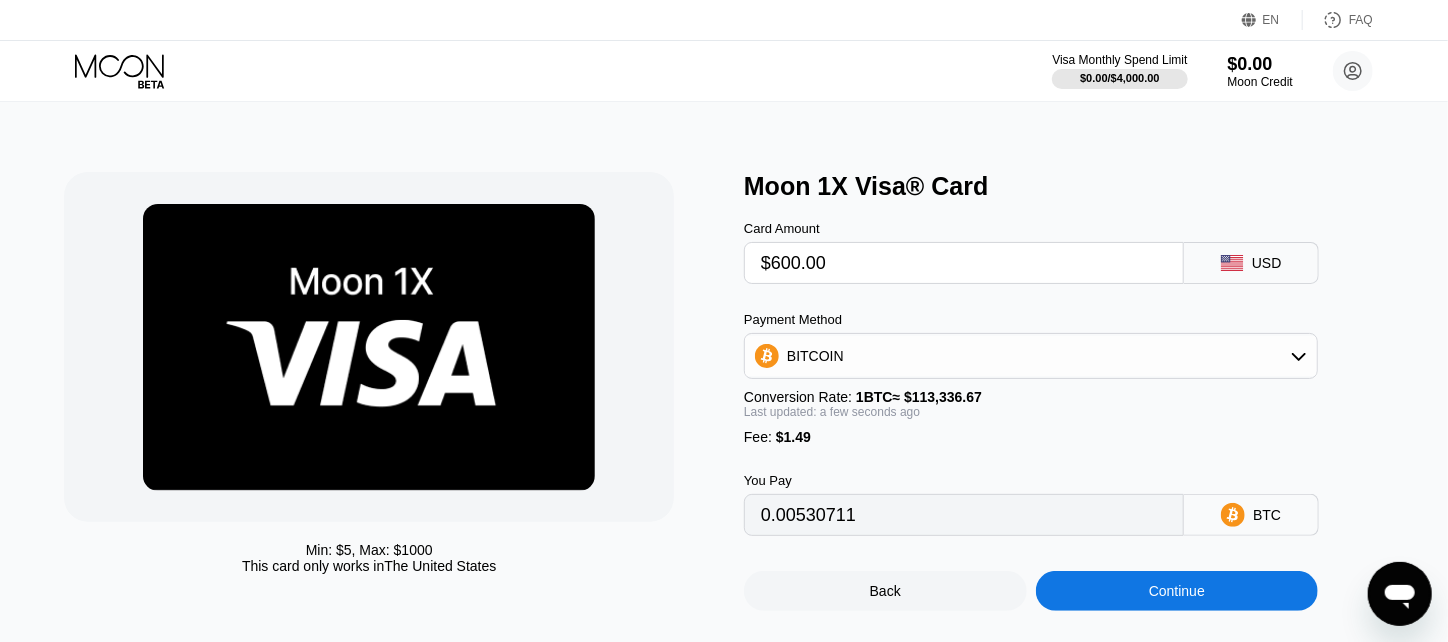 type on "$600.00" 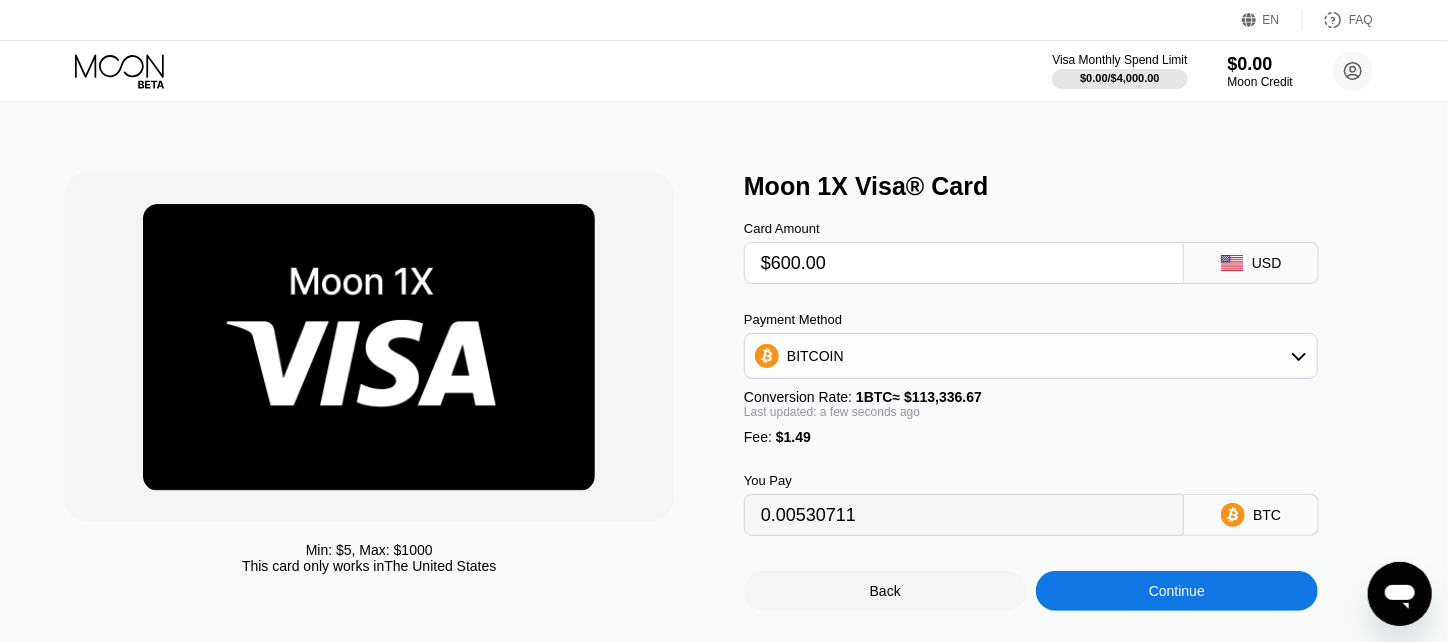 click on "Moon 1X Visa® Card" at bounding box center [1074, 186] 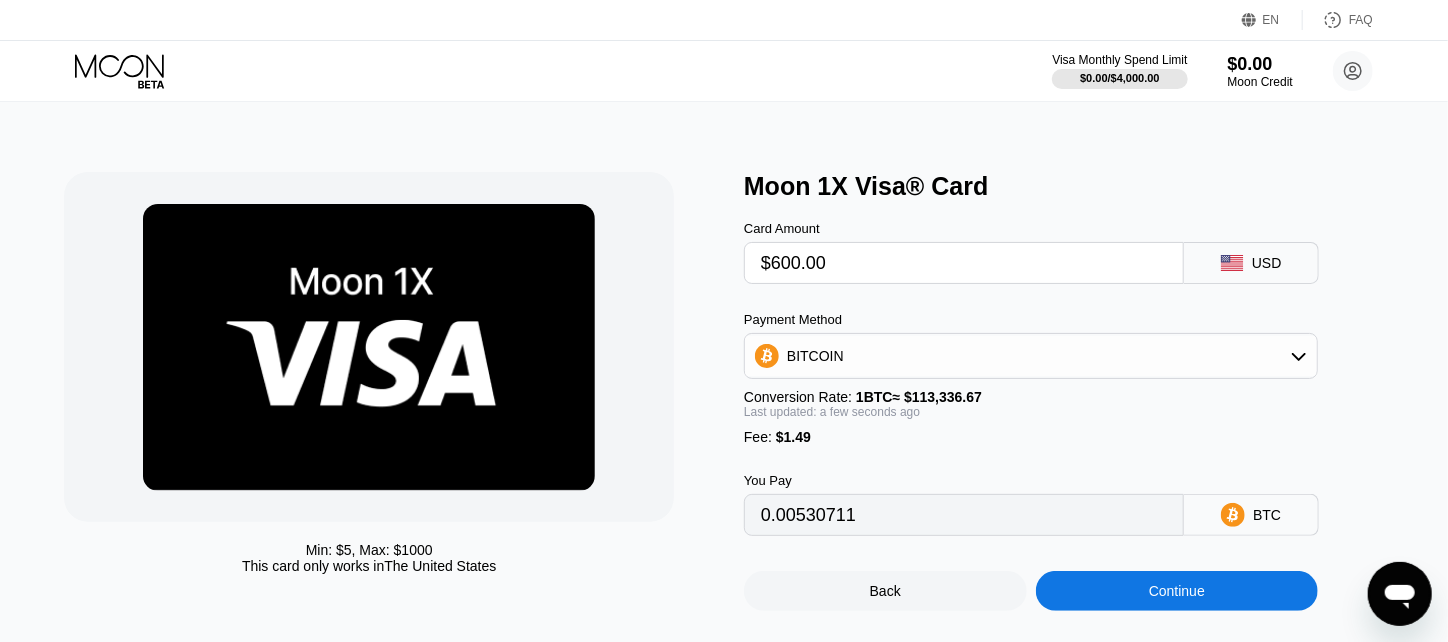 click on "Moon 1X Visa® Card Card Amount $600.00 USD Payment Method BITCOIN Conversion Rate:   1  BTC  ≈   $113,336.67 Last updated:   a few seconds ago Fee :   $1.49 You Pay 0.00530711 BTC Back Continue" at bounding box center [1074, 391] 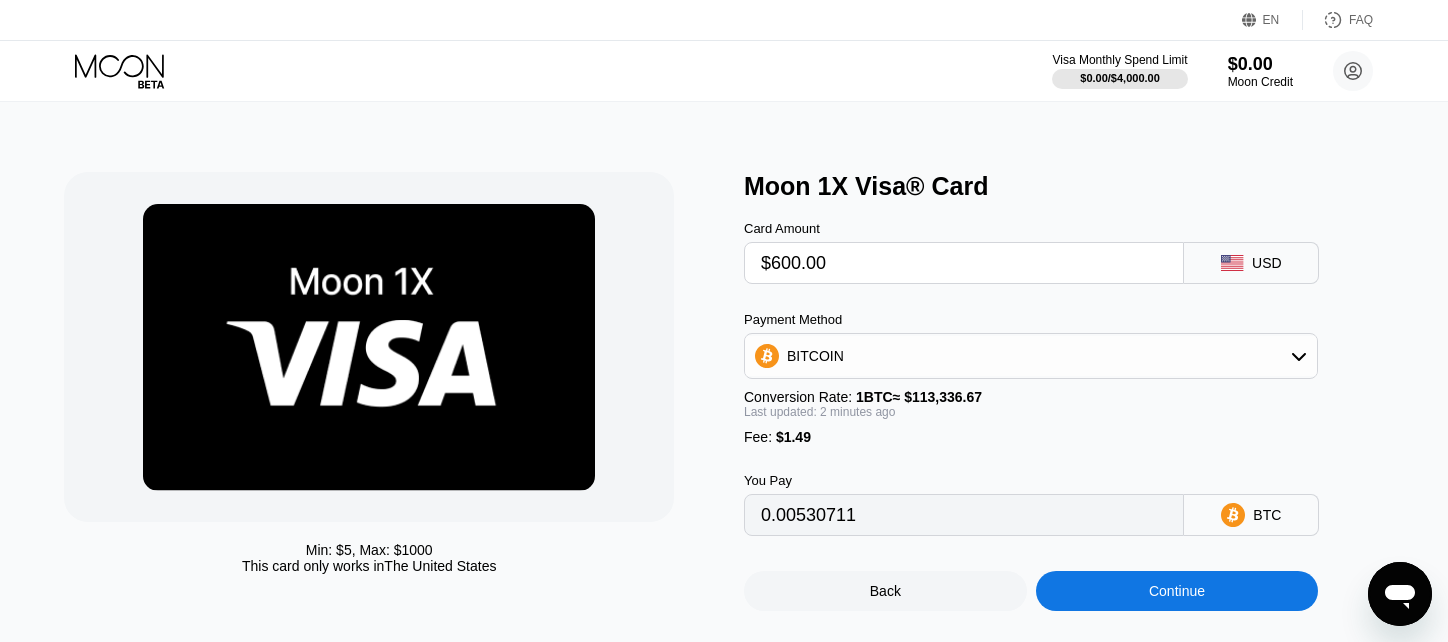 type on "0.00530646" 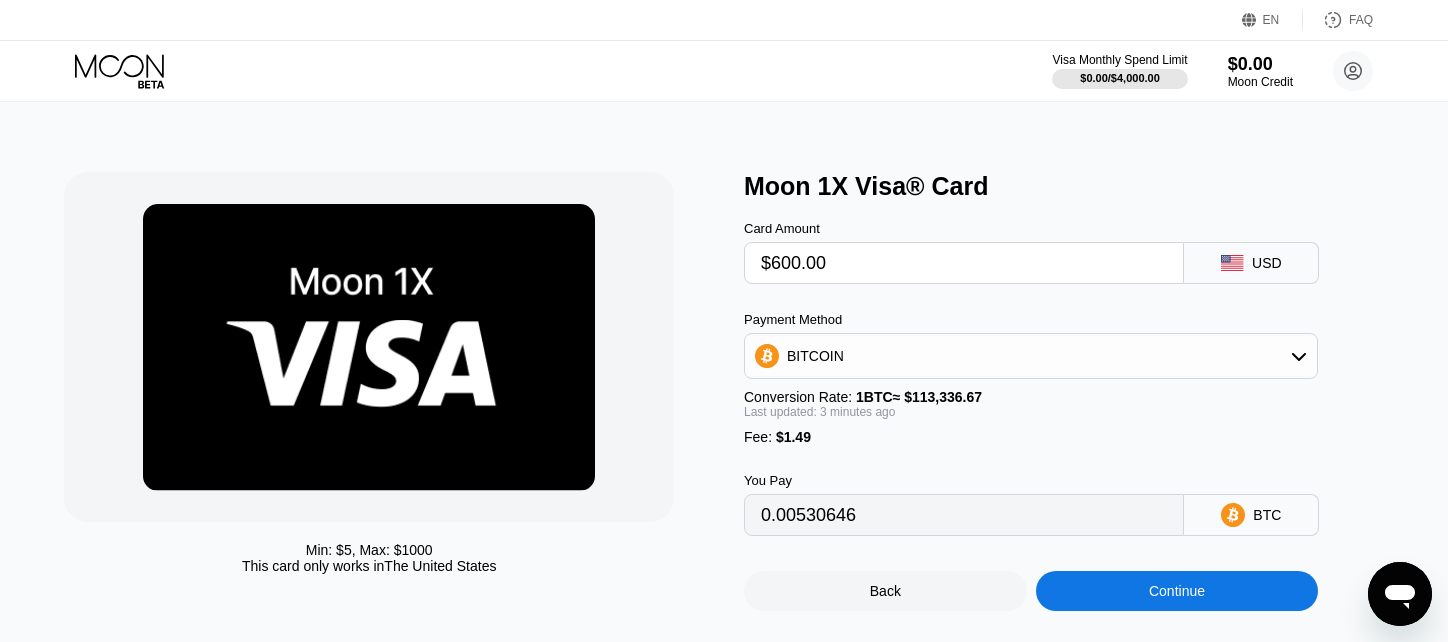 scroll, scrollTop: 0, scrollLeft: 0, axis: both 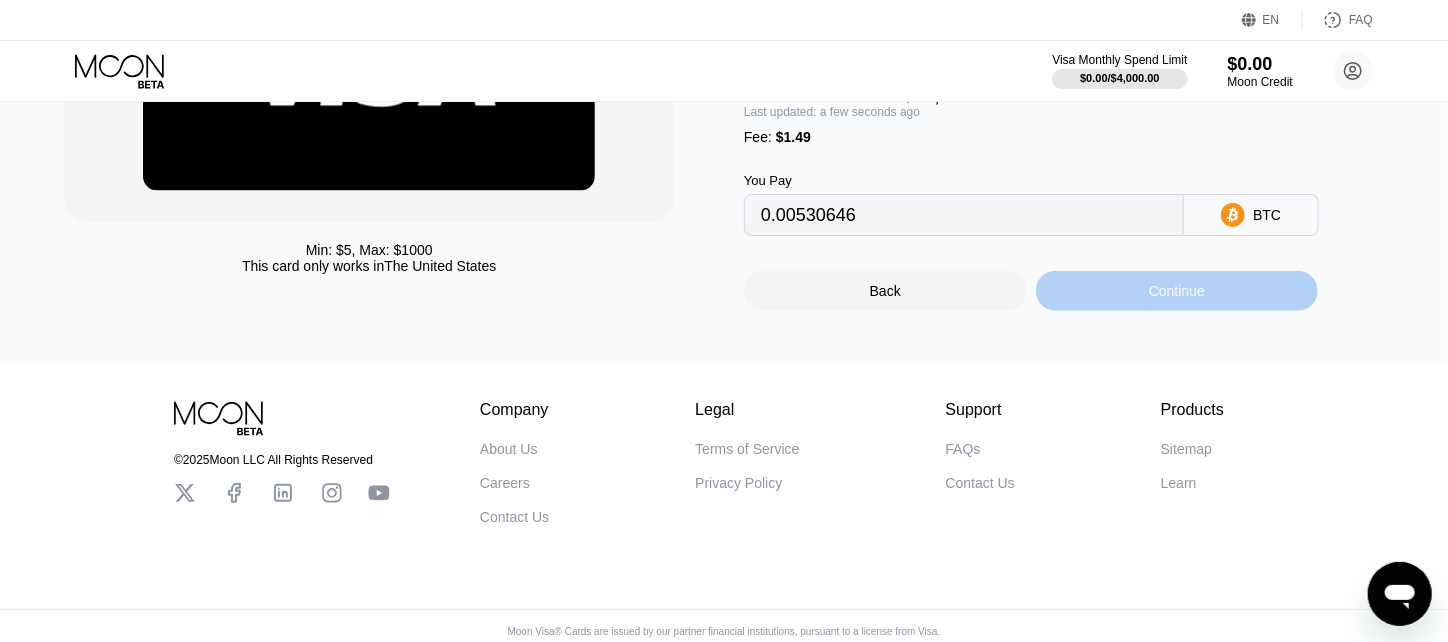 click on "Continue" at bounding box center (1177, 291) 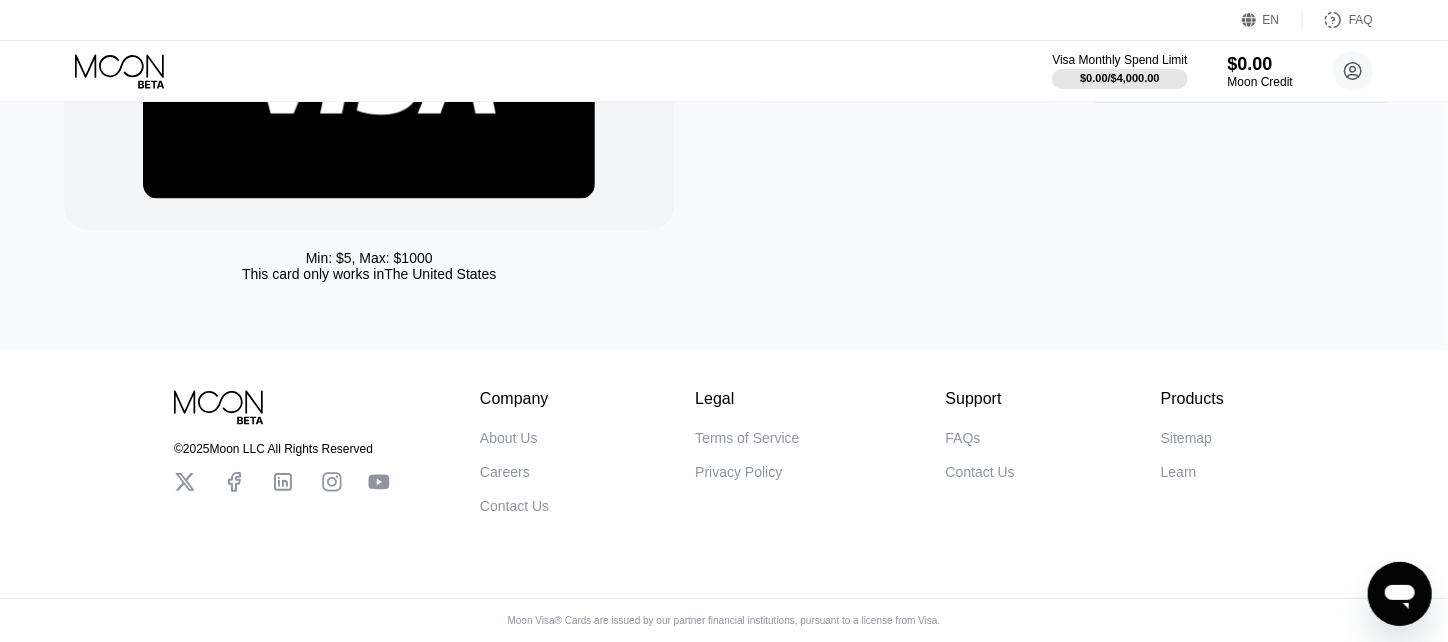 scroll, scrollTop: 0, scrollLeft: 0, axis: both 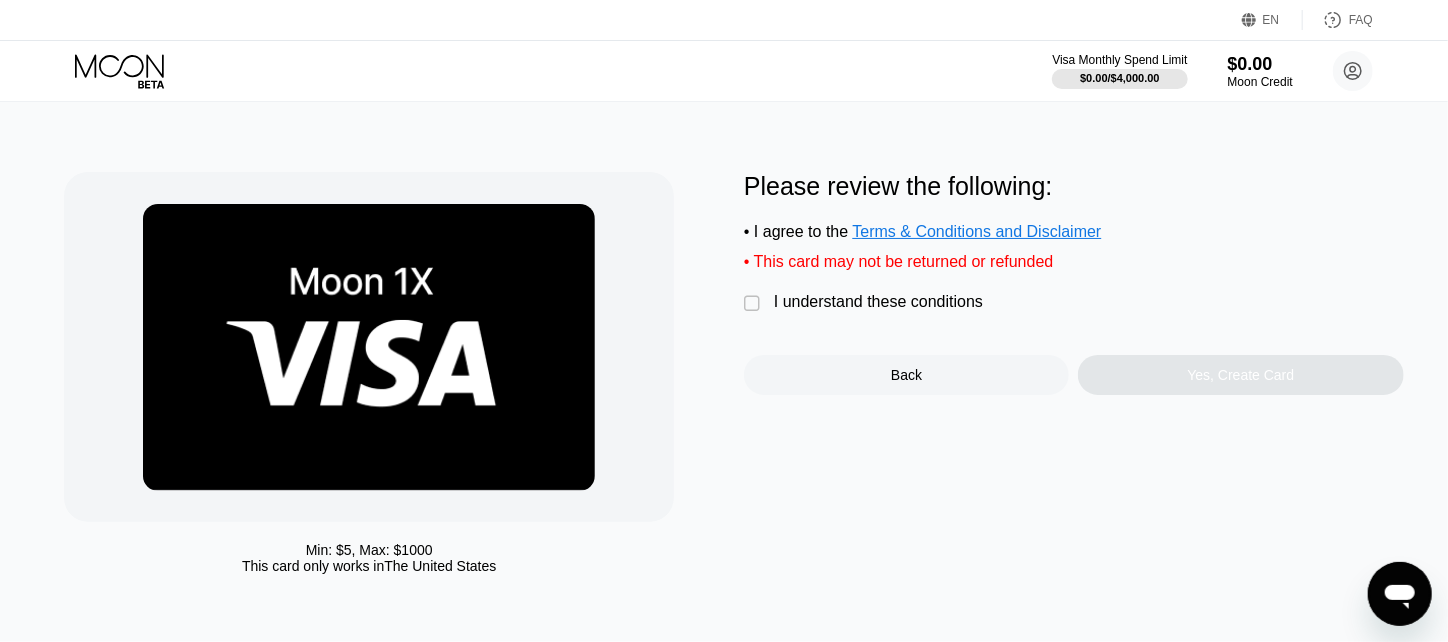 click on "I understand these conditions" at bounding box center [878, 302] 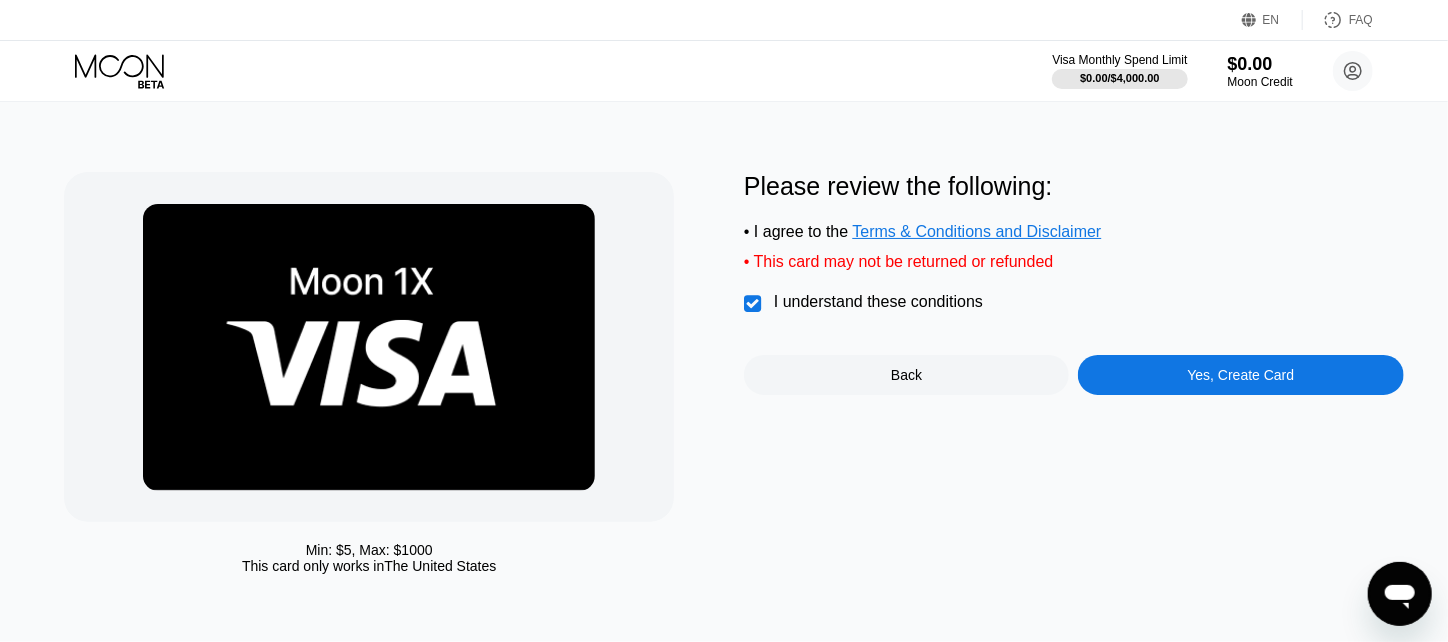 click on "Yes, Create Card" at bounding box center (1241, 375) 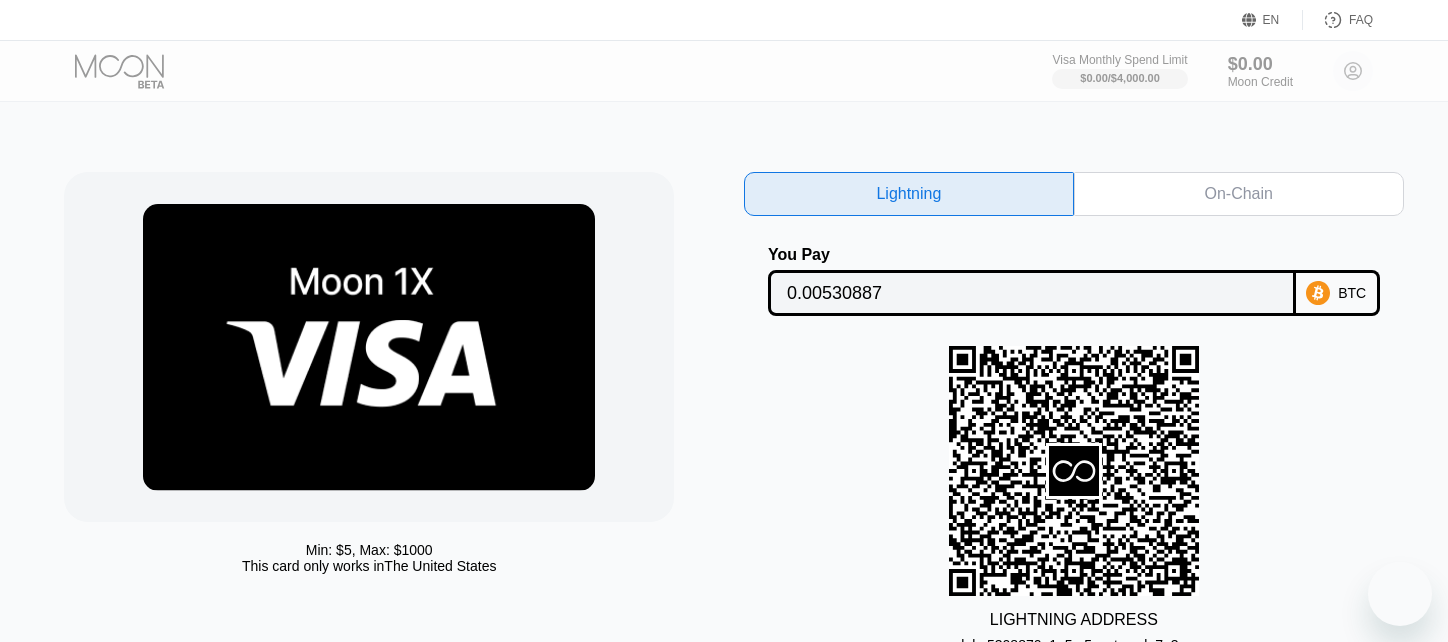 scroll, scrollTop: 0, scrollLeft: 0, axis: both 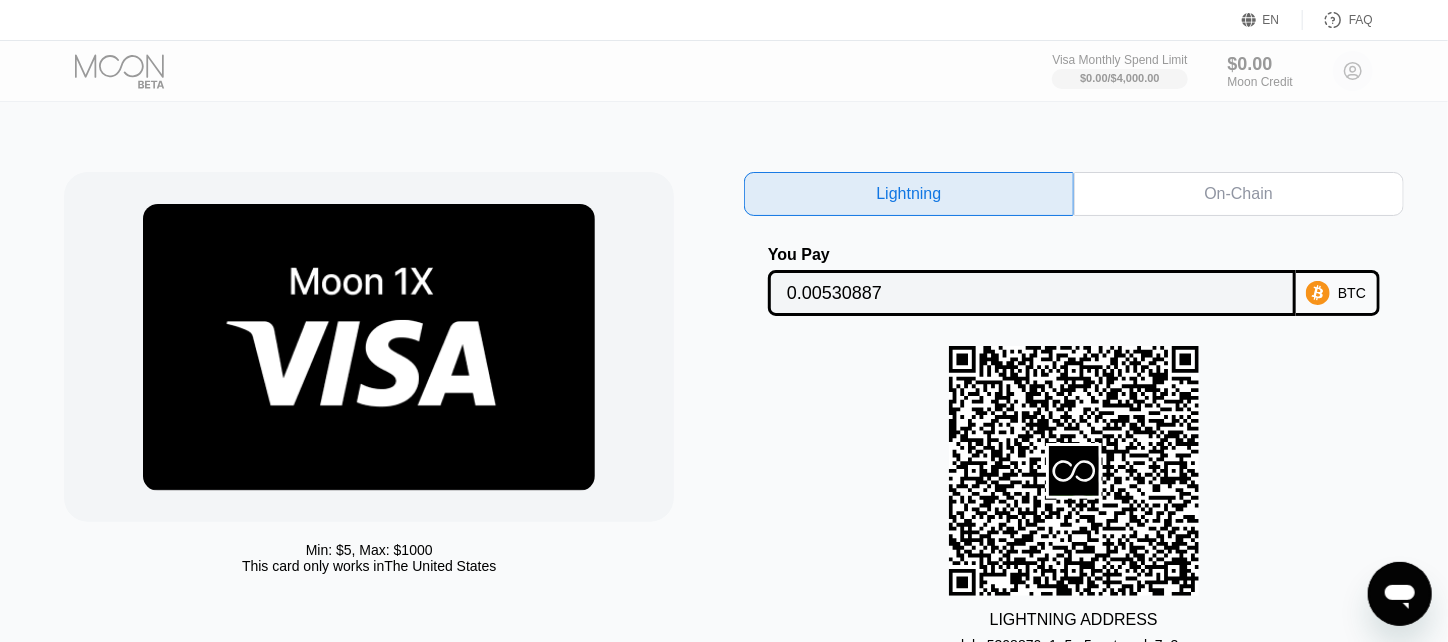 click on "On-Chain" at bounding box center (1239, 194) 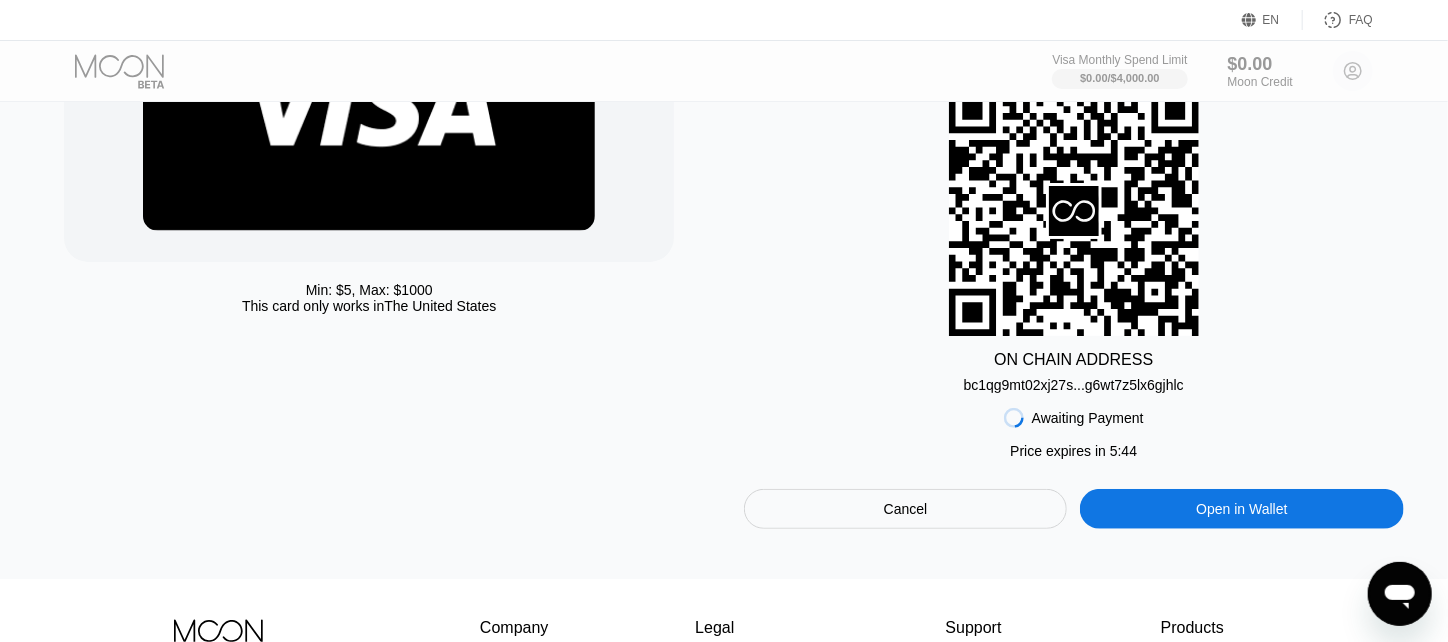 scroll, scrollTop: 300, scrollLeft: 0, axis: vertical 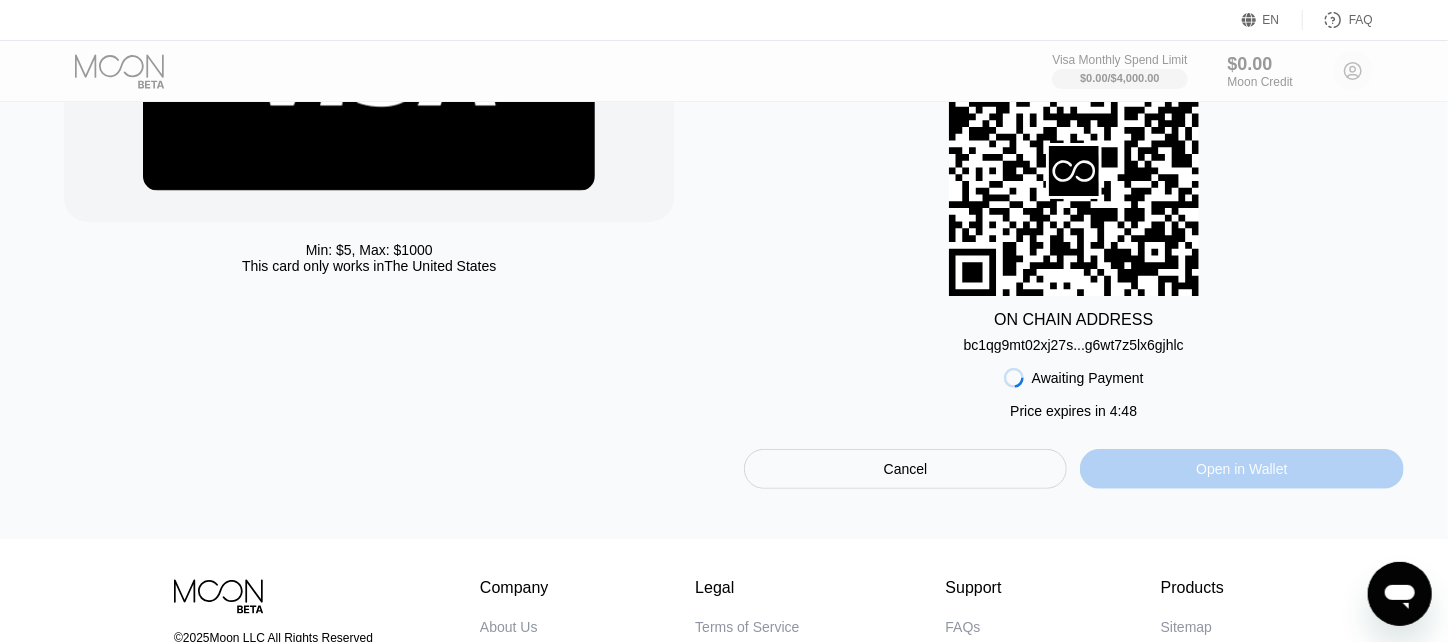 click on "Open in Wallet" at bounding box center [1241, 469] 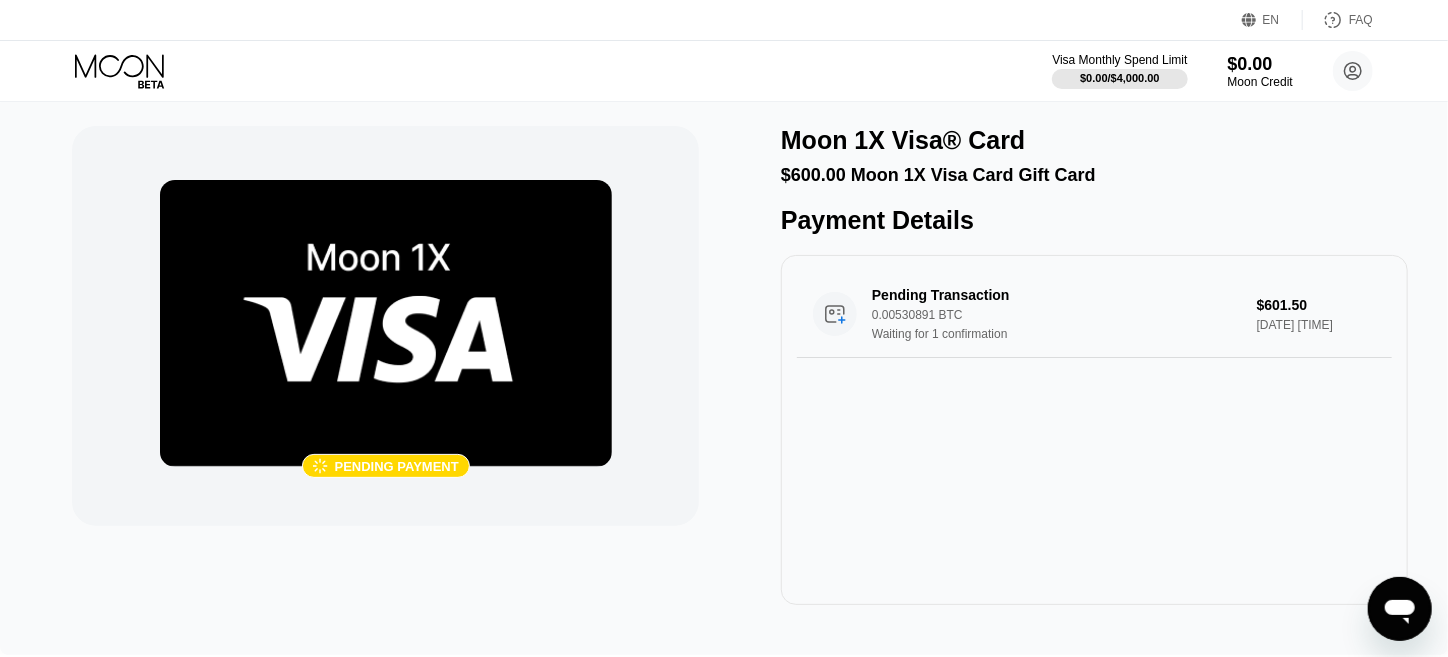 scroll, scrollTop: 0, scrollLeft: 0, axis: both 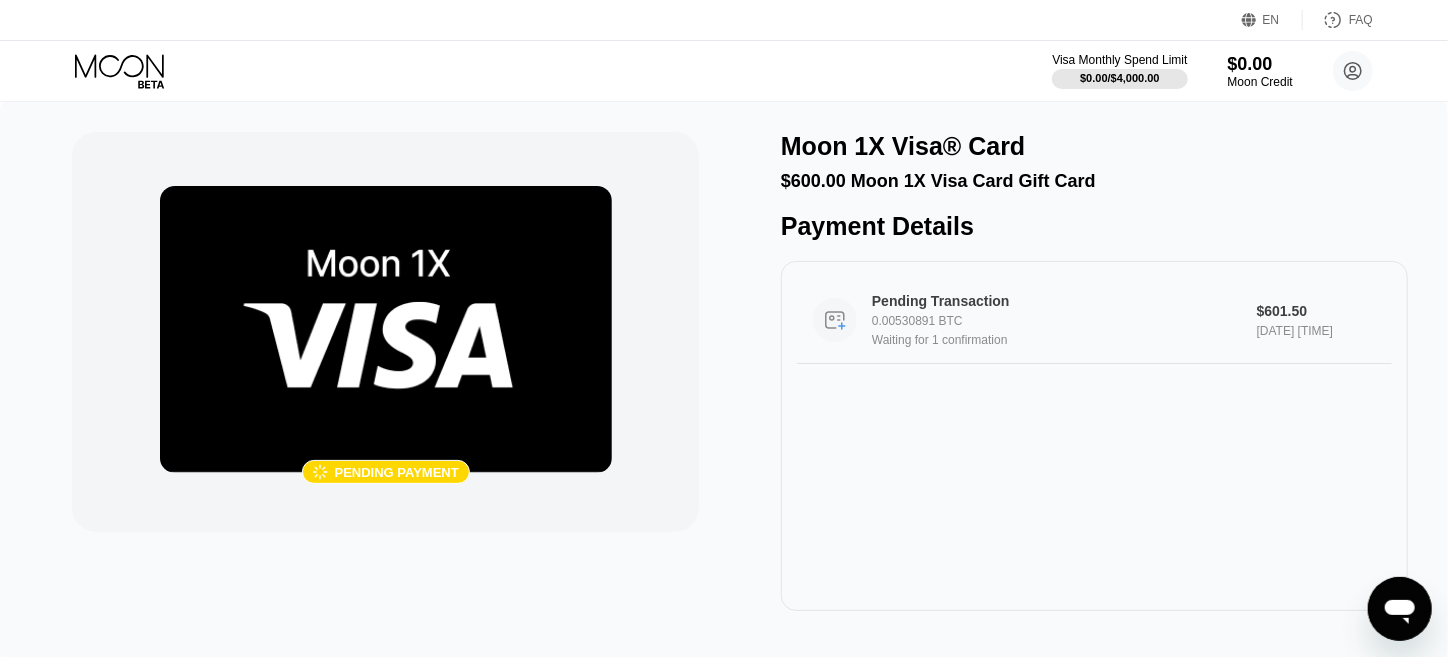 click on "Pending Transaction 0.00530891 BTC Waiting for 1 confirmation" at bounding box center [1064, 320] 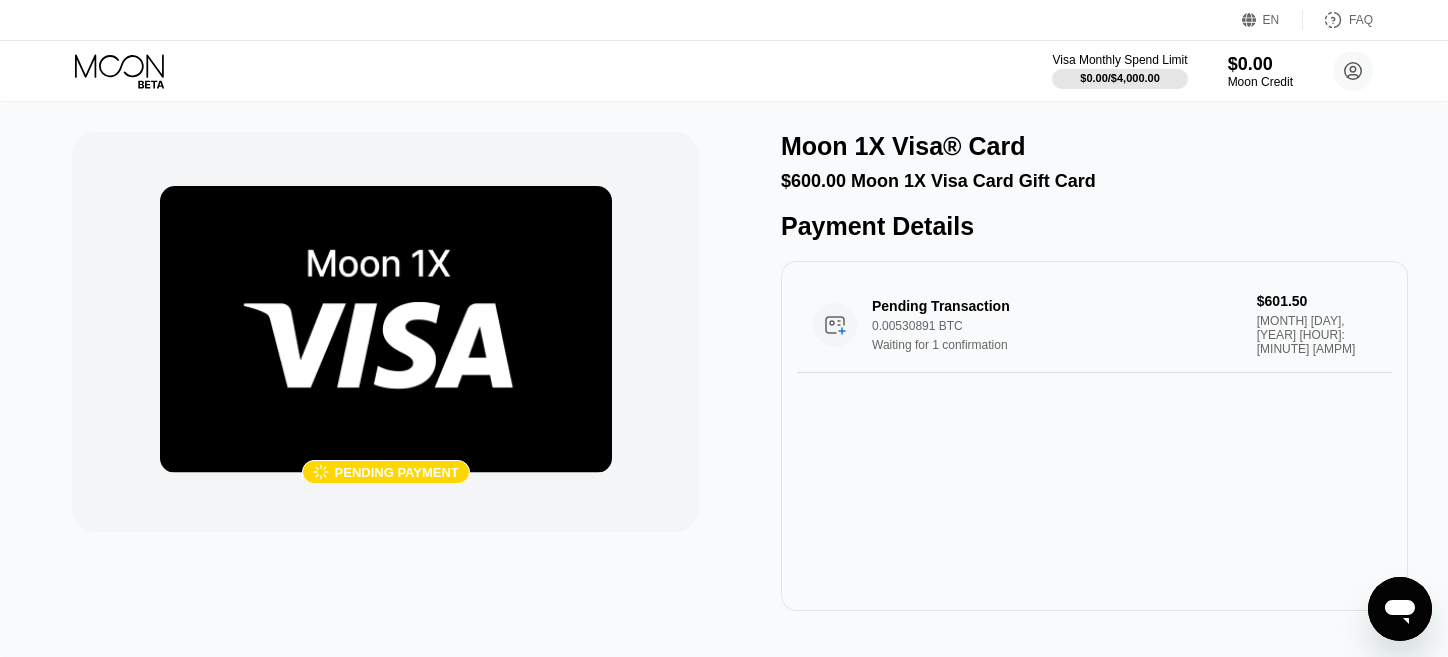 scroll, scrollTop: 0, scrollLeft: 0, axis: both 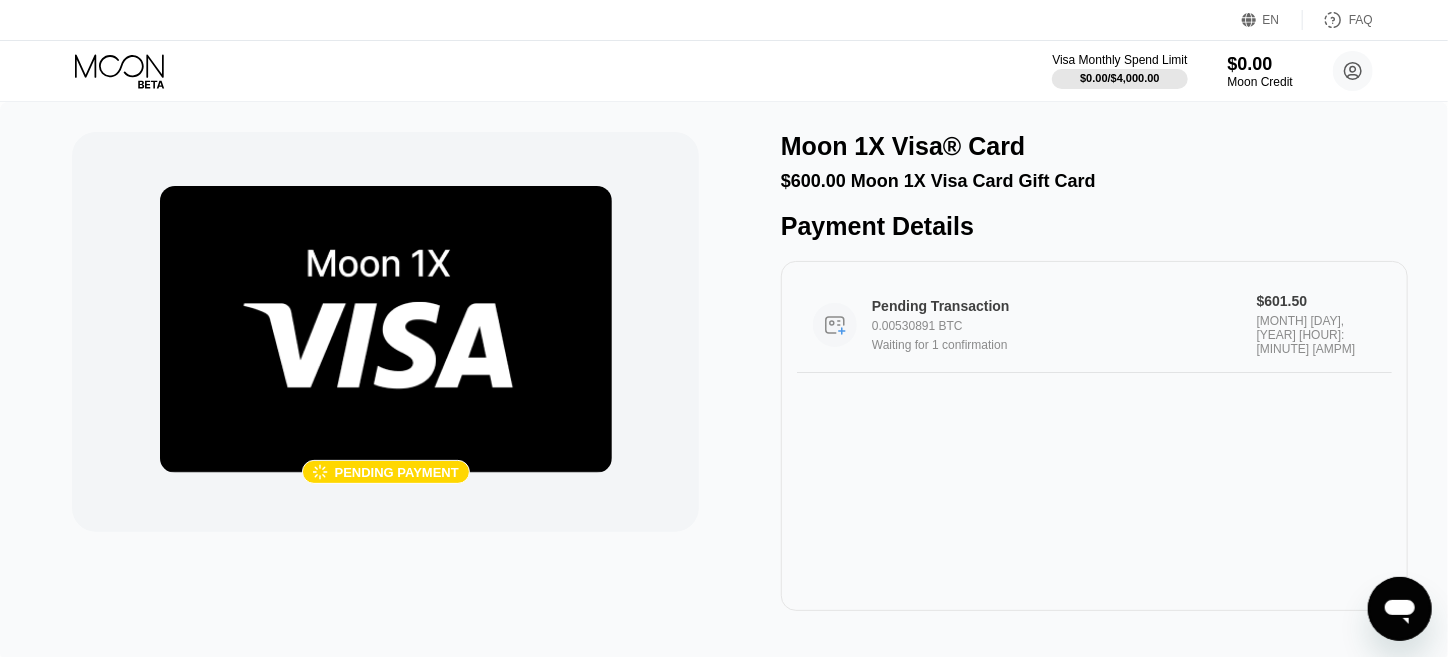 click on "0.00530891 BTC" at bounding box center (1064, 326) 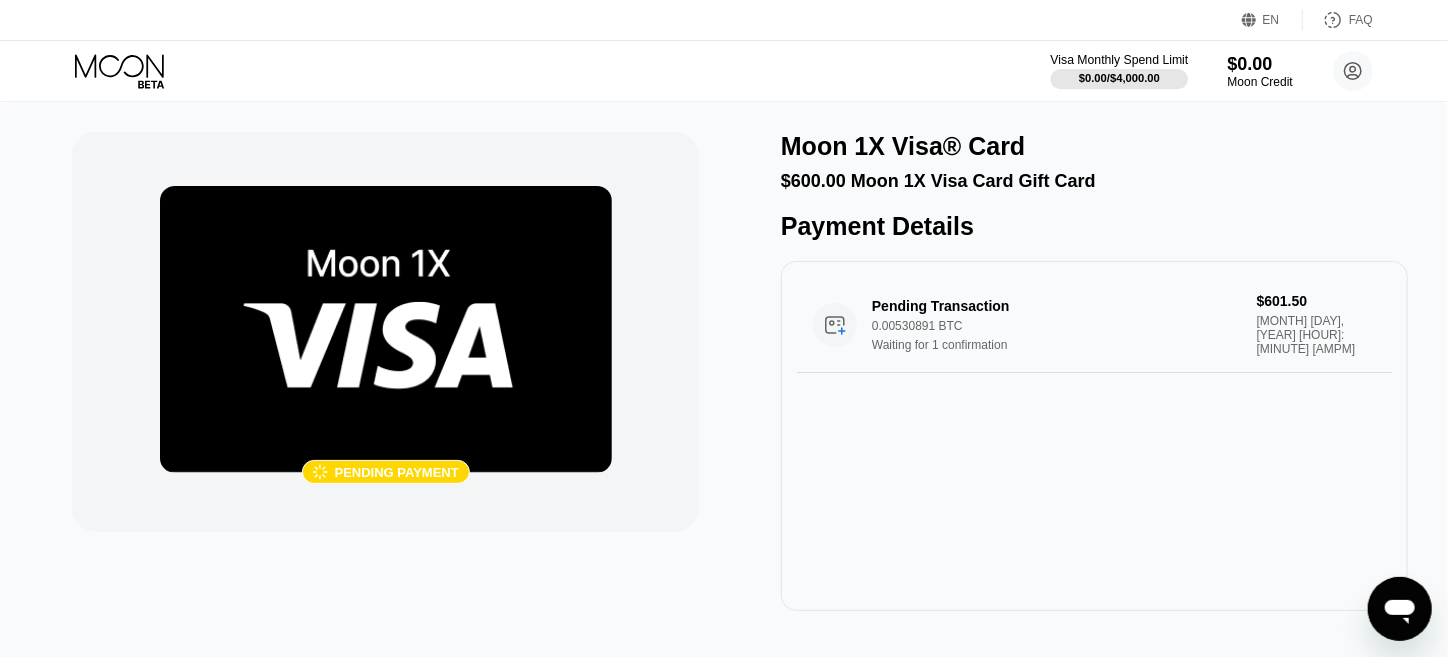 click on "$0.00 / $4,000.00" at bounding box center (1119, 78) 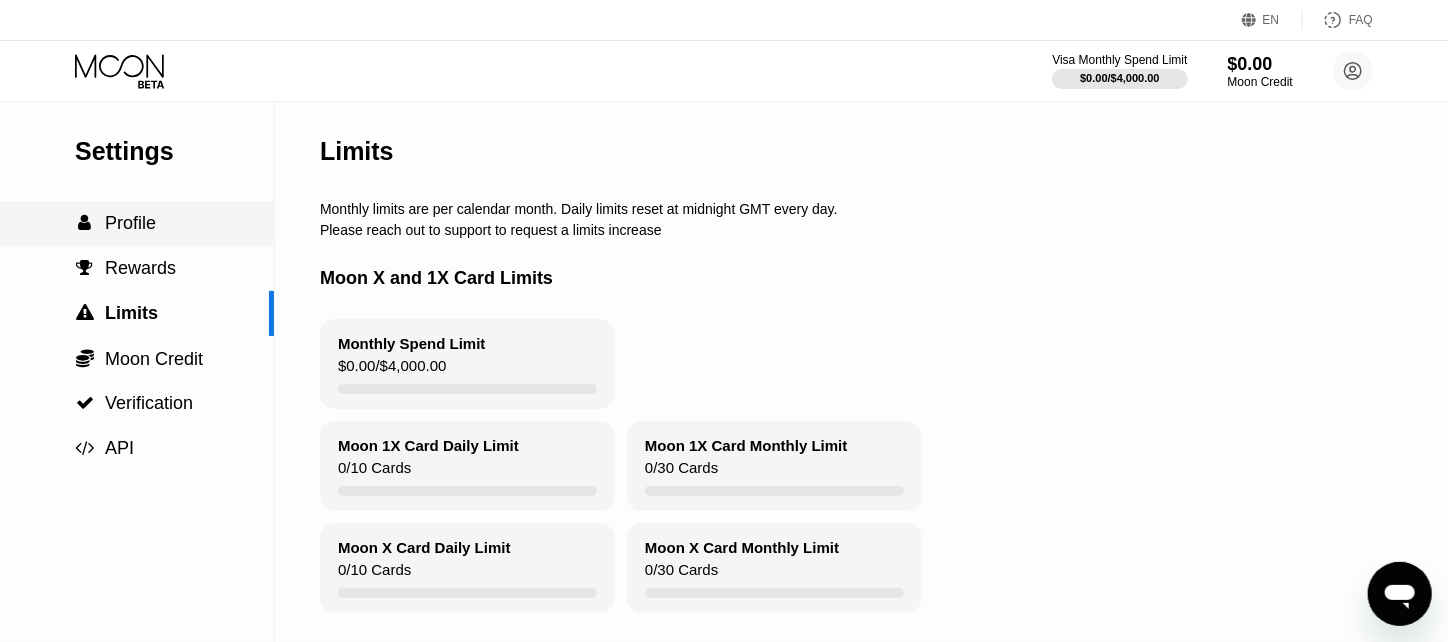 click on "Profile" at bounding box center (130, 223) 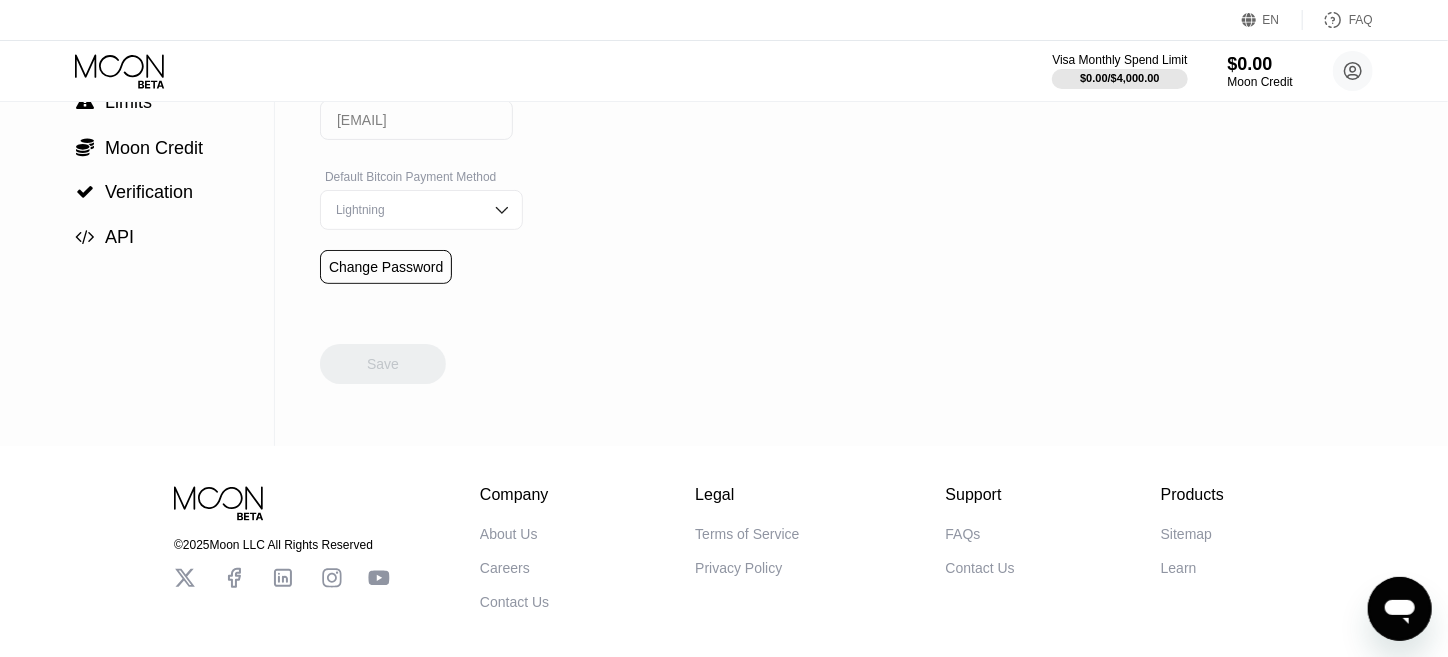 scroll, scrollTop: 0, scrollLeft: 0, axis: both 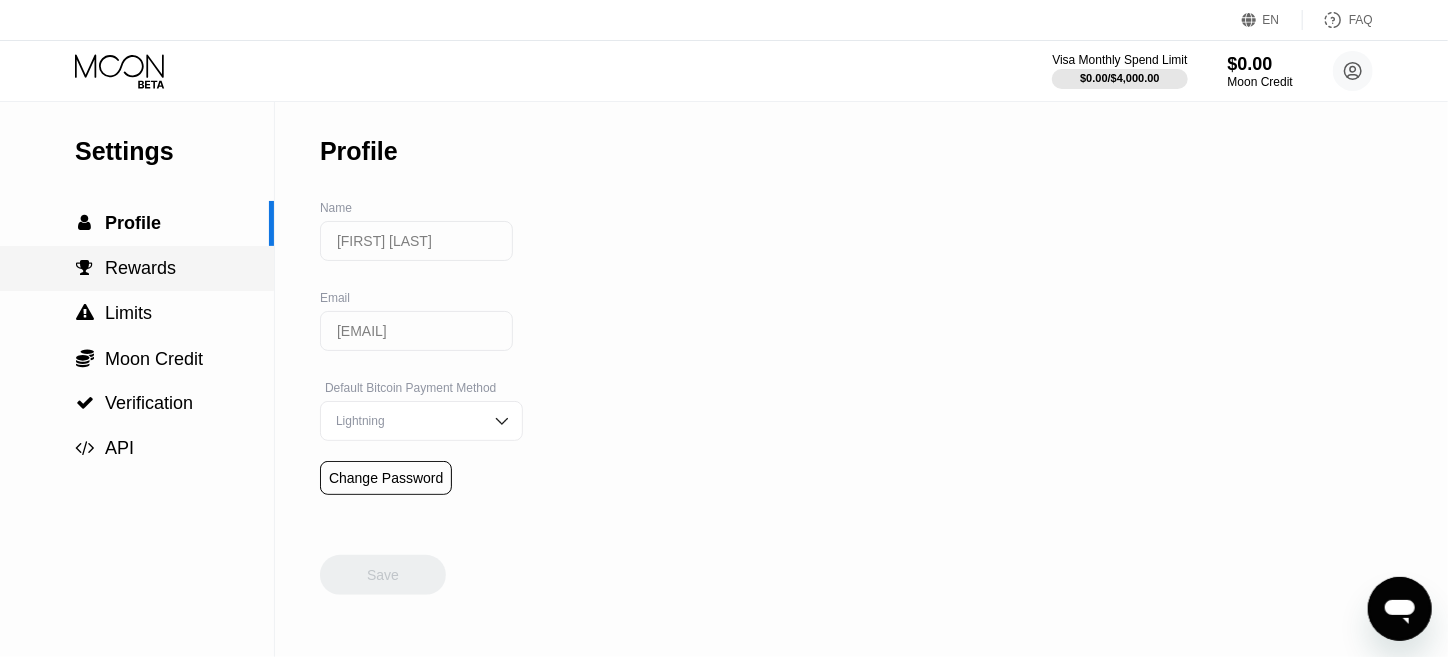 click on " Rewards" at bounding box center (137, 268) 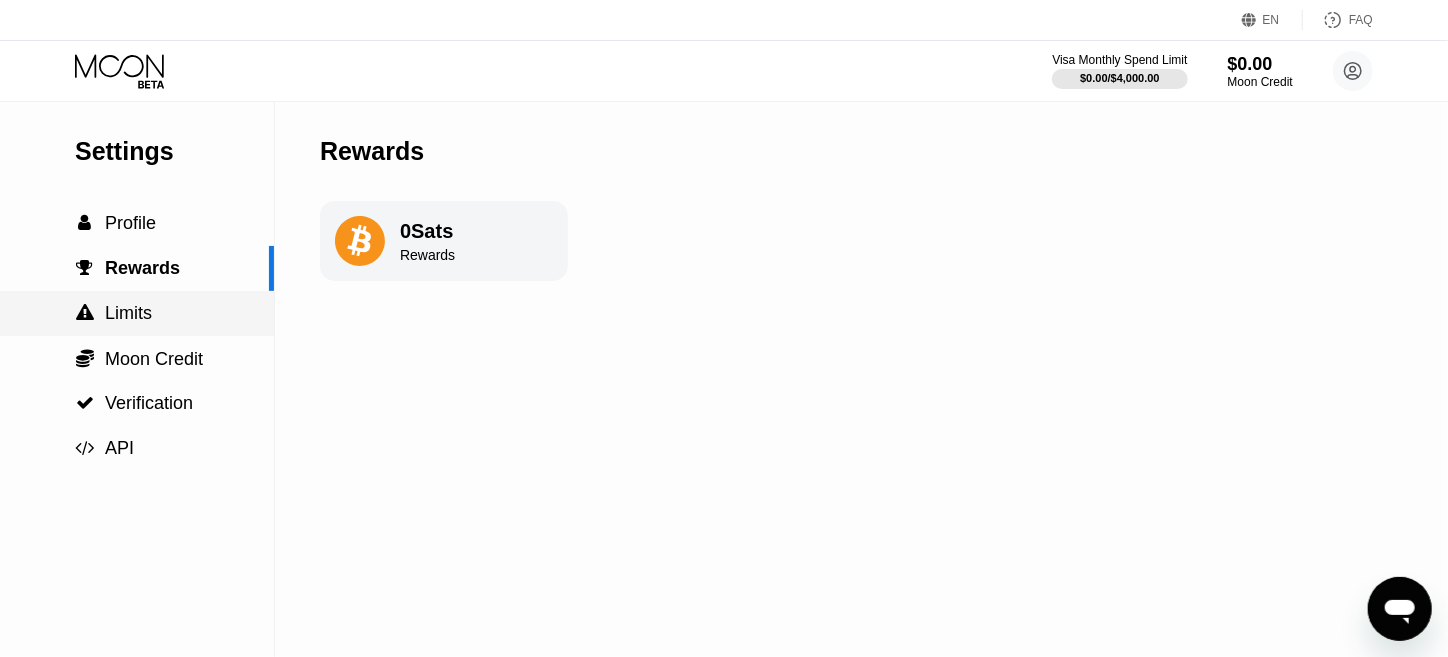 click on " Limits" at bounding box center (137, 313) 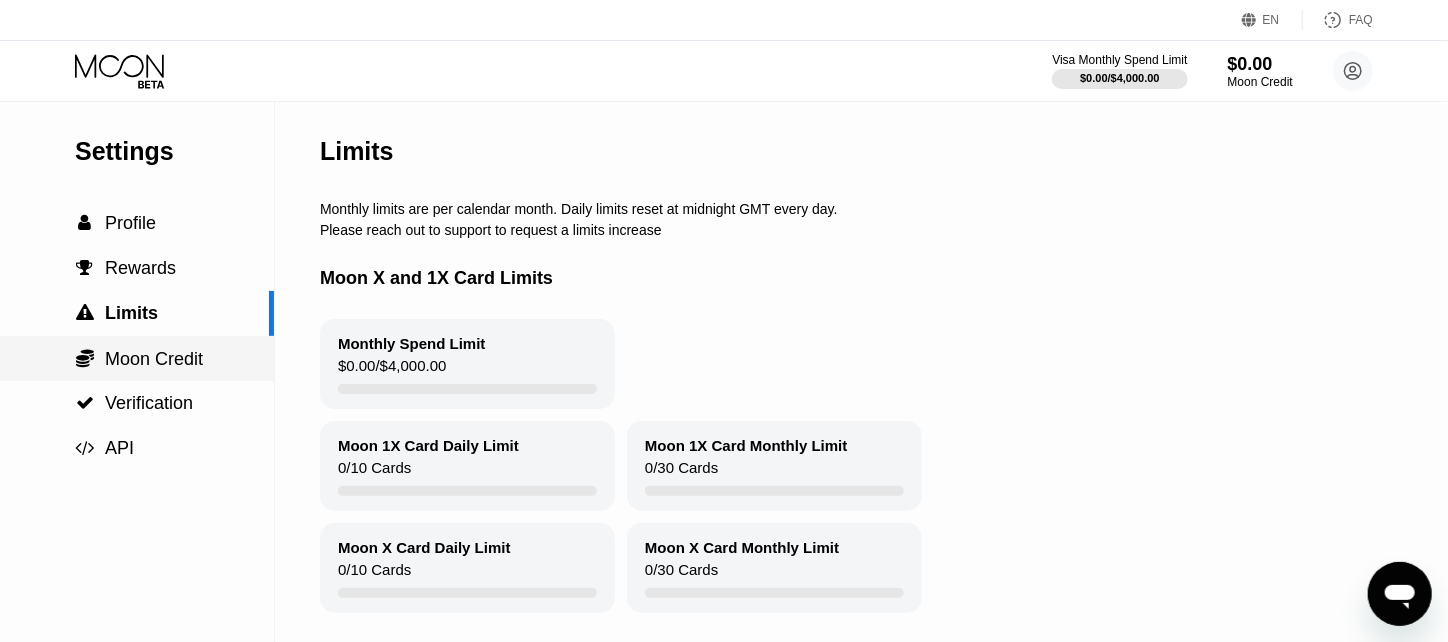 click on "Moon Credit" at bounding box center [154, 359] 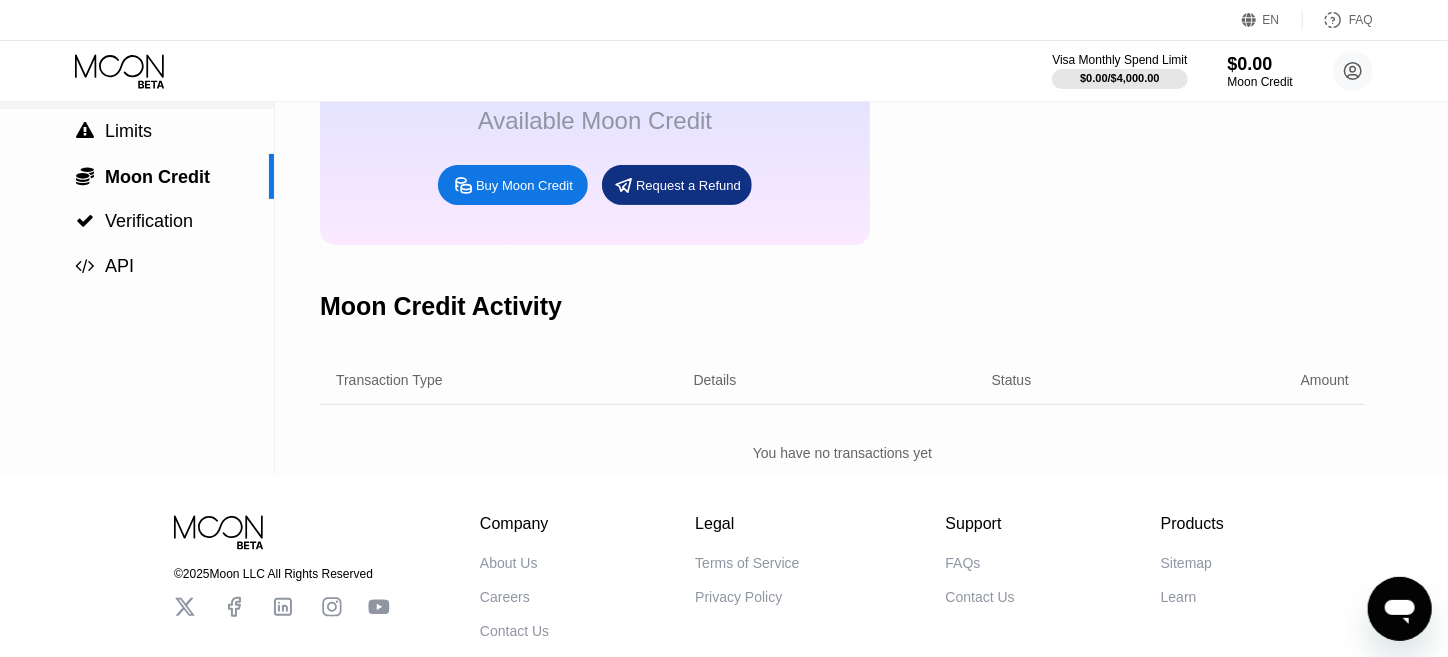 scroll, scrollTop: 200, scrollLeft: 0, axis: vertical 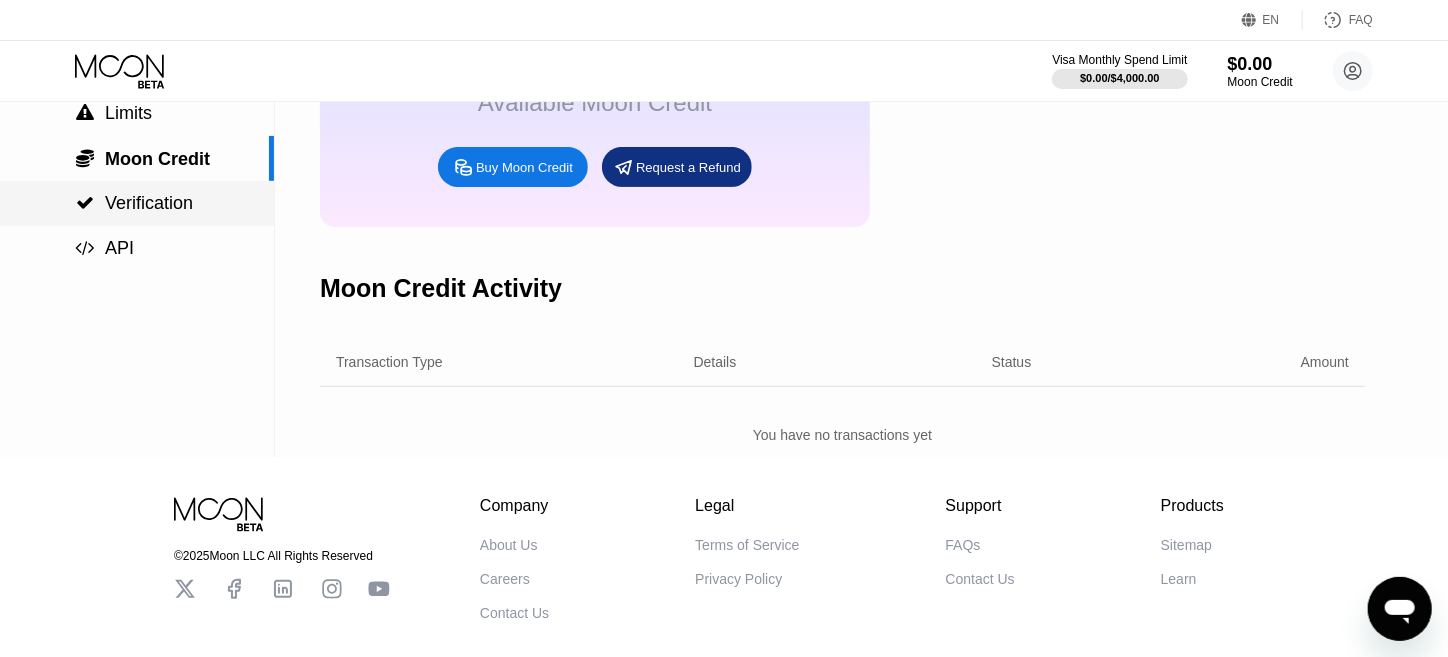 click on " Verification" at bounding box center (137, 203) 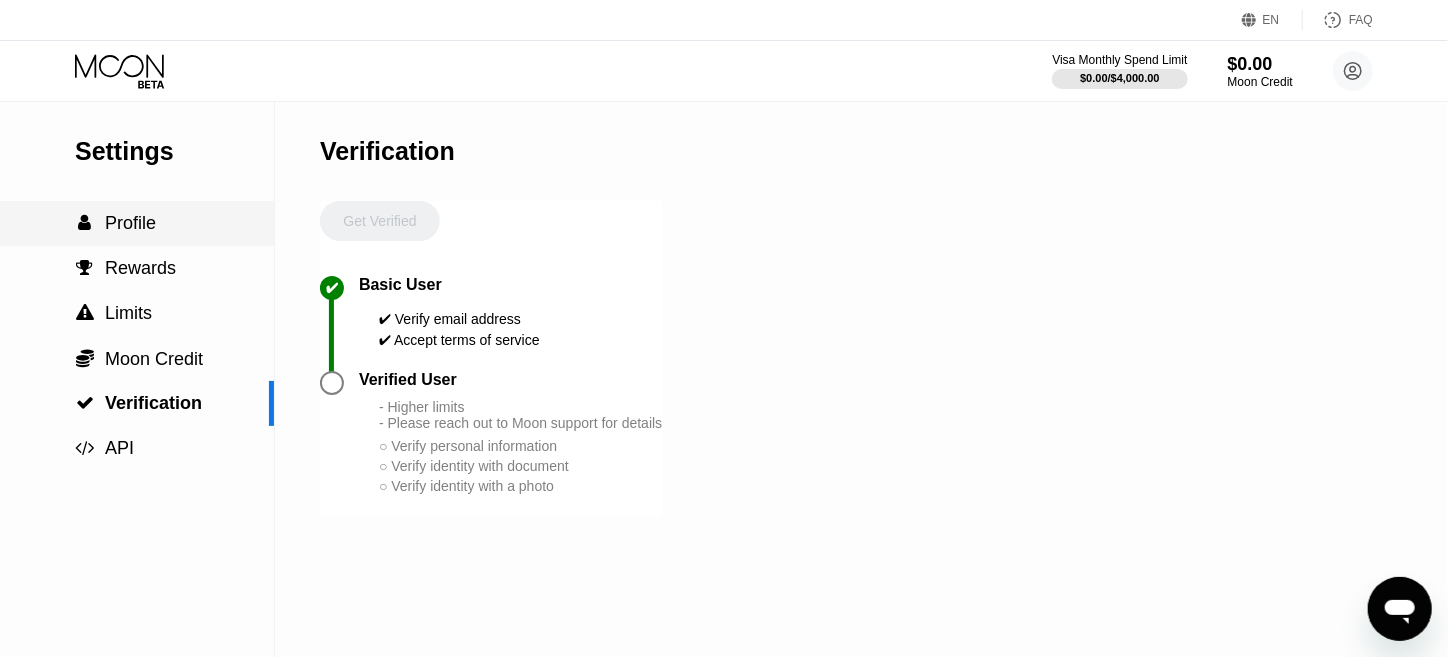scroll, scrollTop: 0, scrollLeft: 0, axis: both 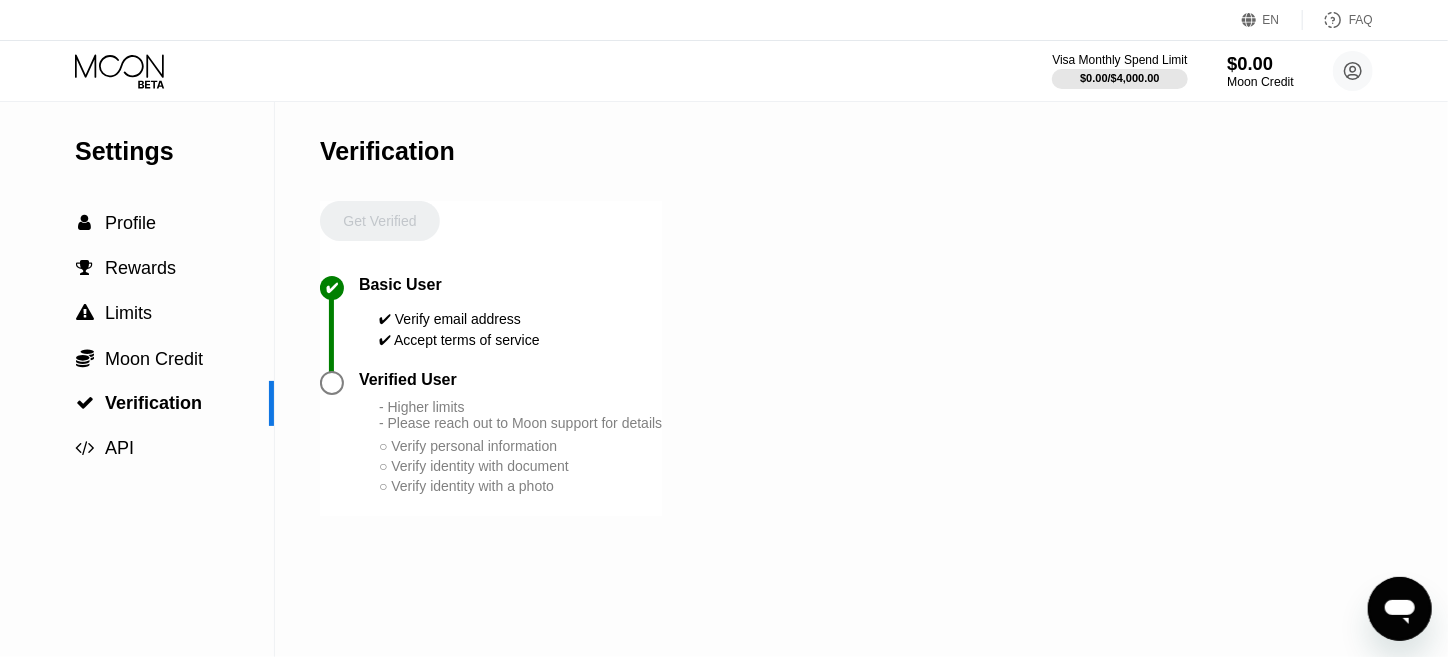 click on "$0.00" at bounding box center (1260, 63) 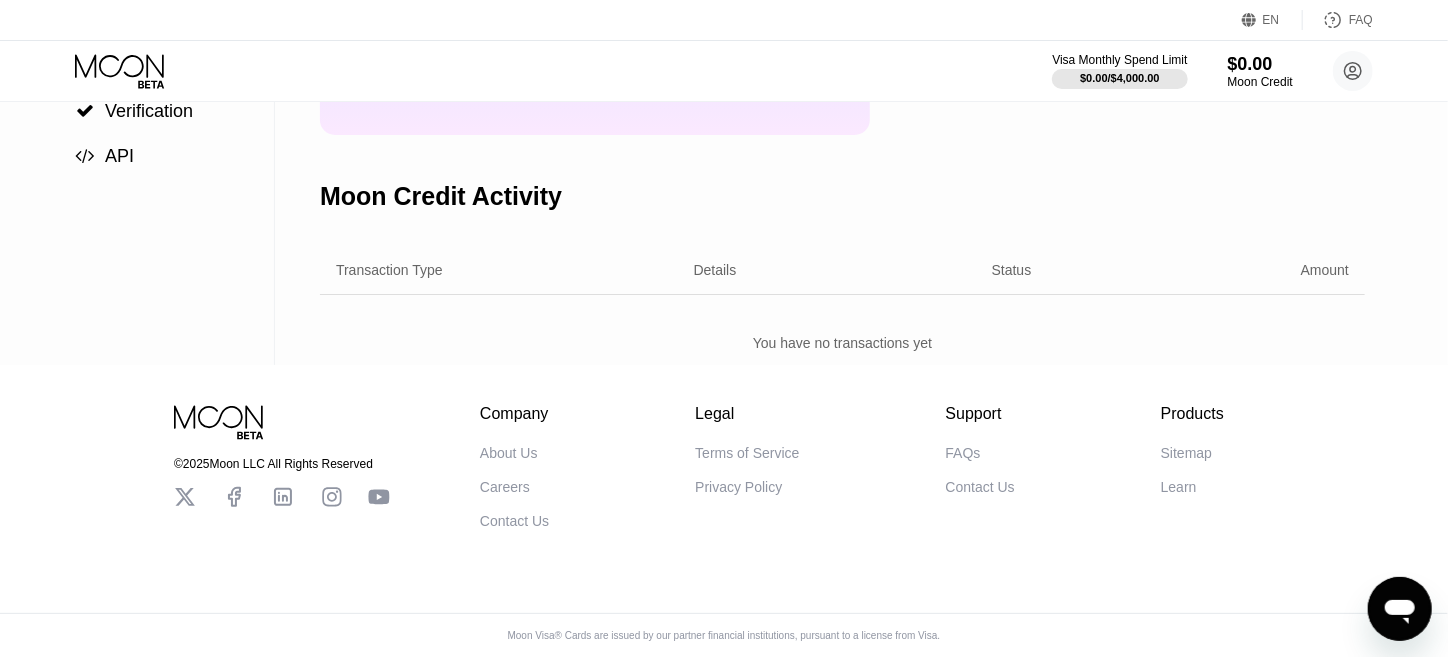 scroll, scrollTop: 0, scrollLeft: 0, axis: both 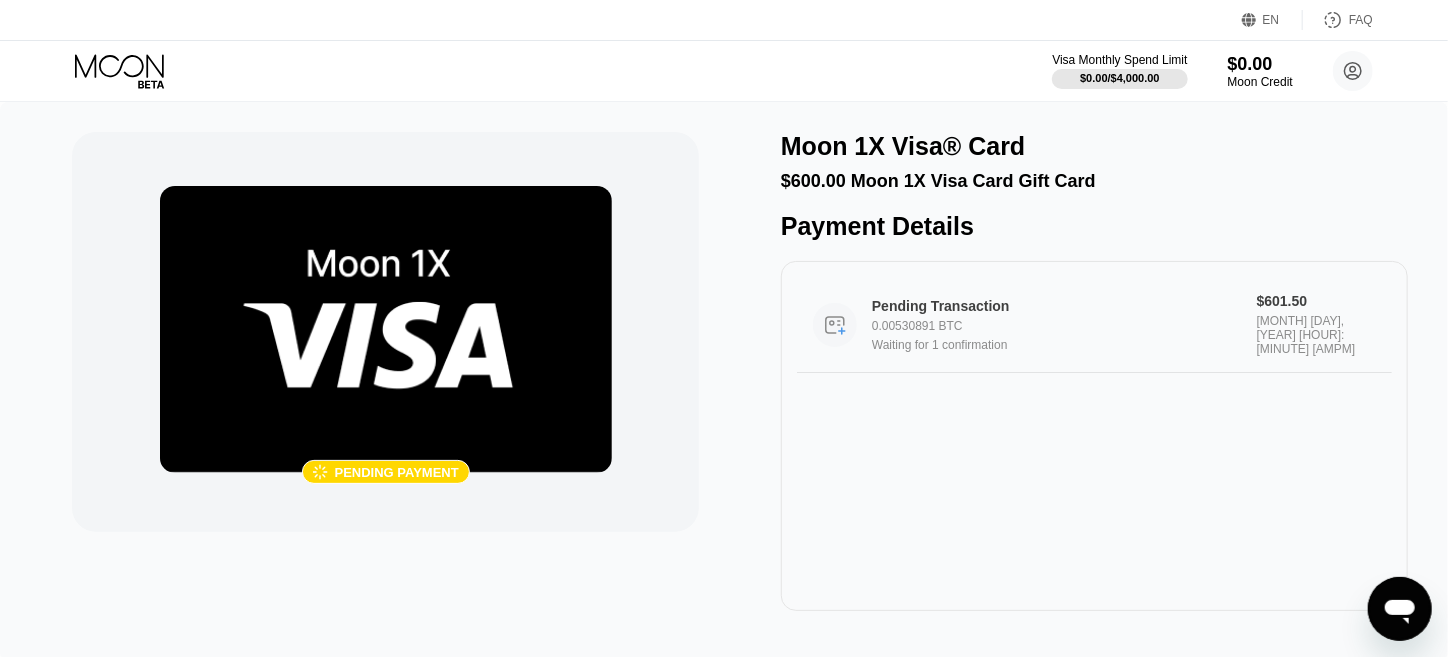 click on "Pending Transaction 0.00530891 BTC Waiting for 1 confirmation" at bounding box center [1064, 325] 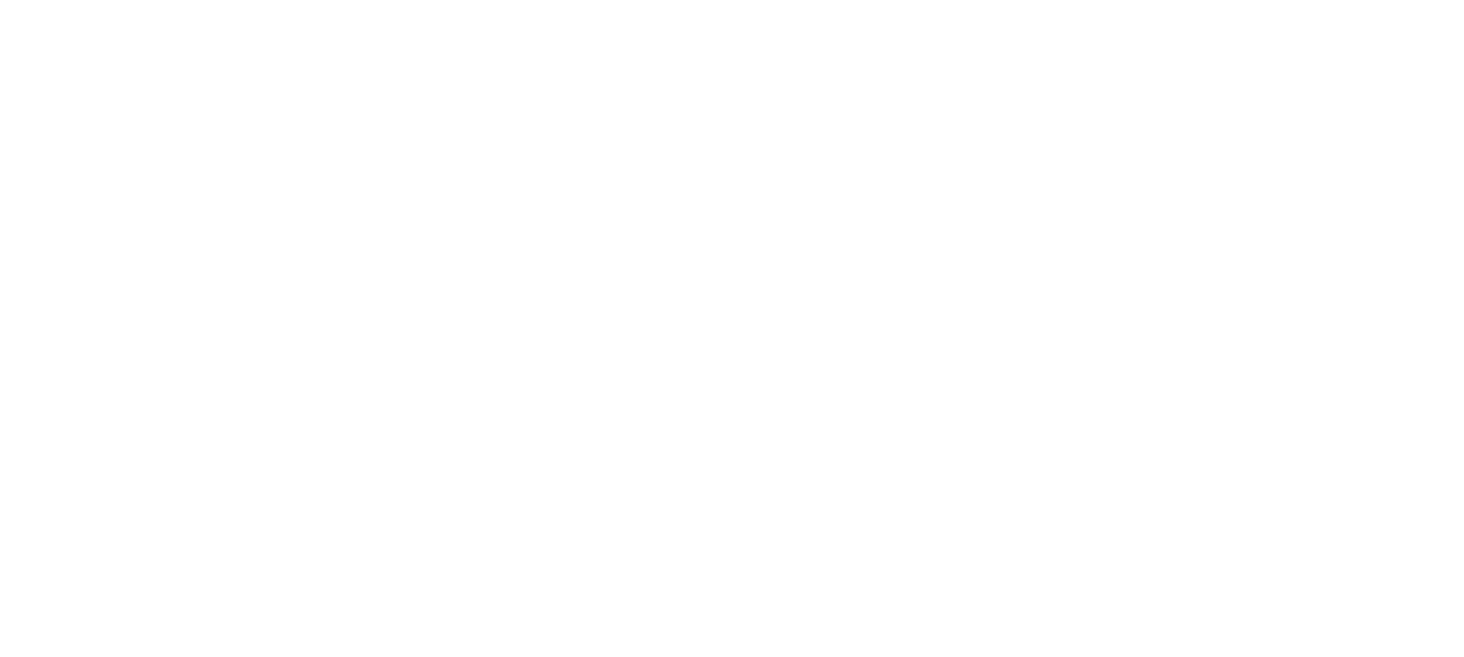 scroll, scrollTop: 0, scrollLeft: 0, axis: both 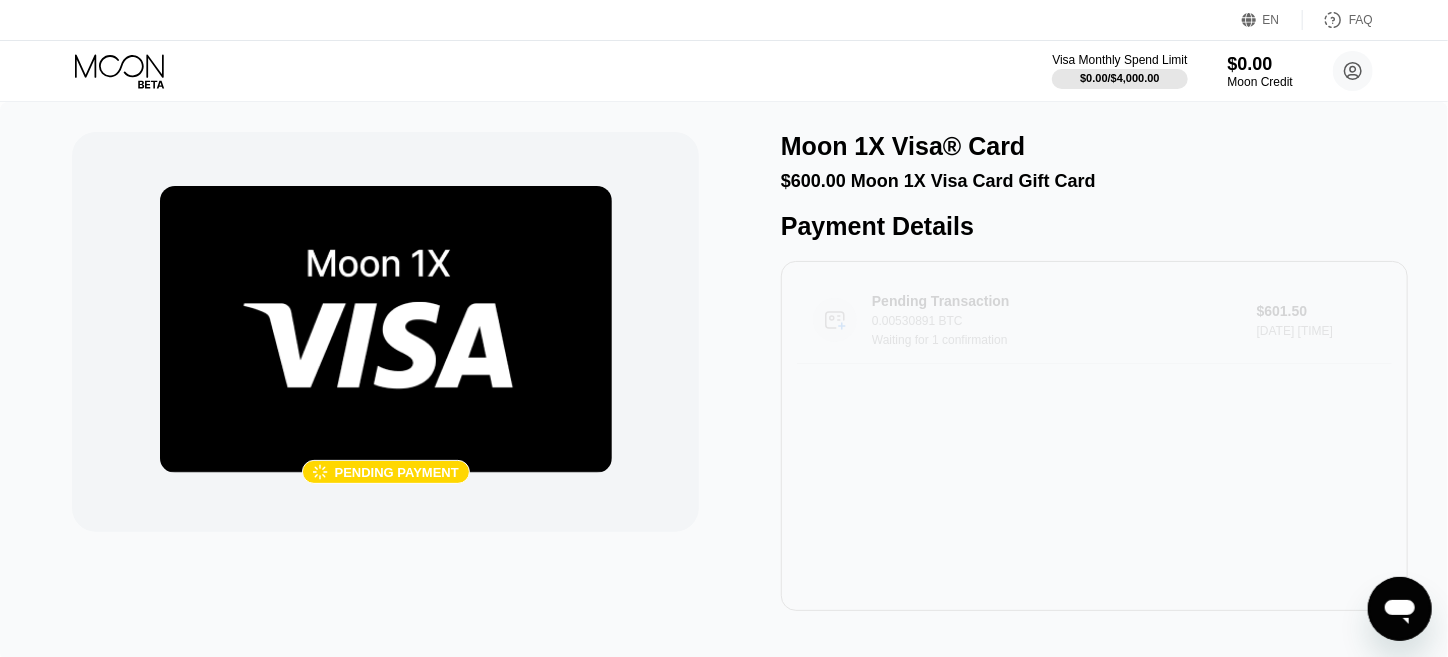 click on "0.00530891 BTC" at bounding box center (1064, 321) 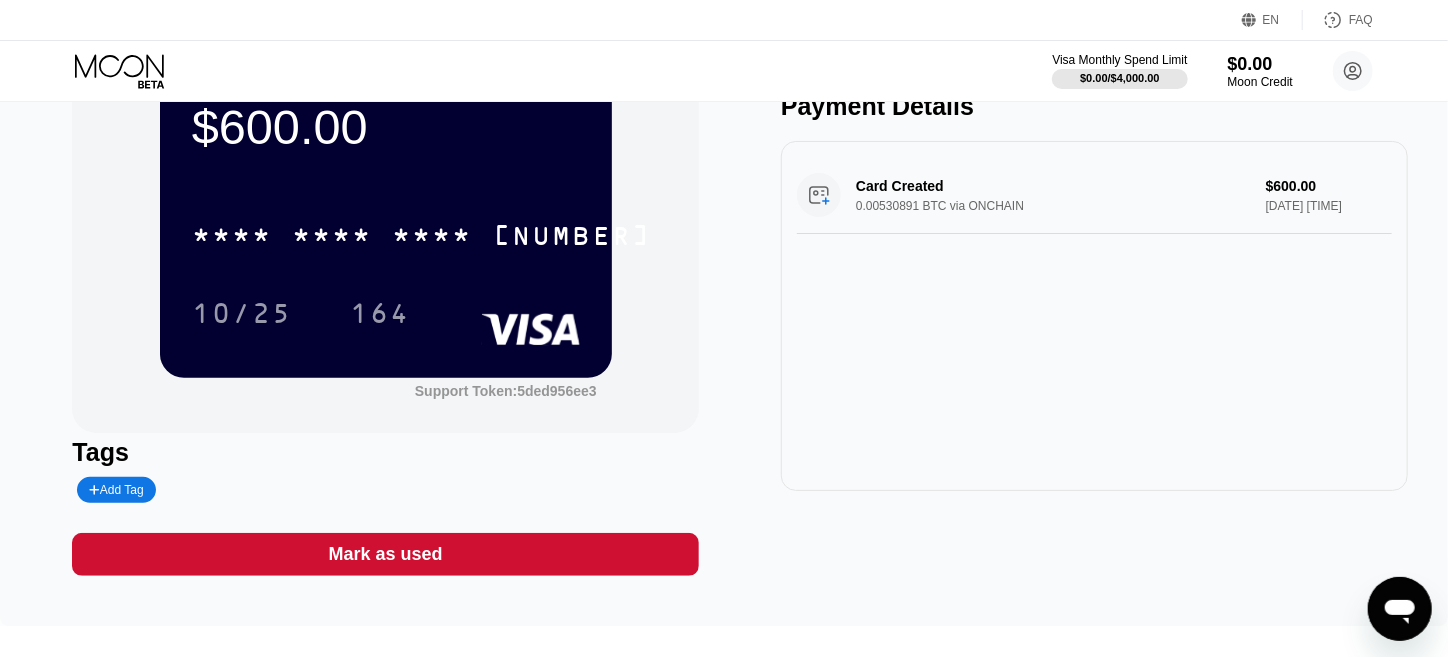 scroll, scrollTop: 0, scrollLeft: 0, axis: both 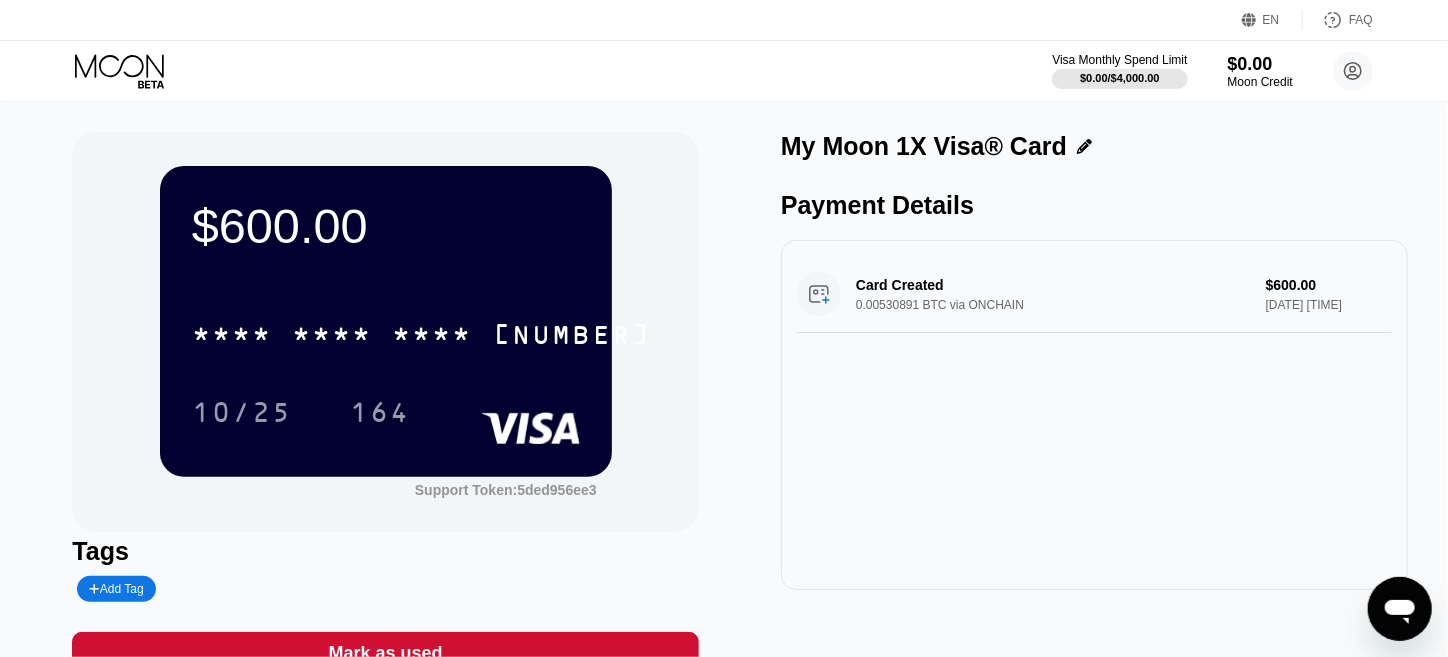 click on "Card Created 0.00530891 BTC via ONCHAIN $600.00 [DATE] [TIME]" at bounding box center [1094, 294] 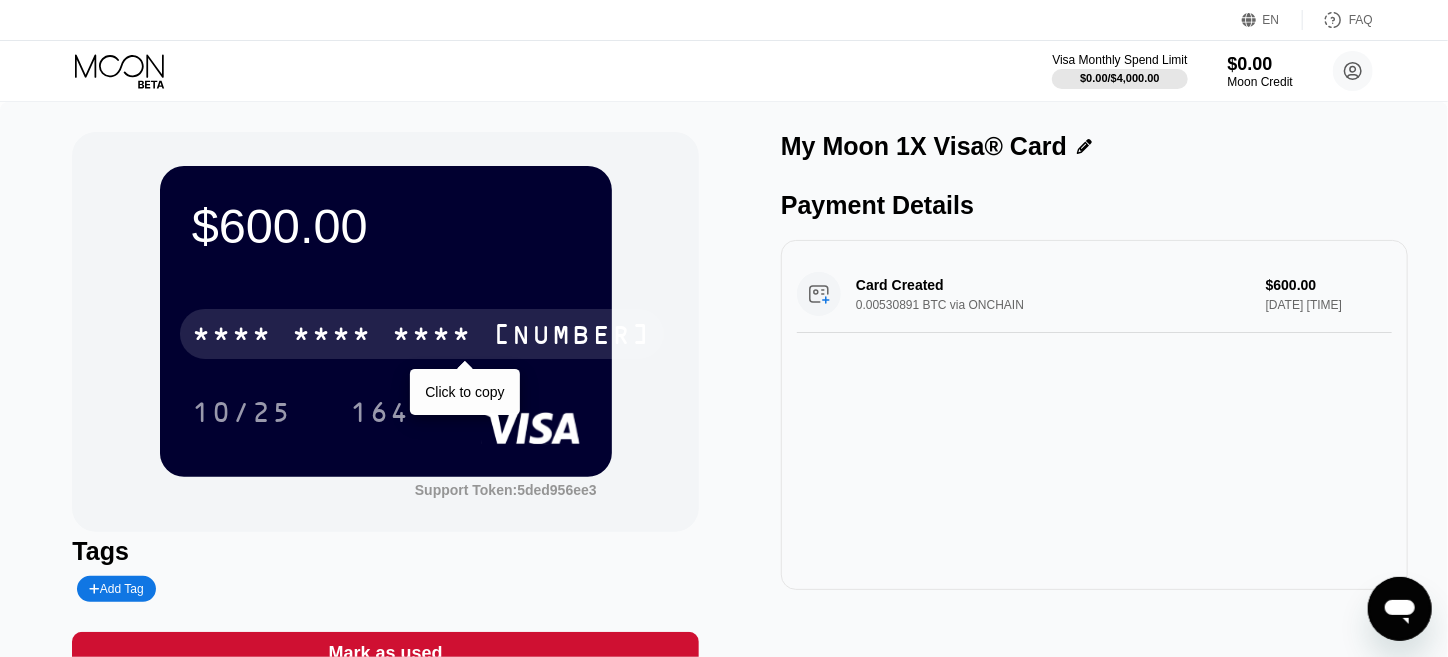 click on "[NUMBER]" at bounding box center [572, 337] 